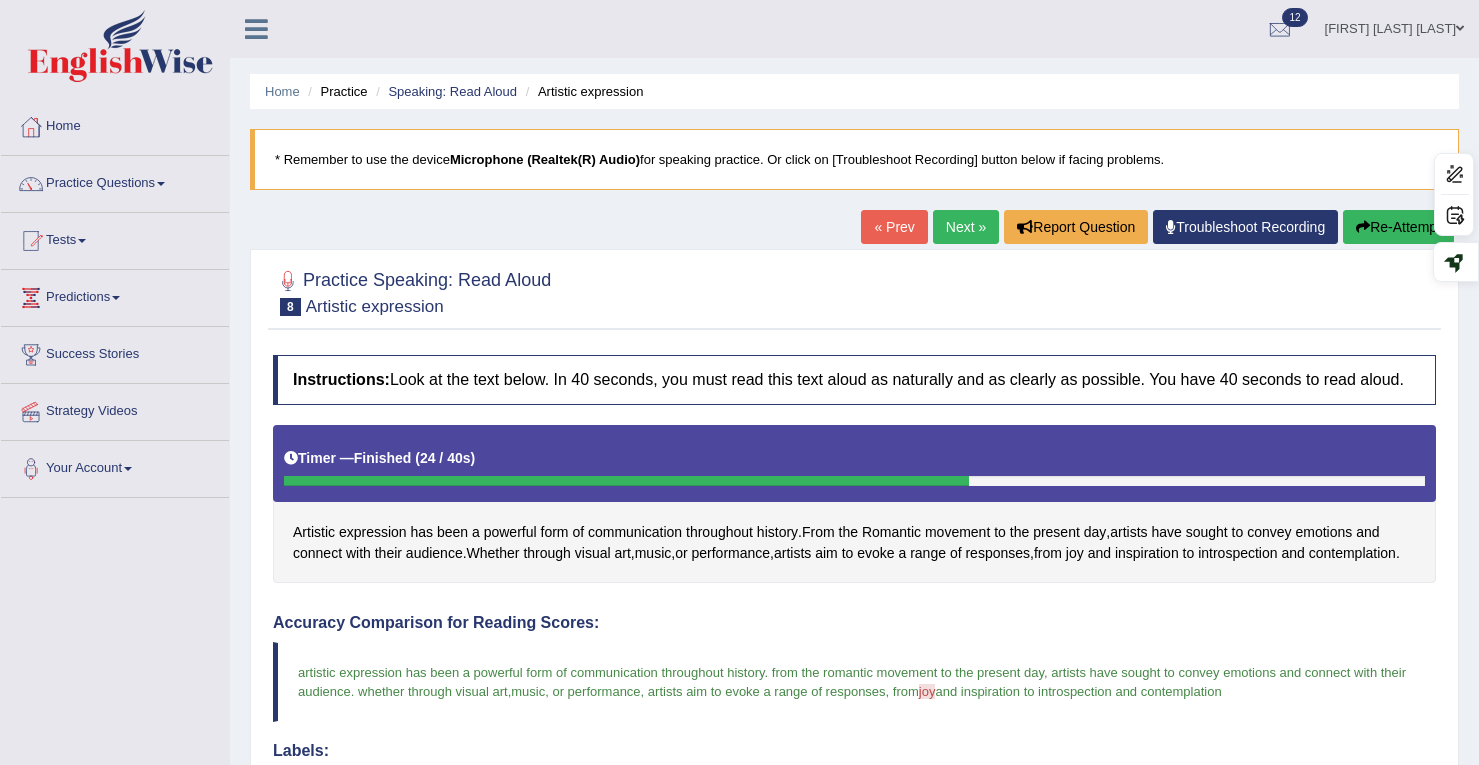 scroll, scrollTop: 516, scrollLeft: 0, axis: vertical 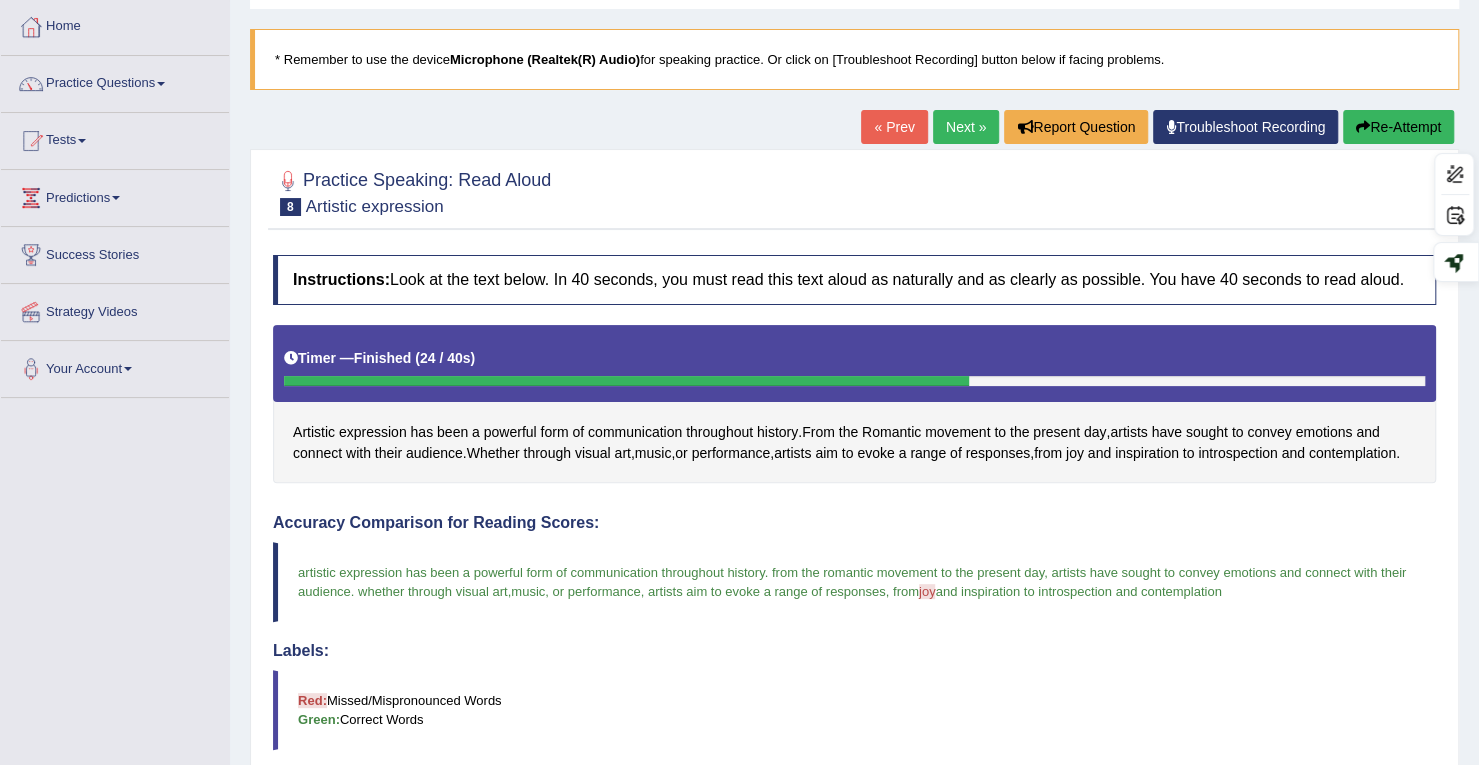 click on "Next »" at bounding box center (966, 127) 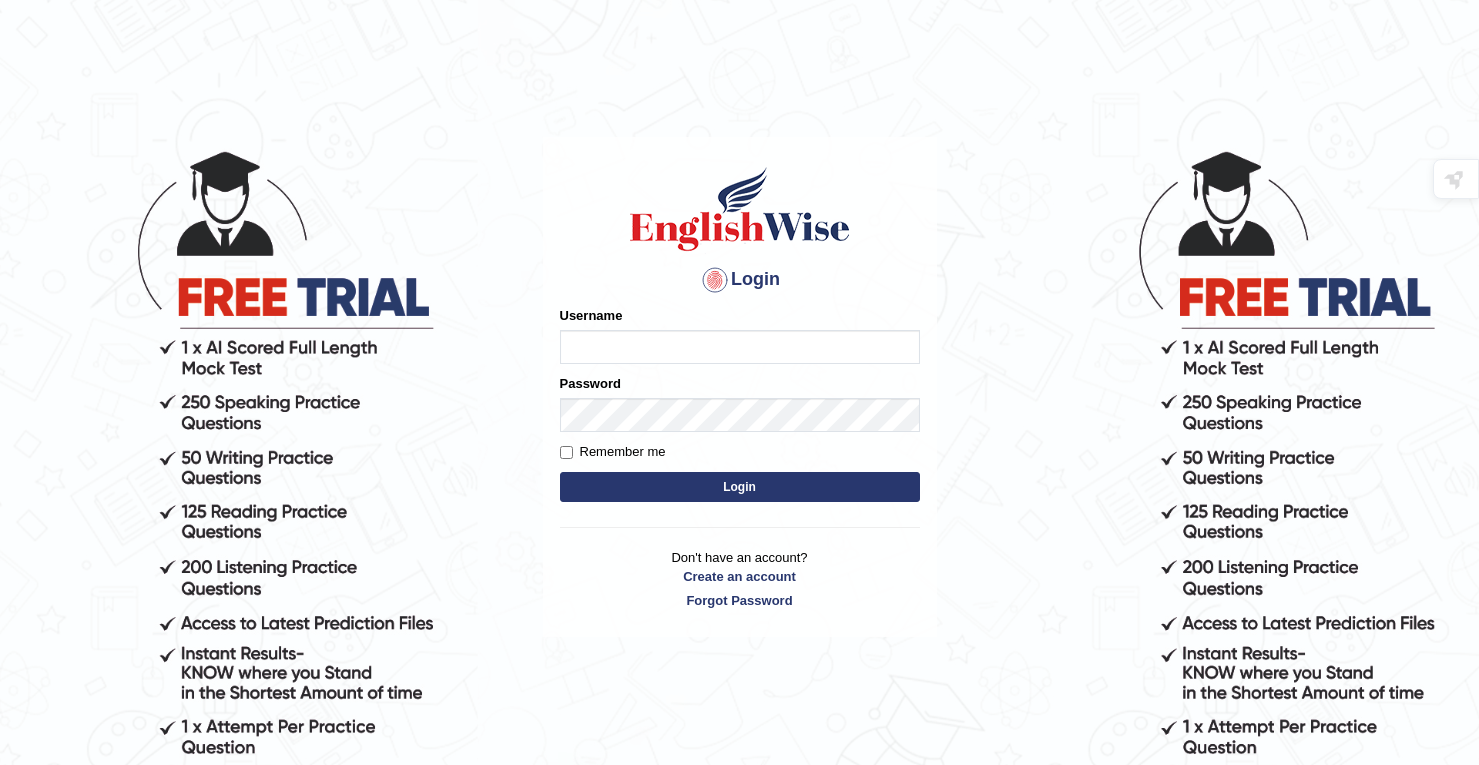 scroll, scrollTop: 0, scrollLeft: 0, axis: both 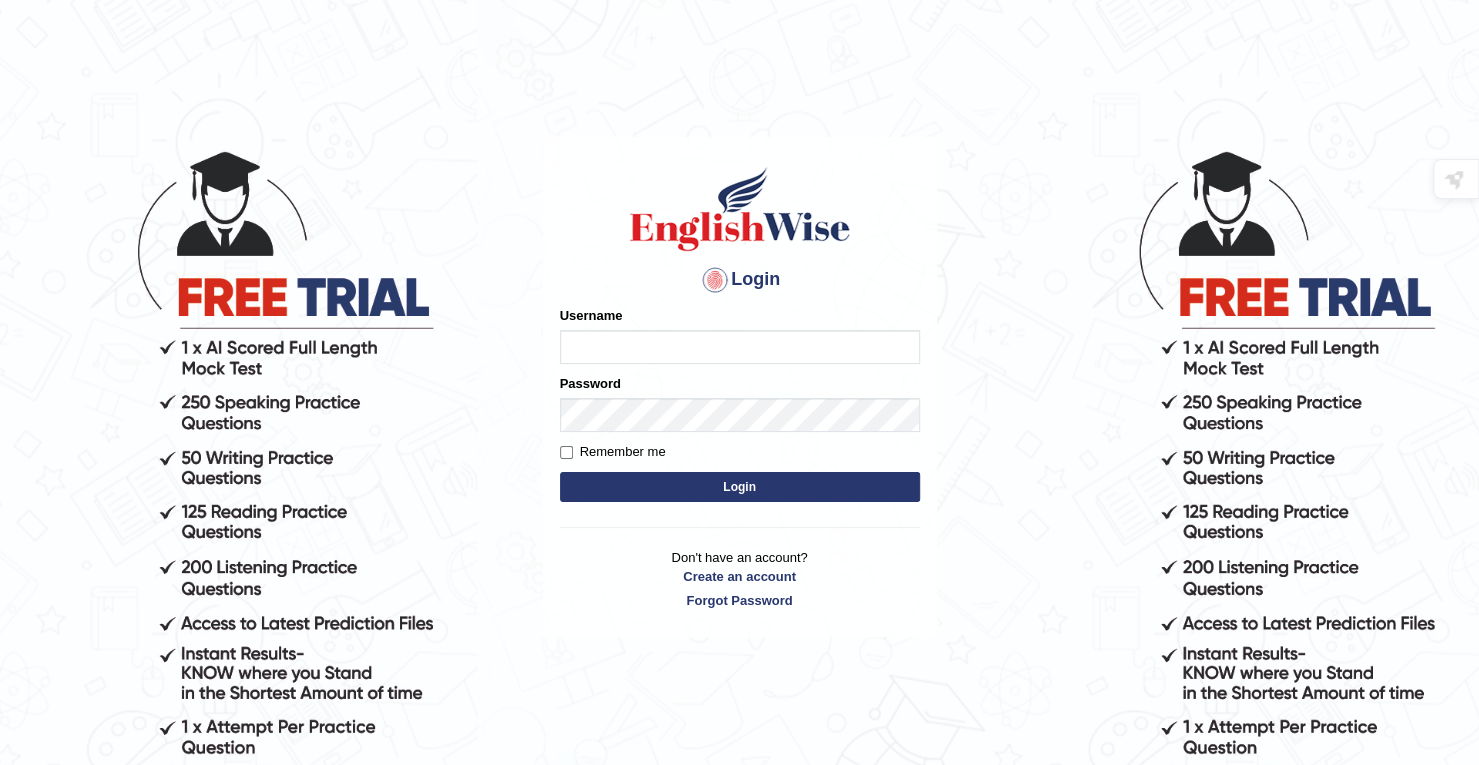 click on "Username" at bounding box center (740, 347) 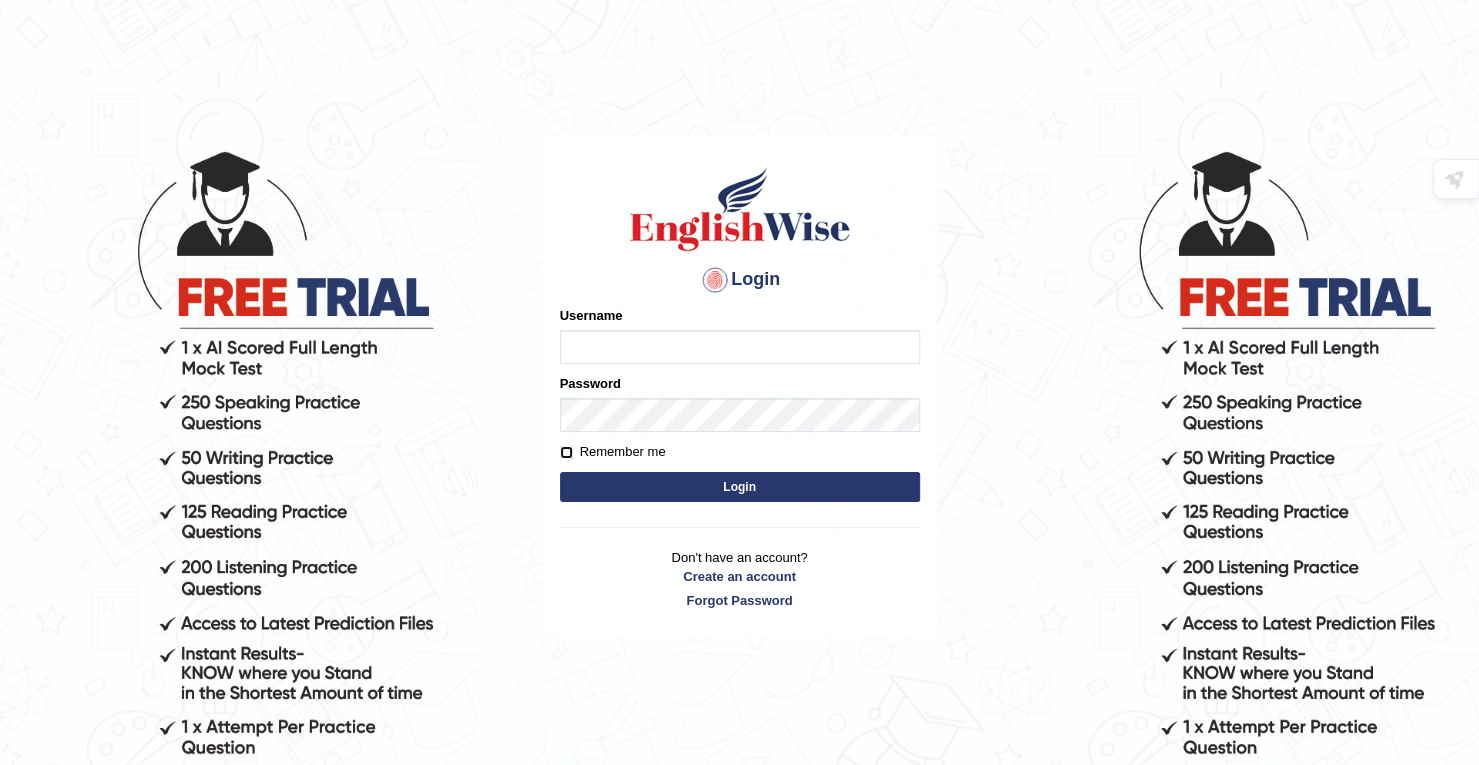 click on "Remember me" at bounding box center [566, 452] 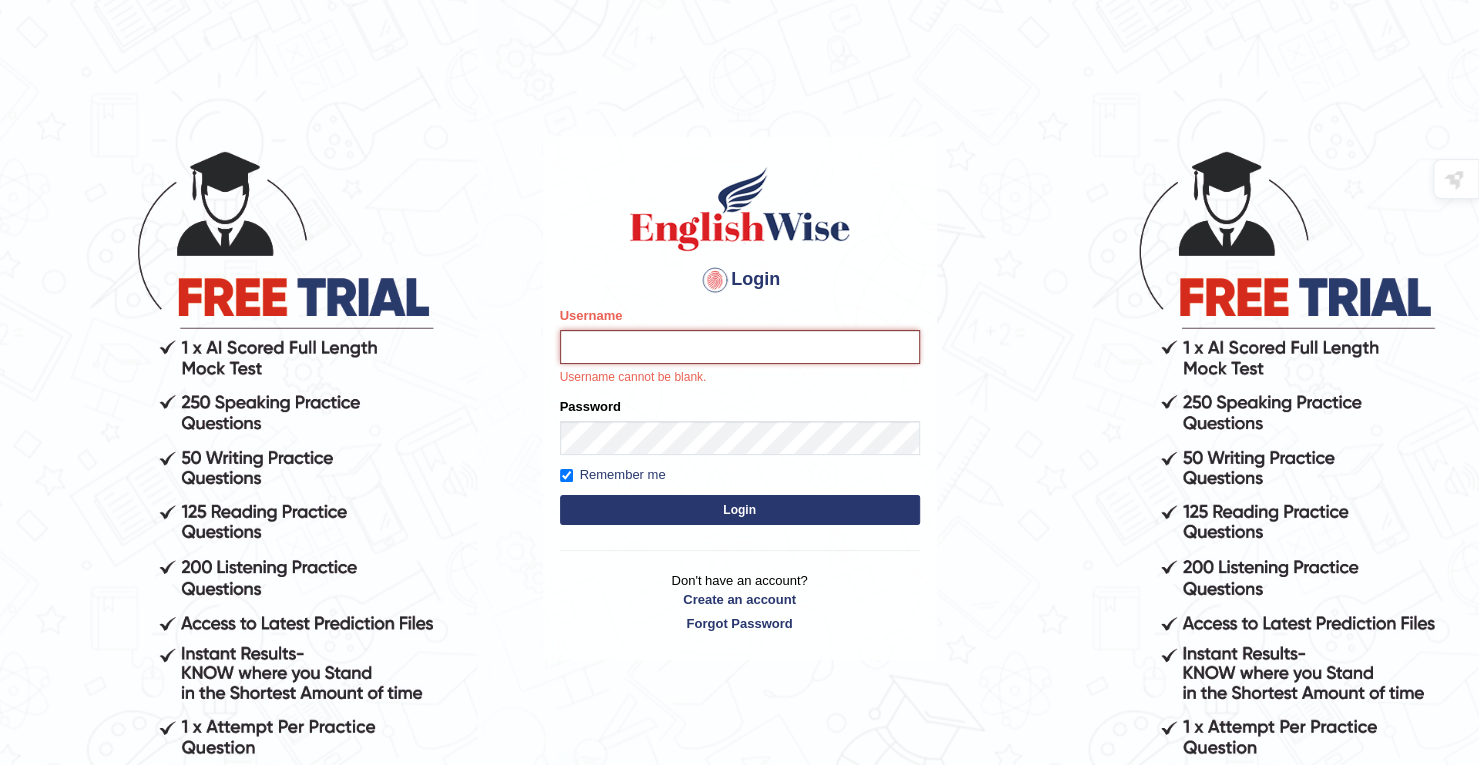 click on "Username" at bounding box center [740, 347] 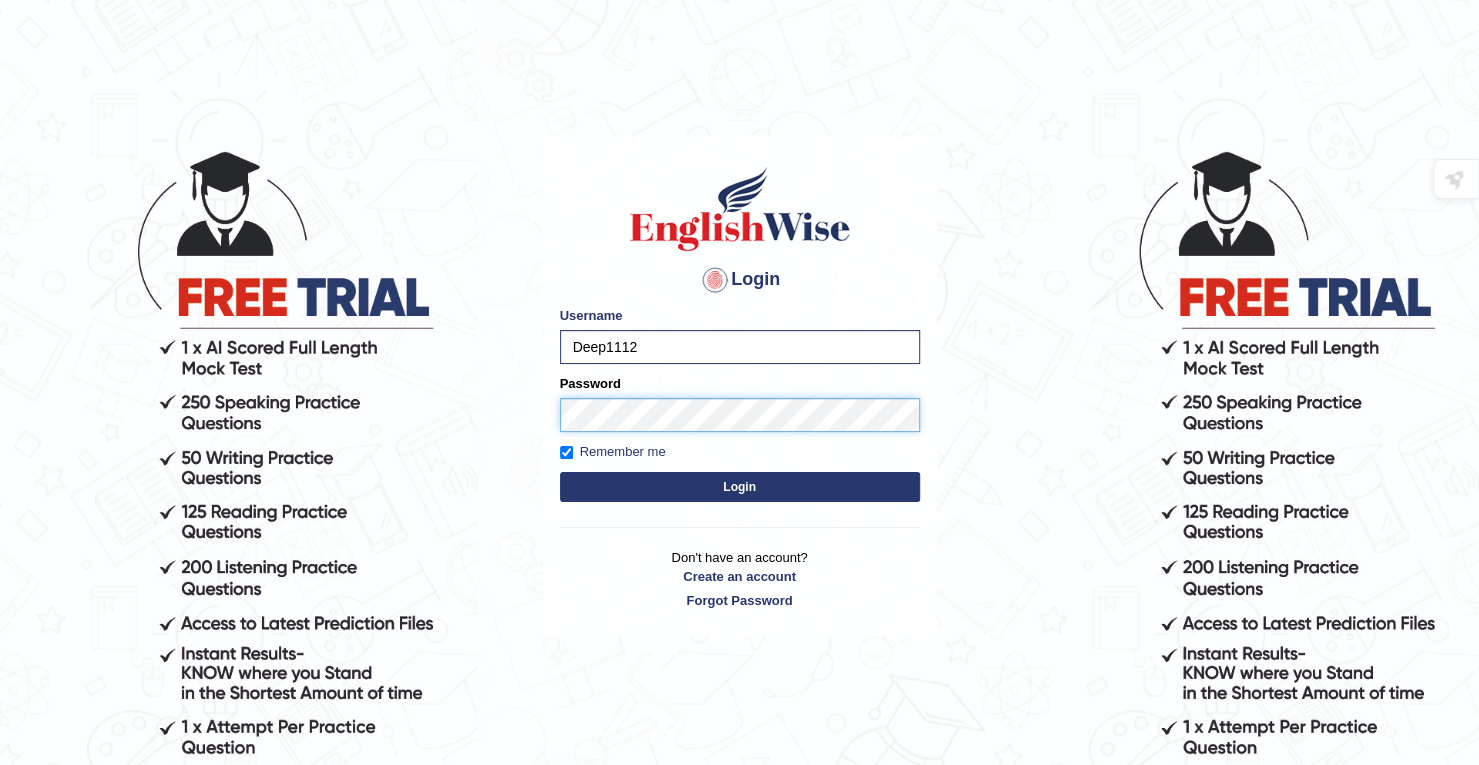 click on "Login" at bounding box center (740, 487) 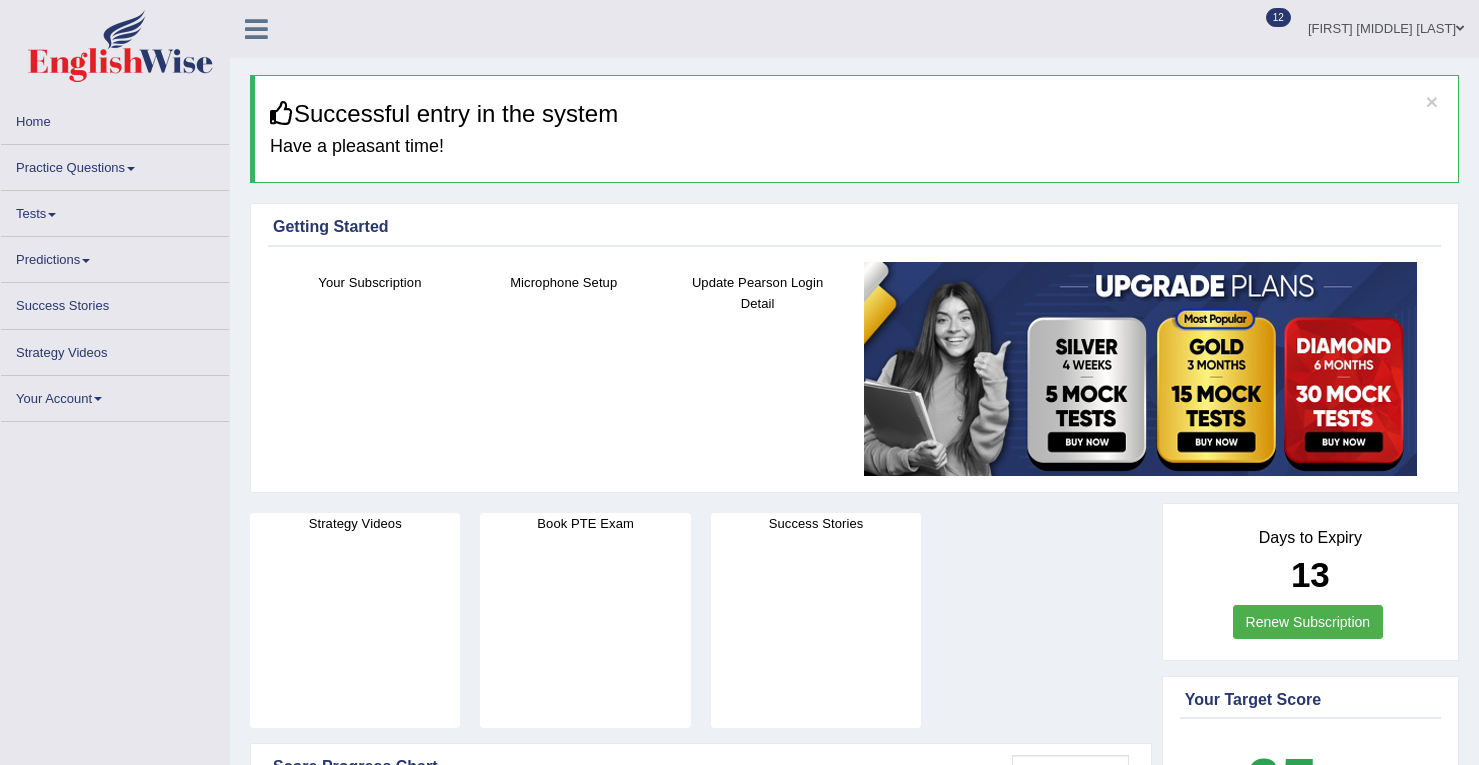 scroll, scrollTop: 0, scrollLeft: 0, axis: both 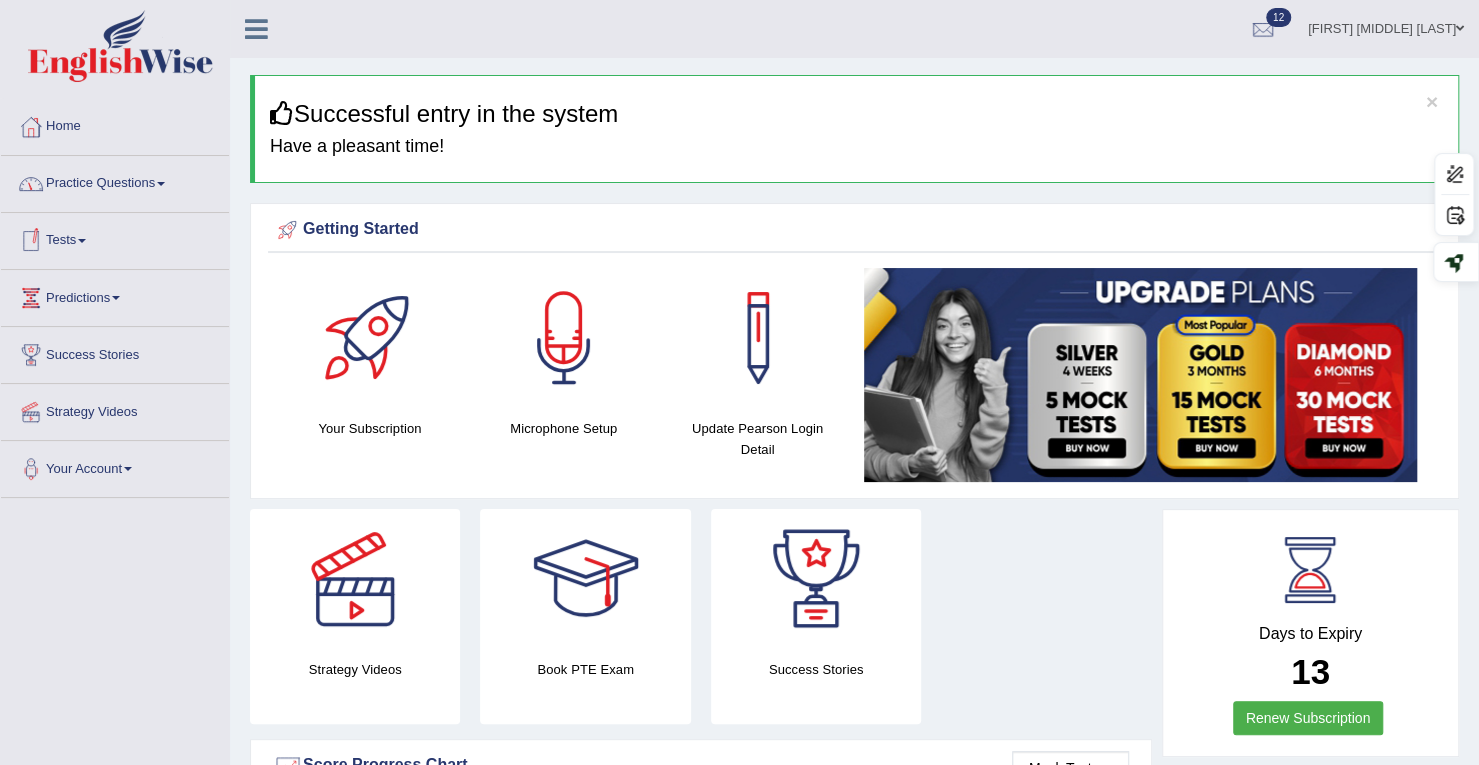click on "Practice Questions" at bounding box center (115, 181) 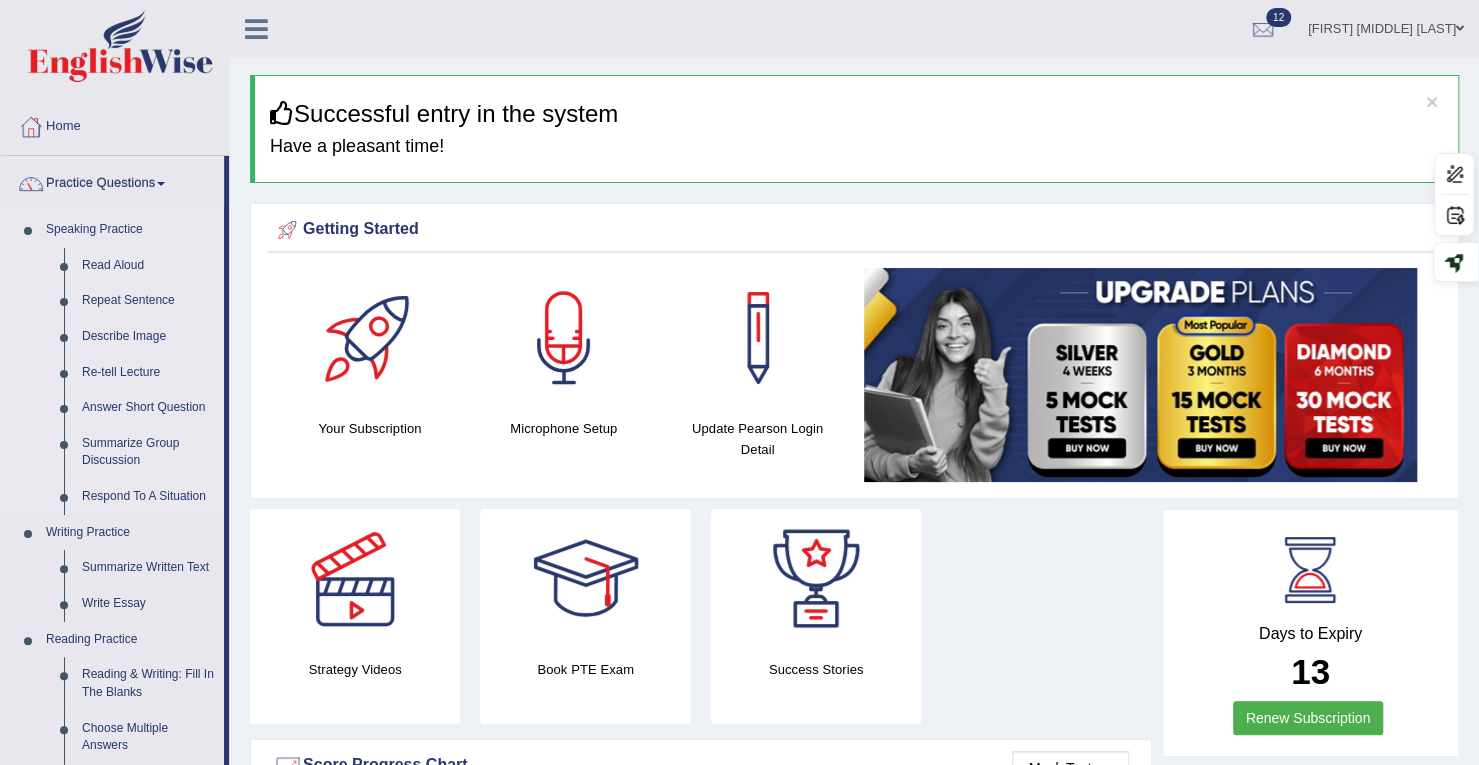 click on "Read Aloud" at bounding box center [148, 266] 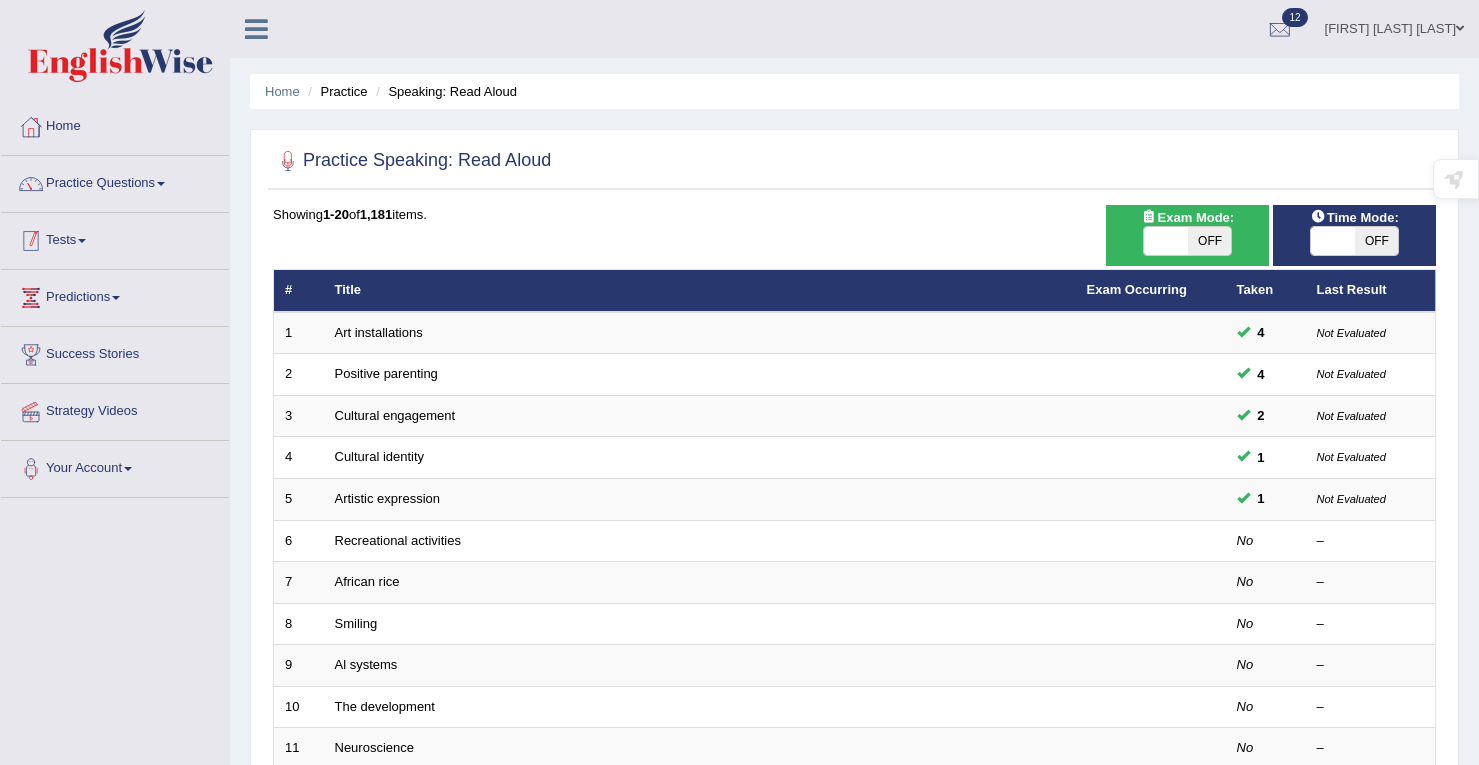 scroll, scrollTop: 0, scrollLeft: 0, axis: both 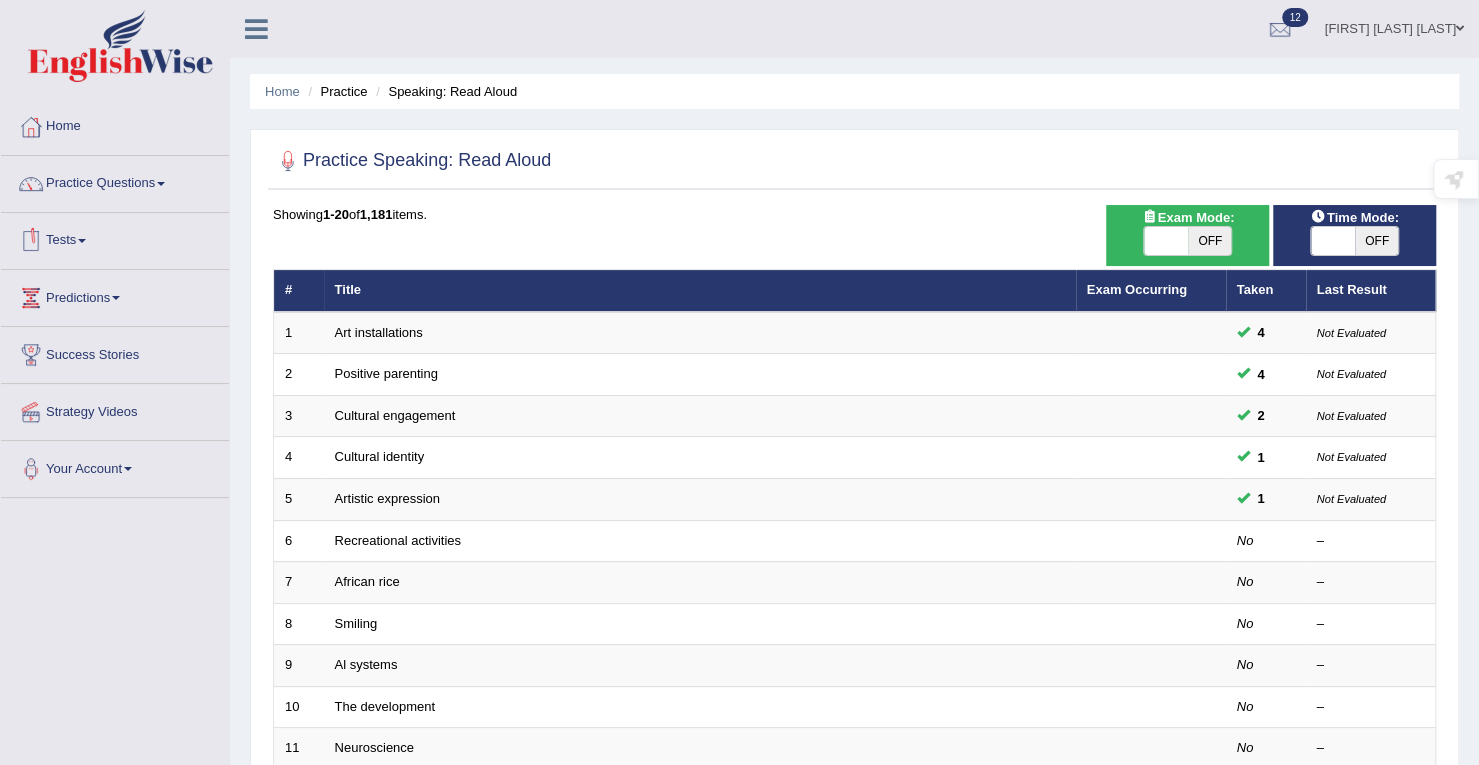 click on "OFF" at bounding box center (1210, 241) 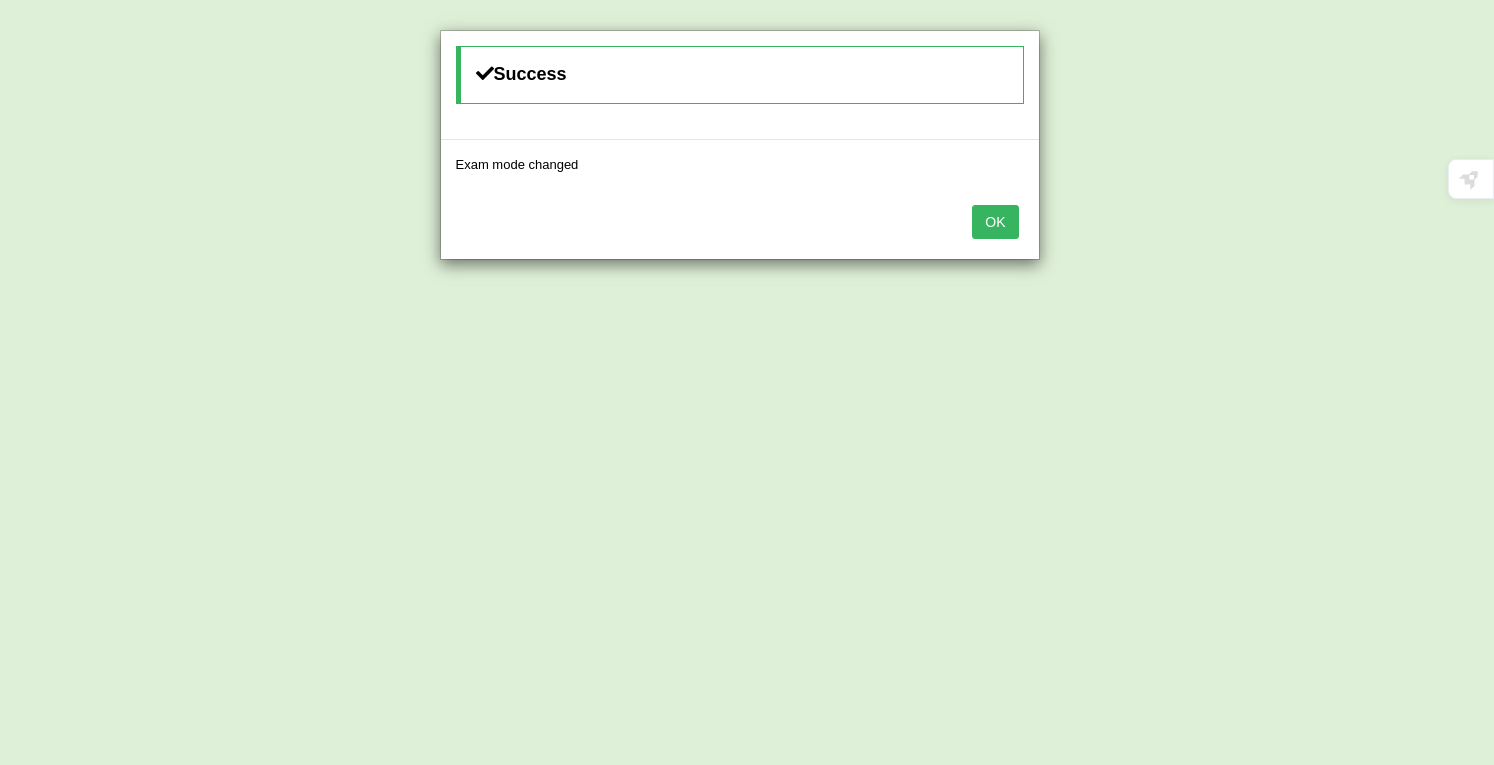 click on "OK" at bounding box center (995, 222) 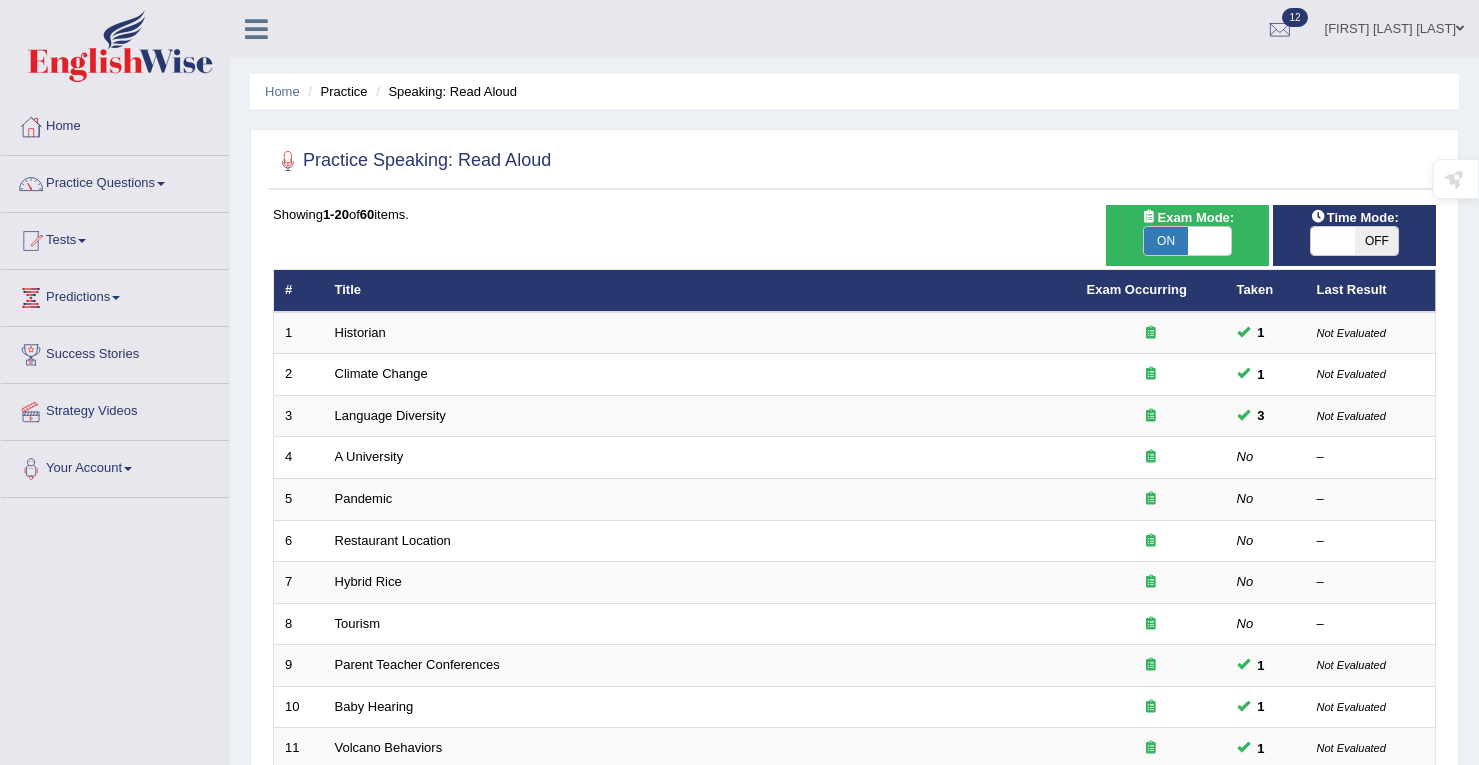 scroll, scrollTop: 0, scrollLeft: 0, axis: both 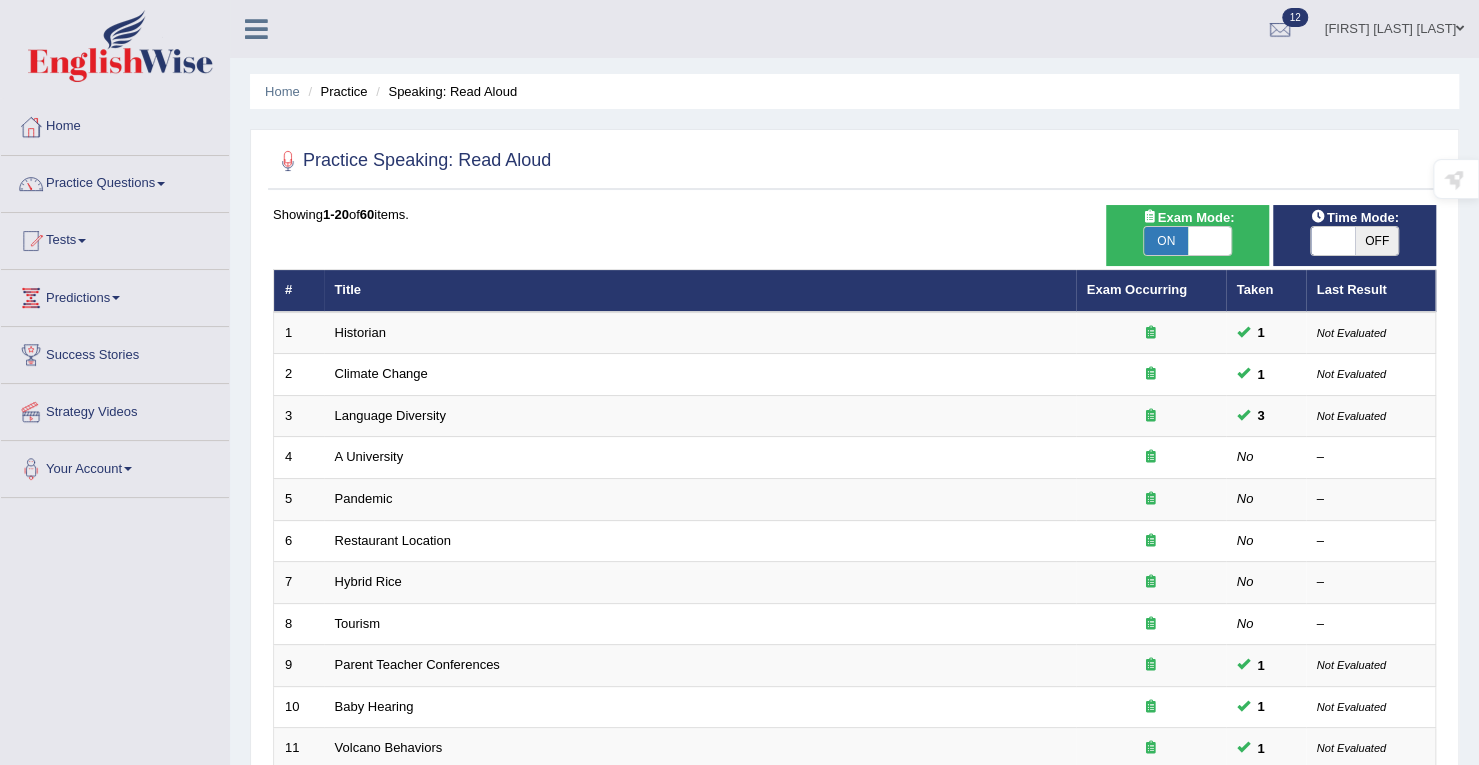 drag, startPoint x: 0, startPoint y: 0, endPoint x: 1349, endPoint y: 241, distance: 1370.3584 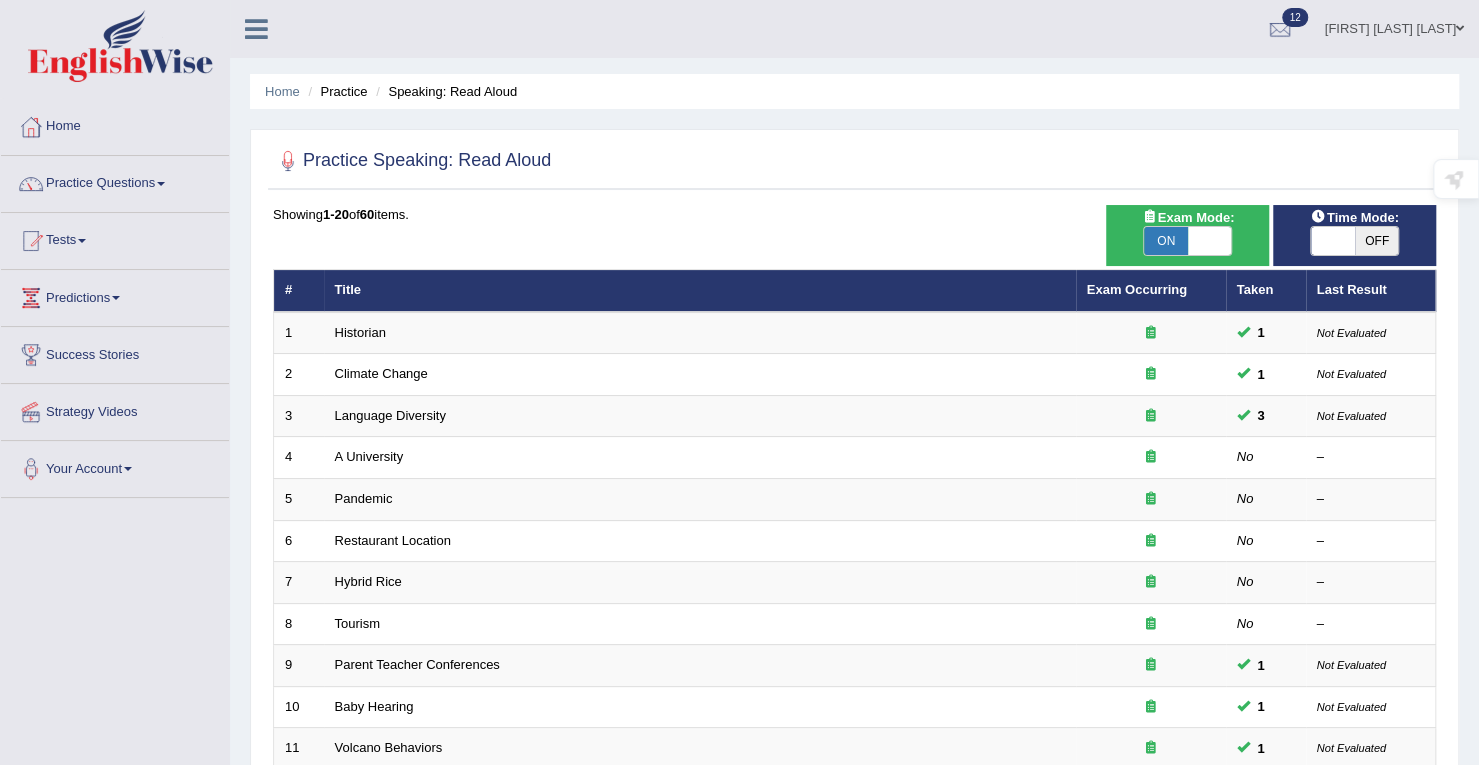 click on "OFF" at bounding box center [1377, 241] 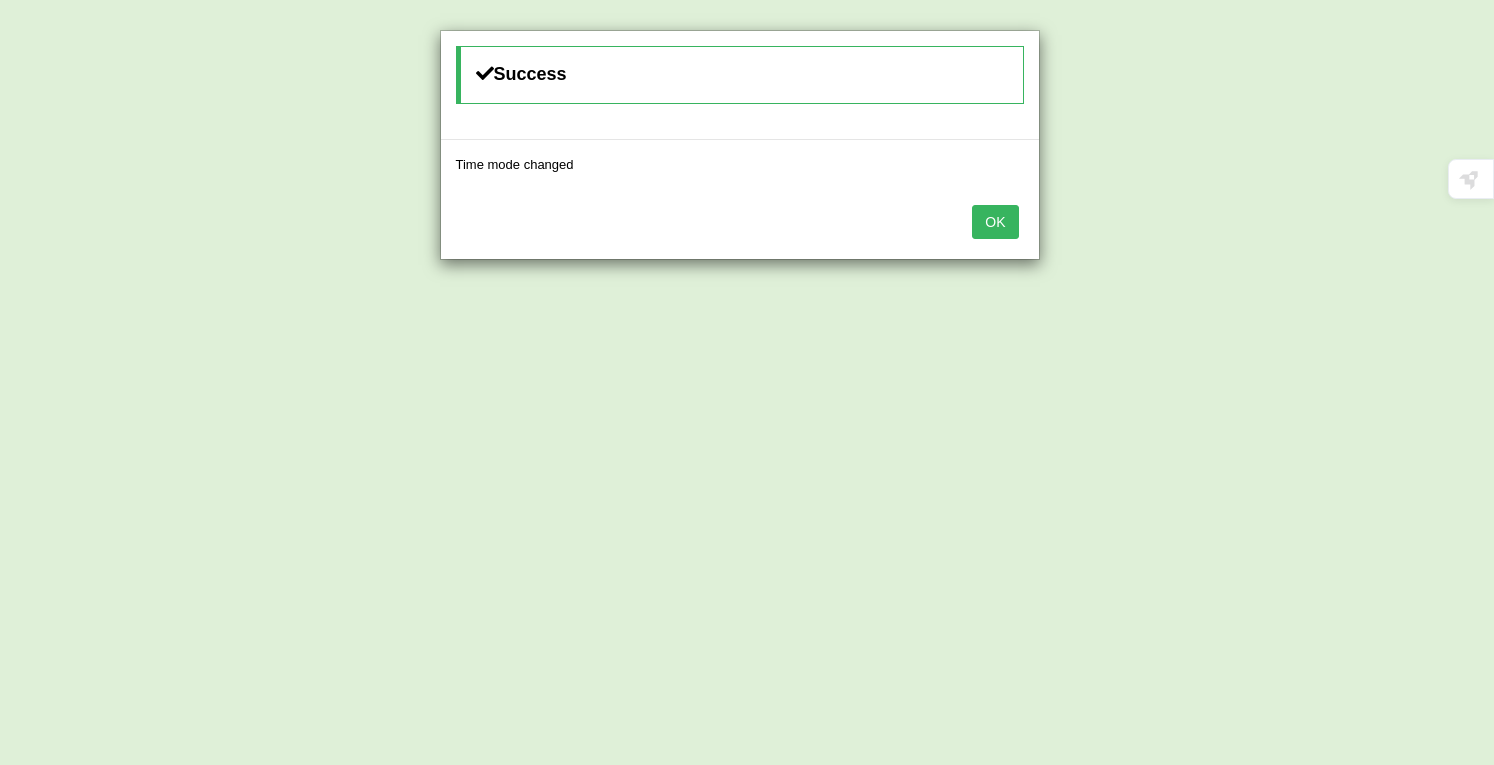 click on "OK" at bounding box center (995, 222) 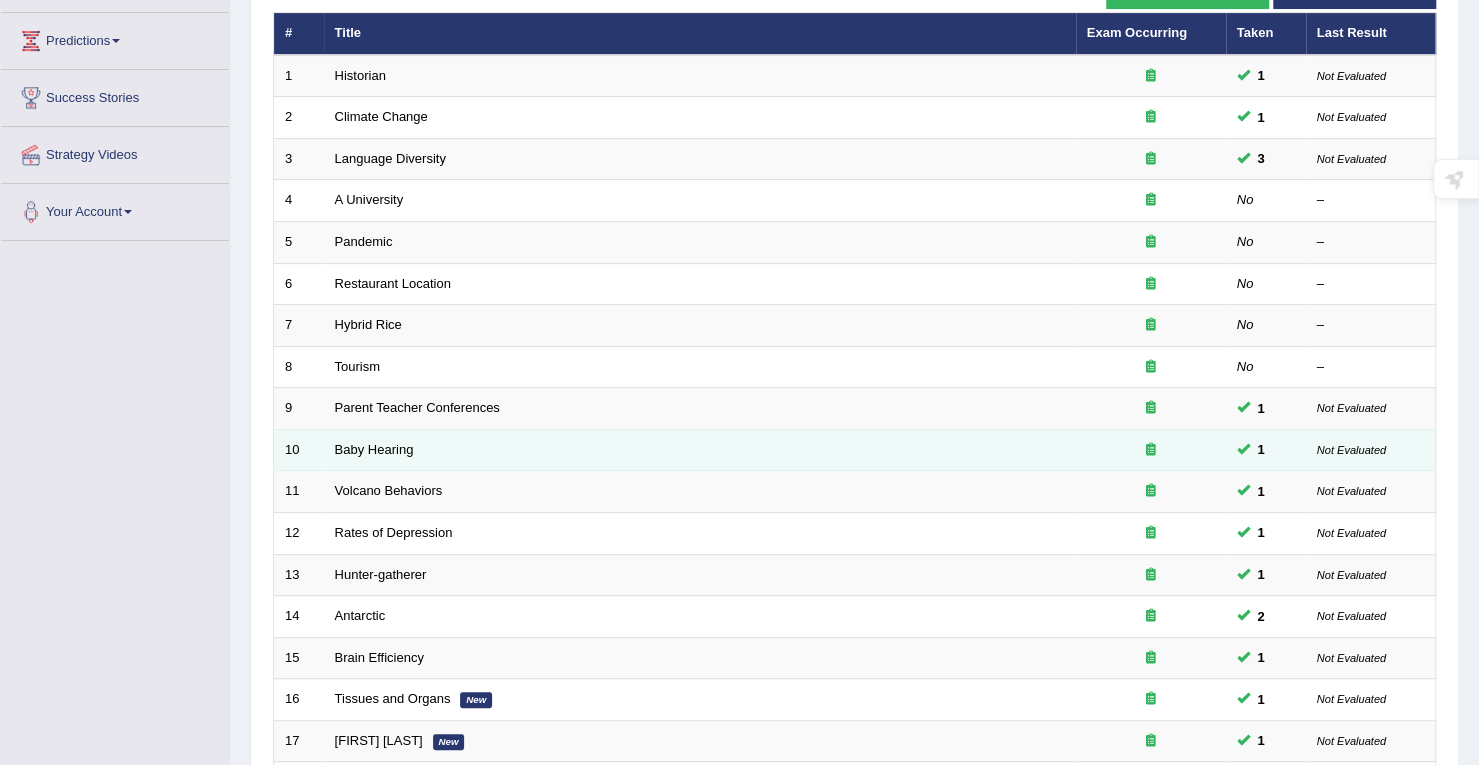 scroll, scrollTop: 249, scrollLeft: 0, axis: vertical 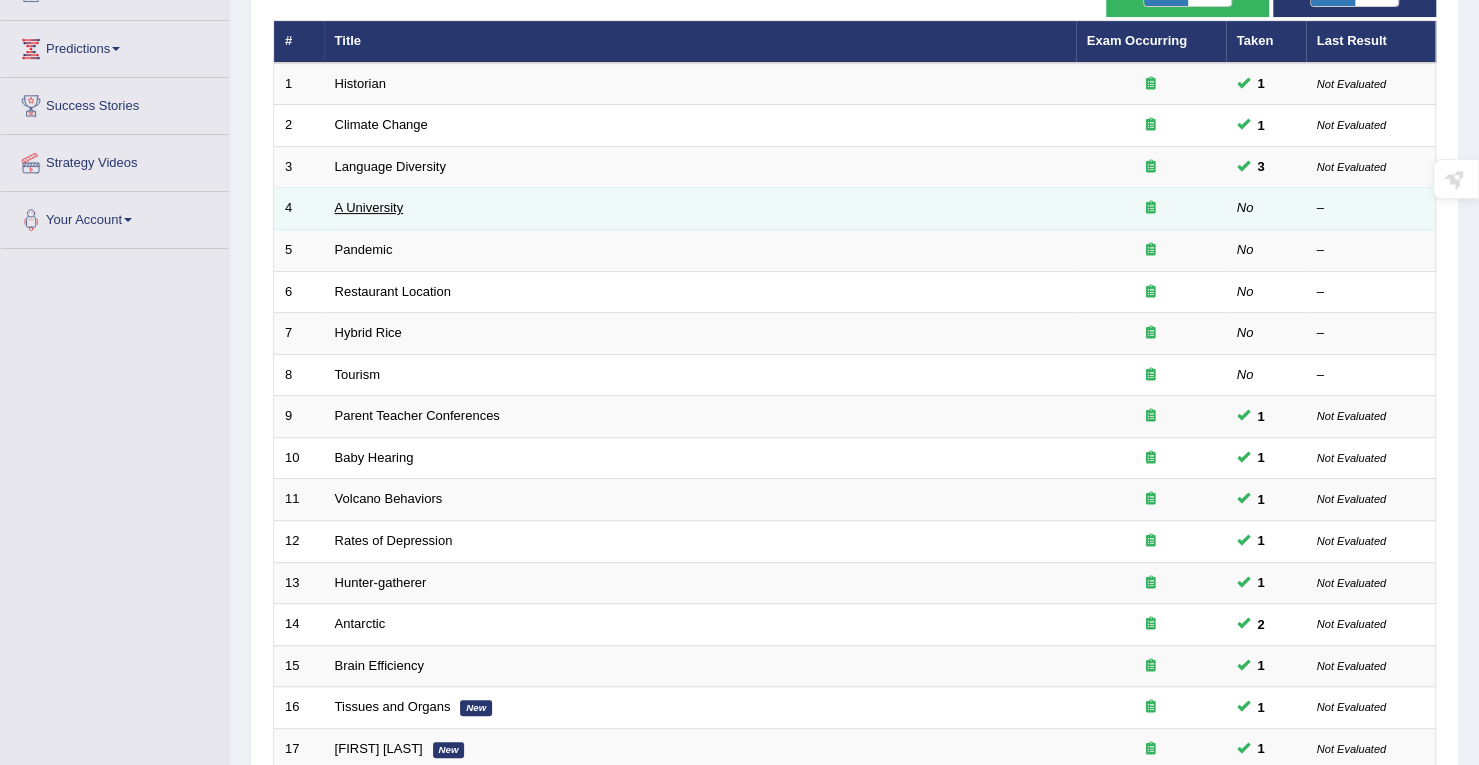click on "A University" at bounding box center (369, 207) 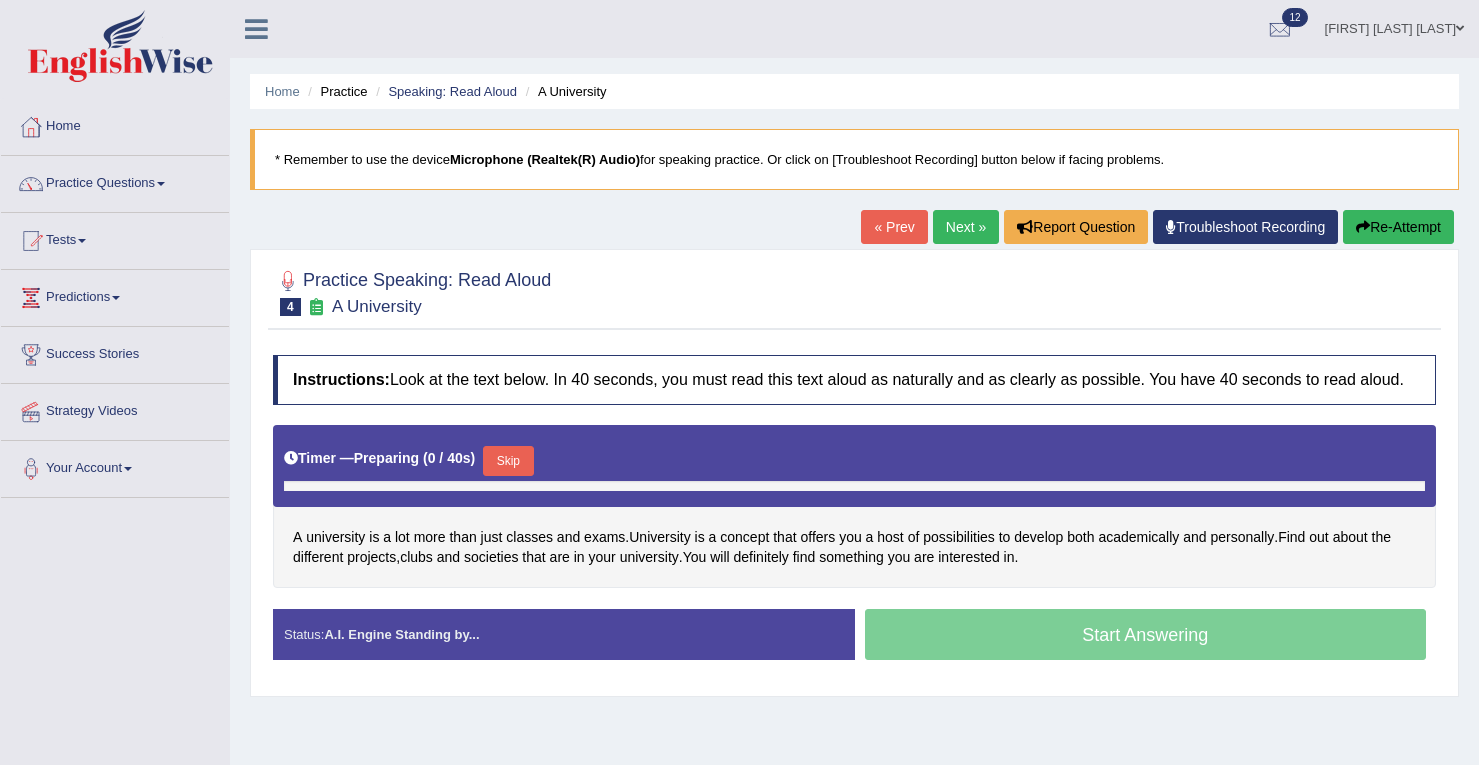 scroll, scrollTop: 0, scrollLeft: 0, axis: both 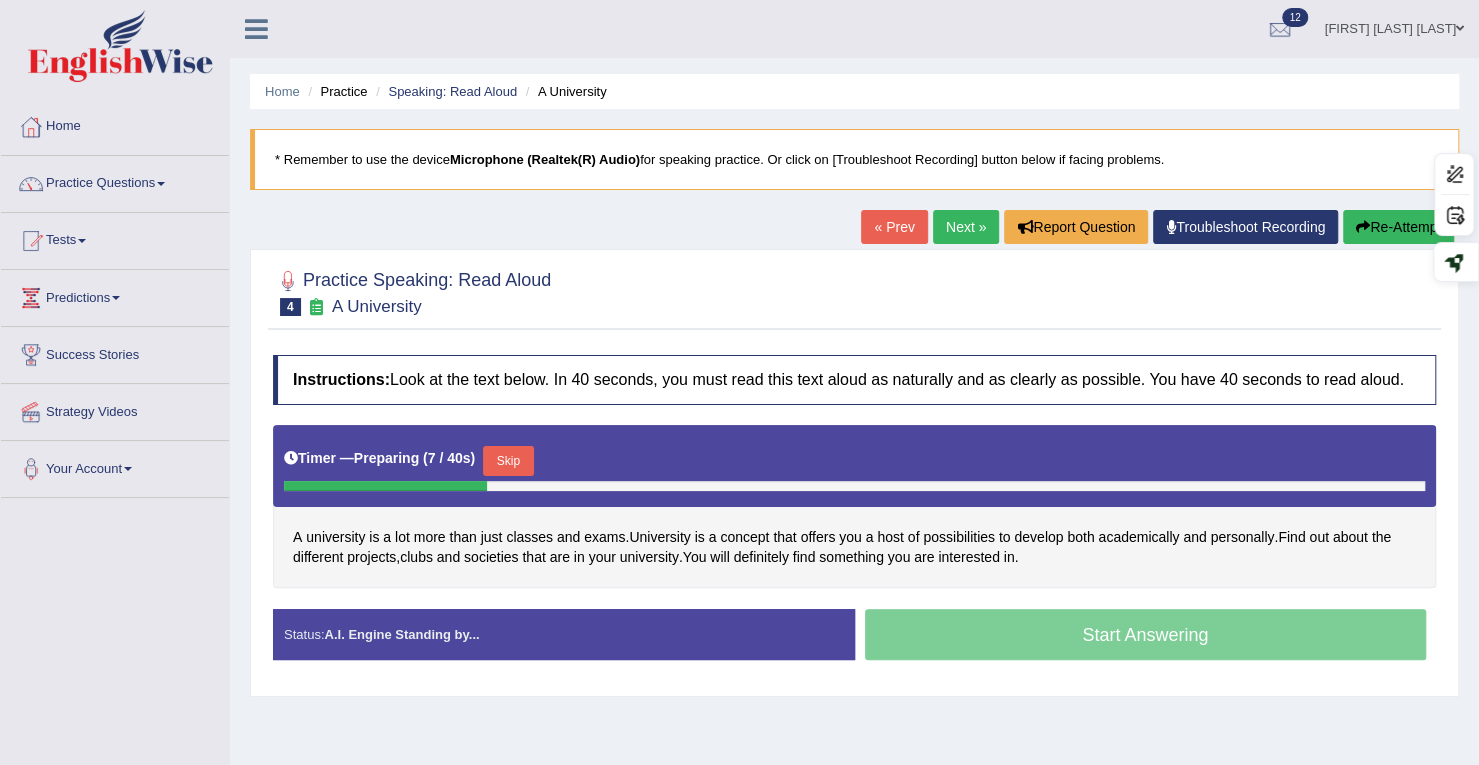 click at bounding box center [1363, 227] 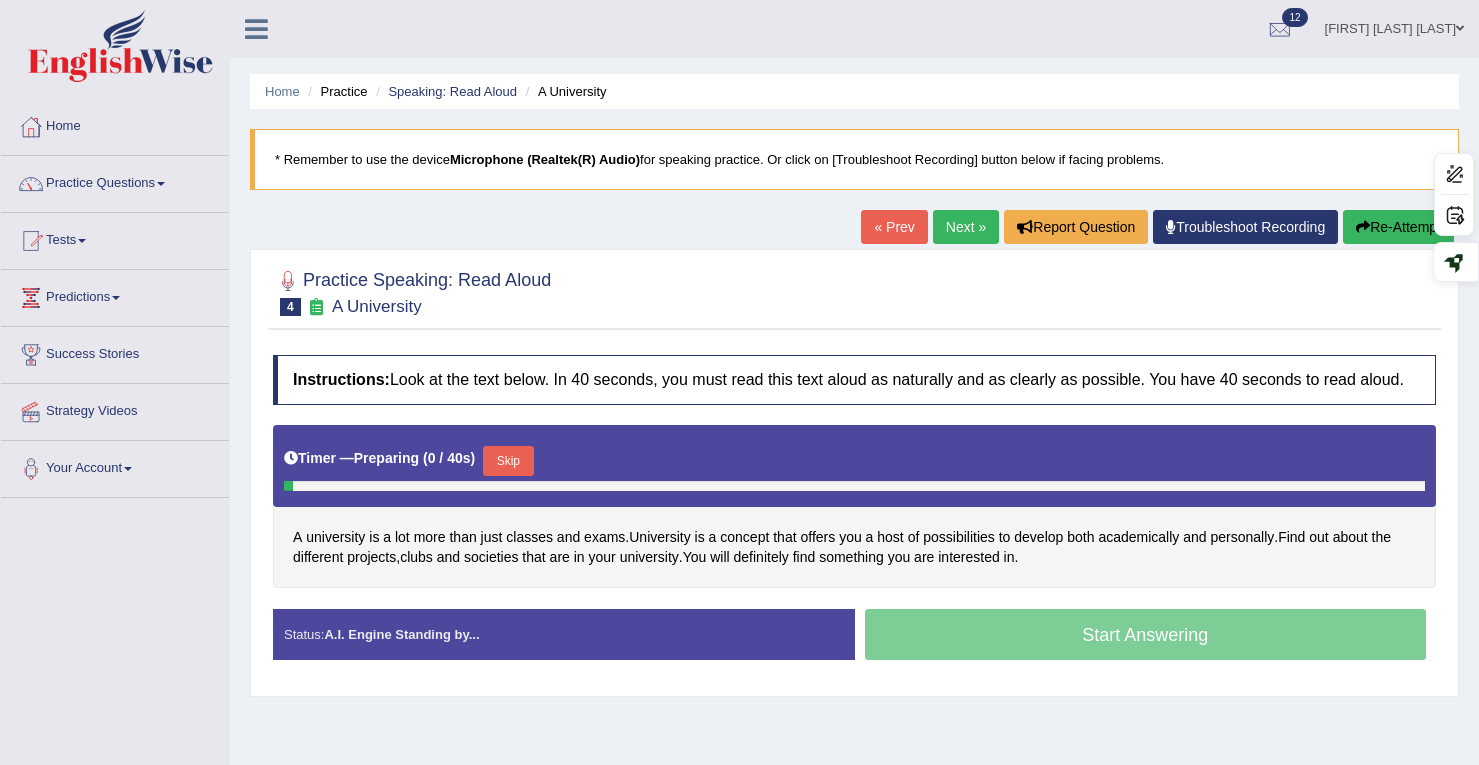 scroll, scrollTop: 0, scrollLeft: 0, axis: both 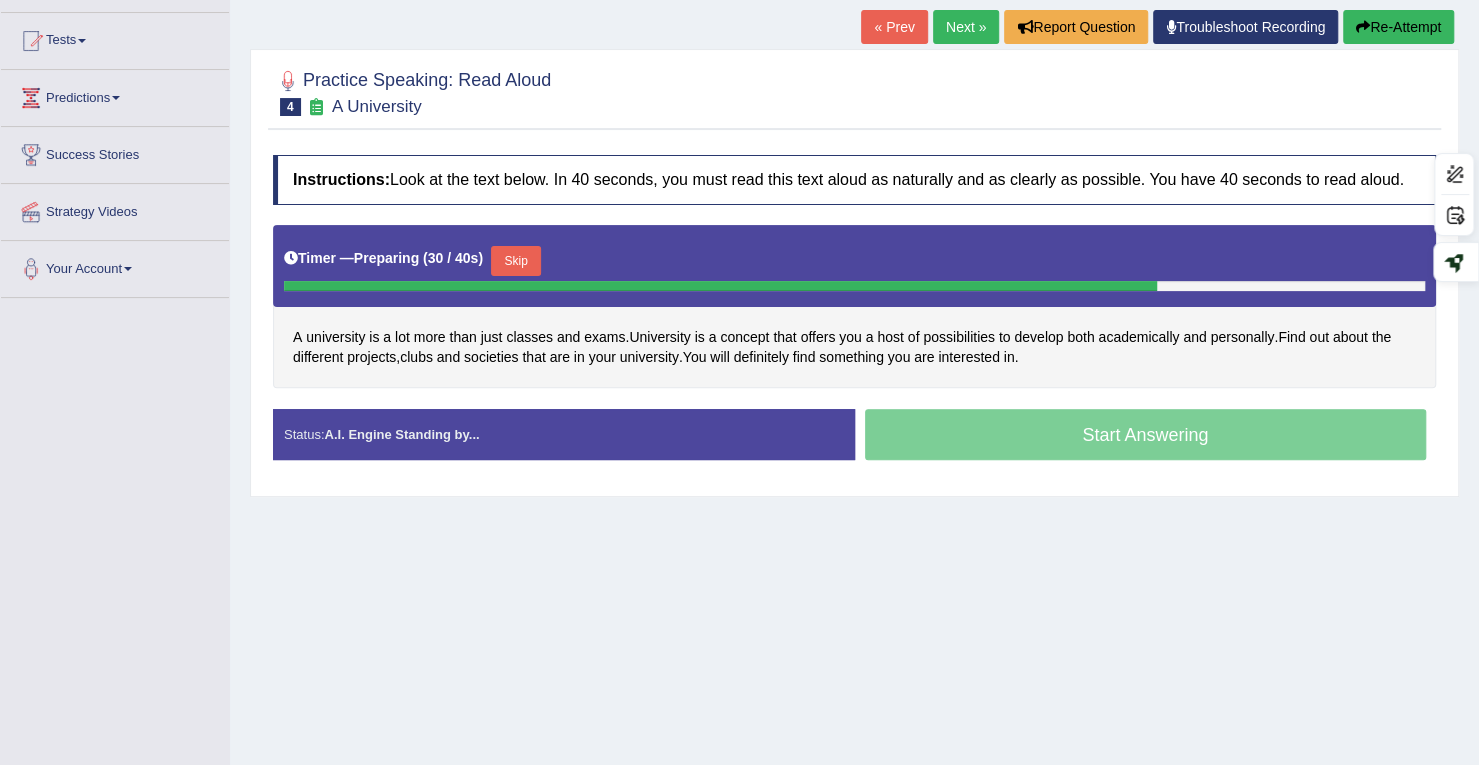 click on "Skip" at bounding box center [516, 261] 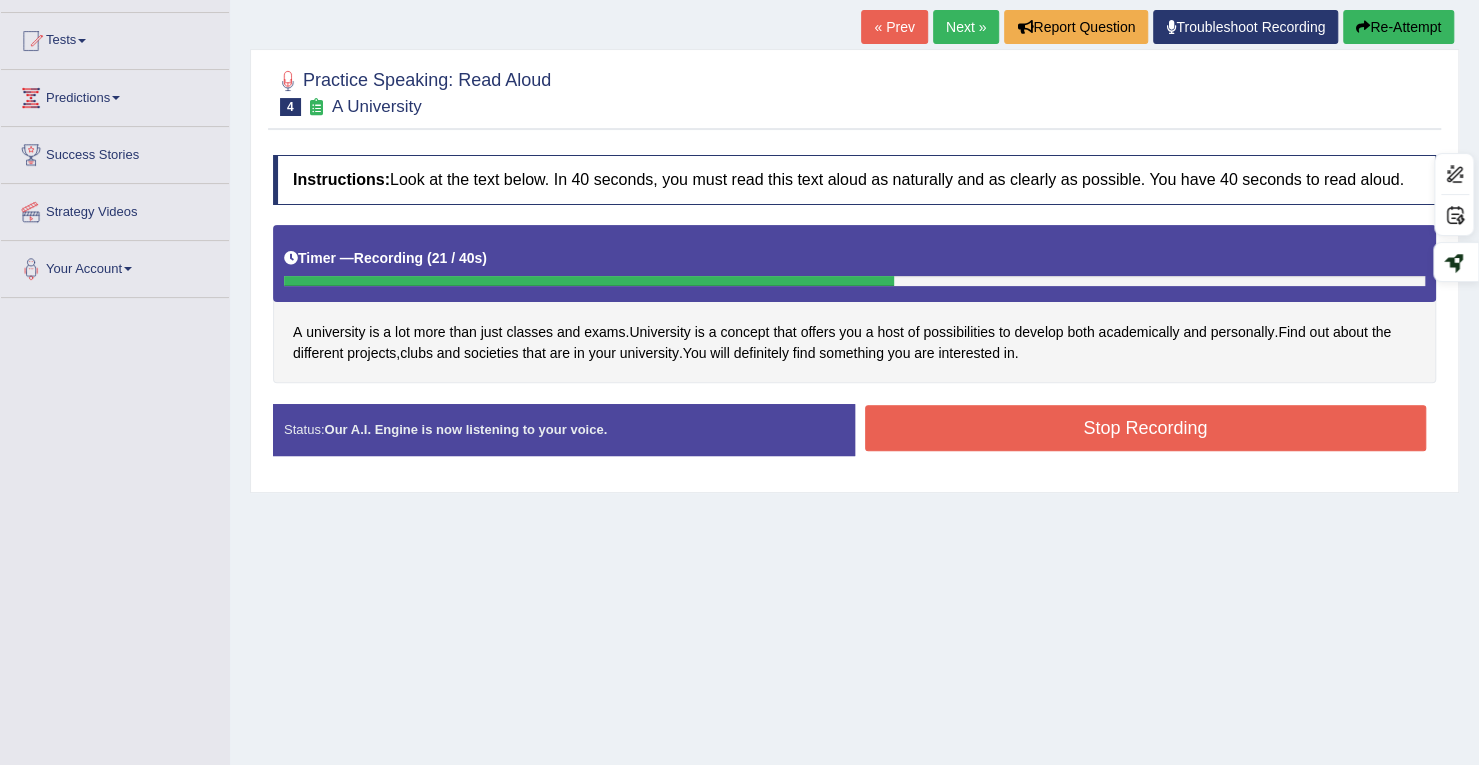 click on "Stop Recording" at bounding box center [1146, 428] 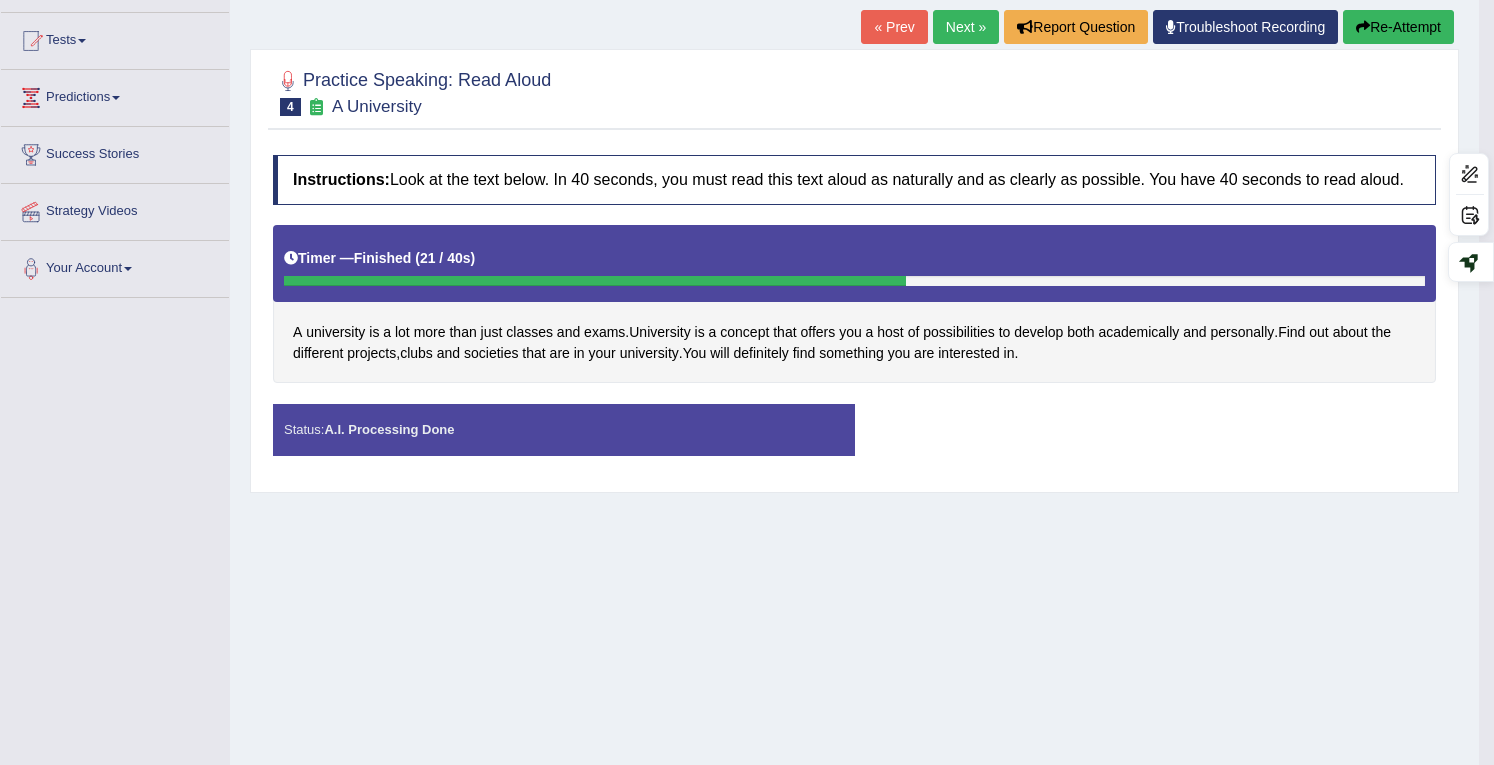 click on "Saving your answer..." at bounding box center (747, 382) 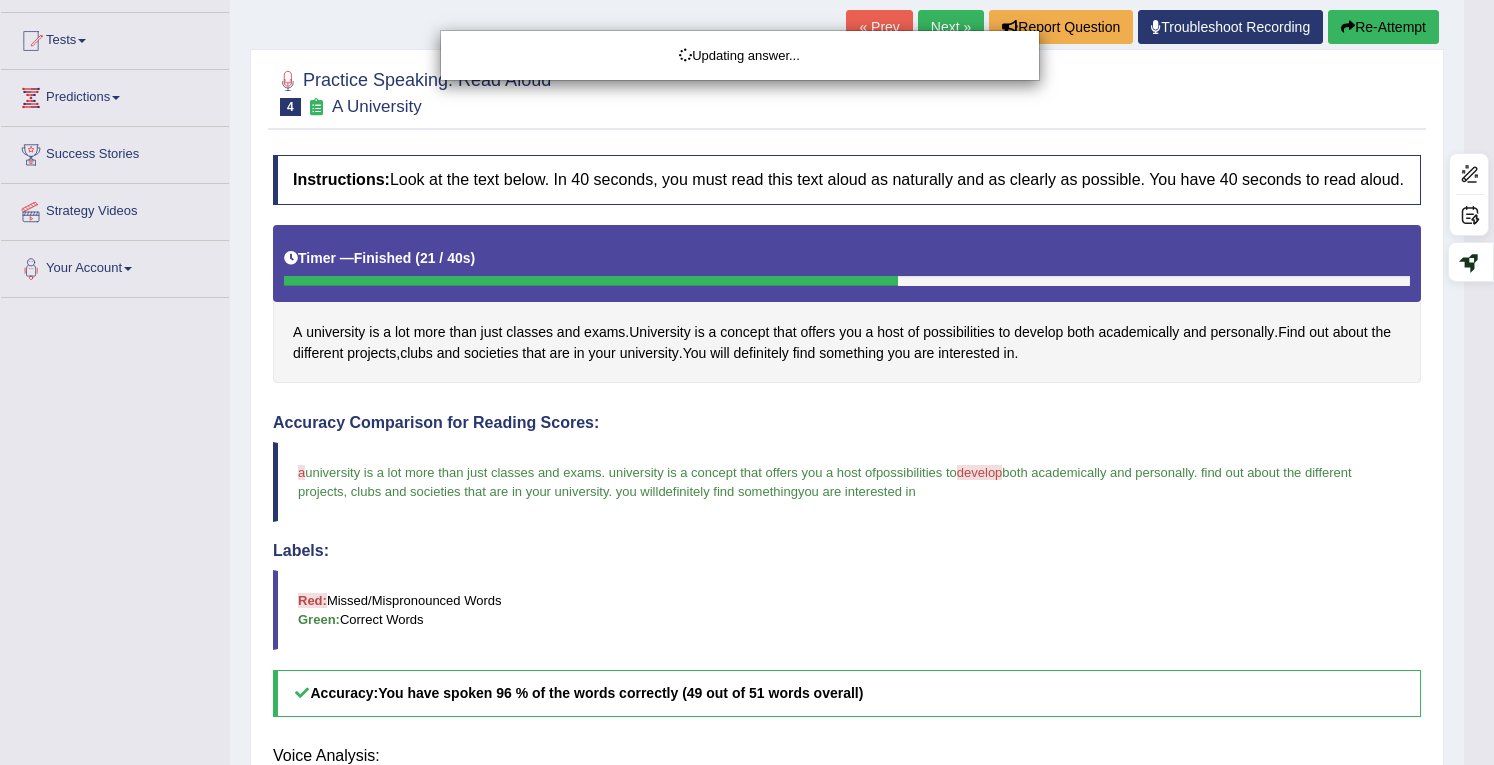 click on "Toggle navigation
Home
Practice Questions   Speaking Practice Read Aloud
Repeat Sentence
Describe Image
Re-tell Lecture
Answer Short Question
Summarize Group Discussion
Respond To A Situation
Writing Practice  Summarize Written Text
Write Essay
Reading Practice  Reading & Writing: Fill In The Blanks
Choose Multiple Answers
Re-order Paragraphs
Fill In The Blanks
Choose Single Answer
Listening Practice  Summarize Spoken Text
Highlight Incorrect Words
Highlight Correct Summary
Select Missing Word
Choose Single Answer
Choose Multiple Answers
Fill In The Blanks
Write From Dictation
Pronunciation
Tests  Take Practice Sectional Test" at bounding box center [747, 182] 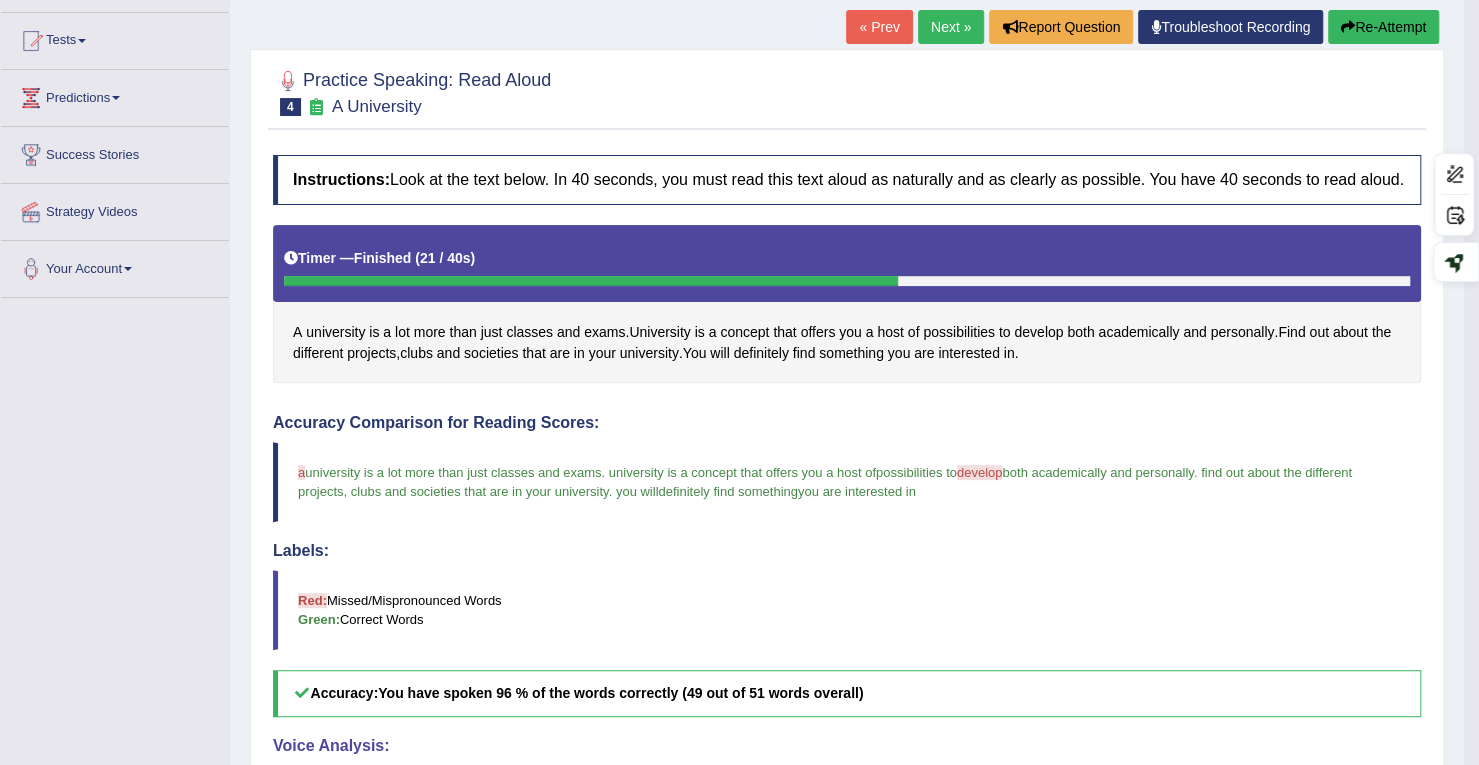 click on "Re-Attempt" at bounding box center (1383, 27) 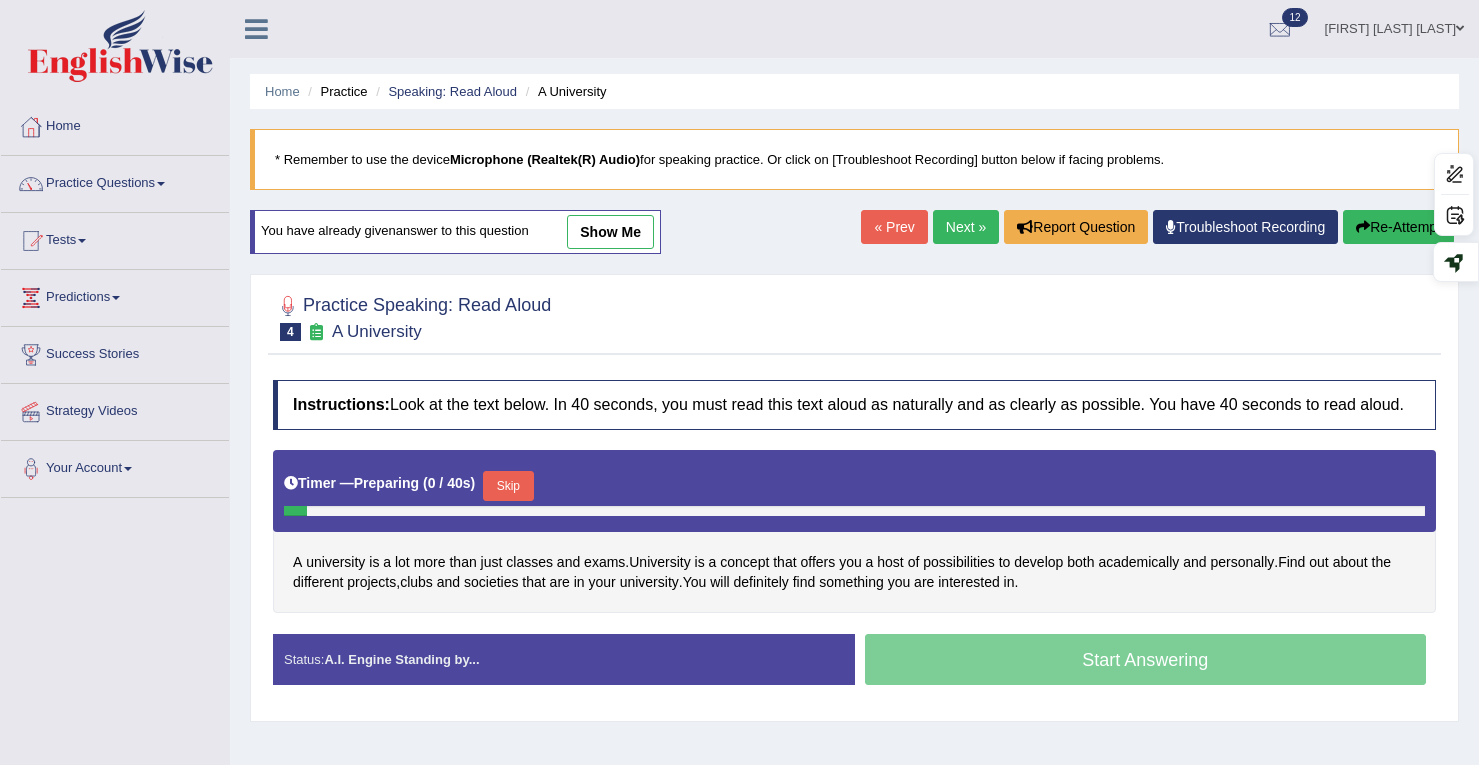 scroll, scrollTop: 284, scrollLeft: 0, axis: vertical 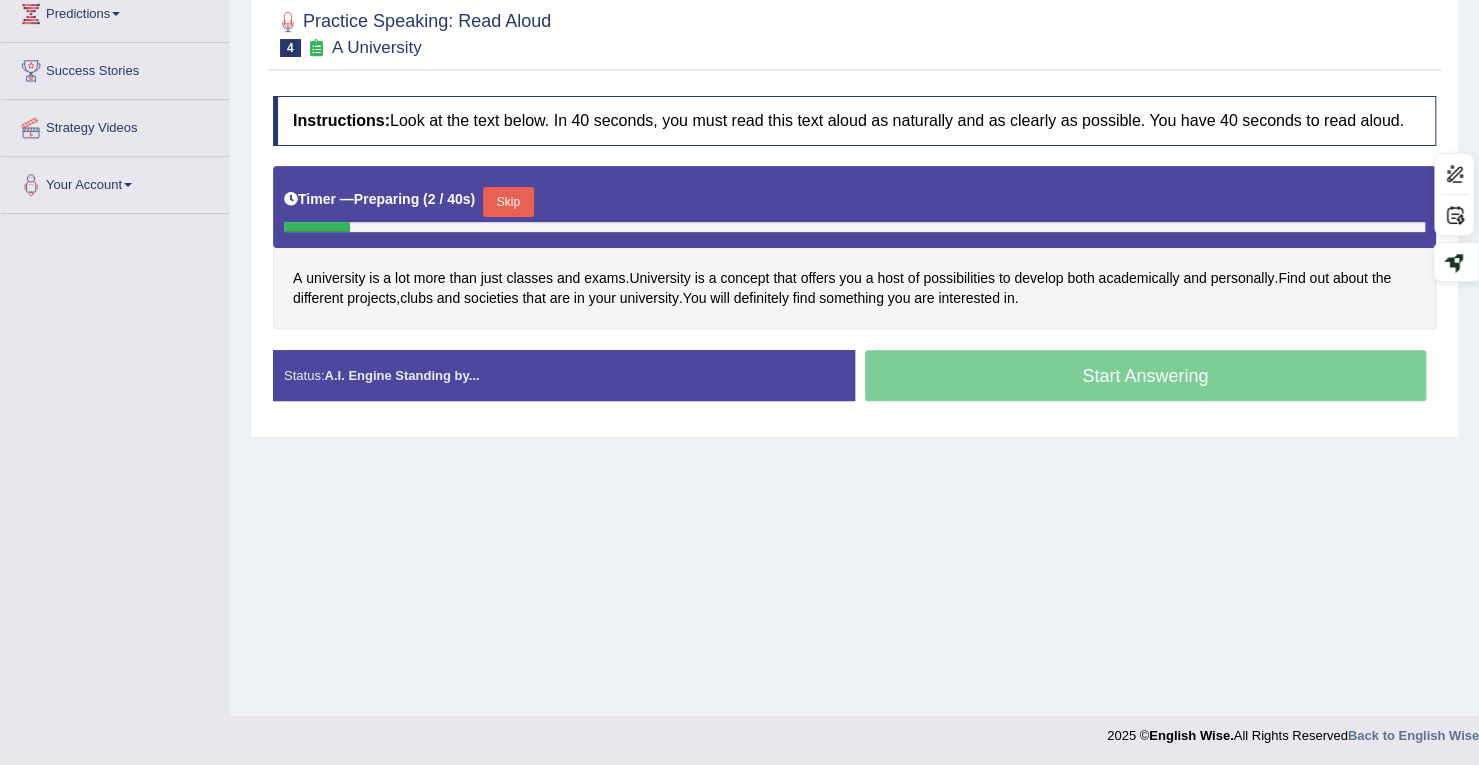 click on "Skip" at bounding box center (508, 202) 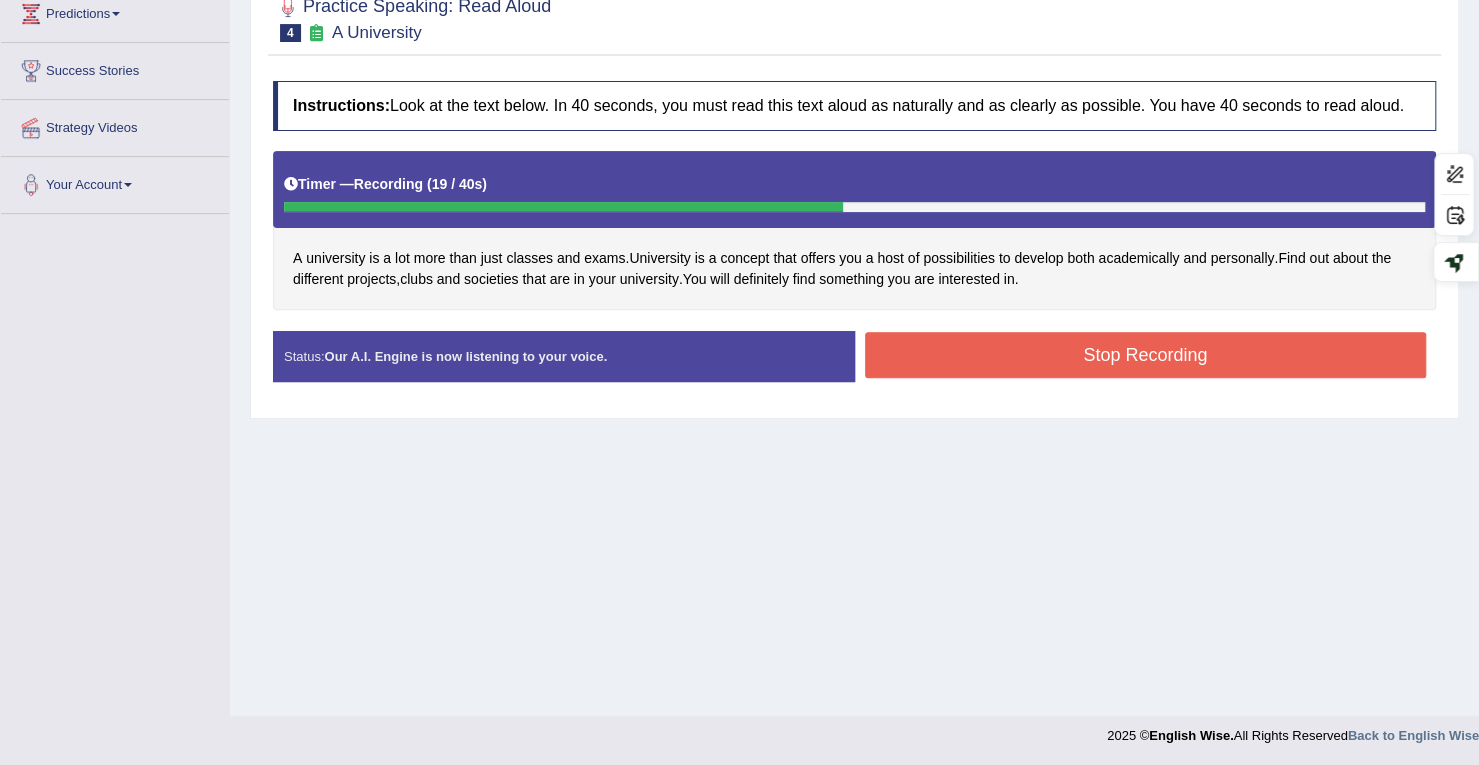 click on "Stop Recording" at bounding box center (1146, 355) 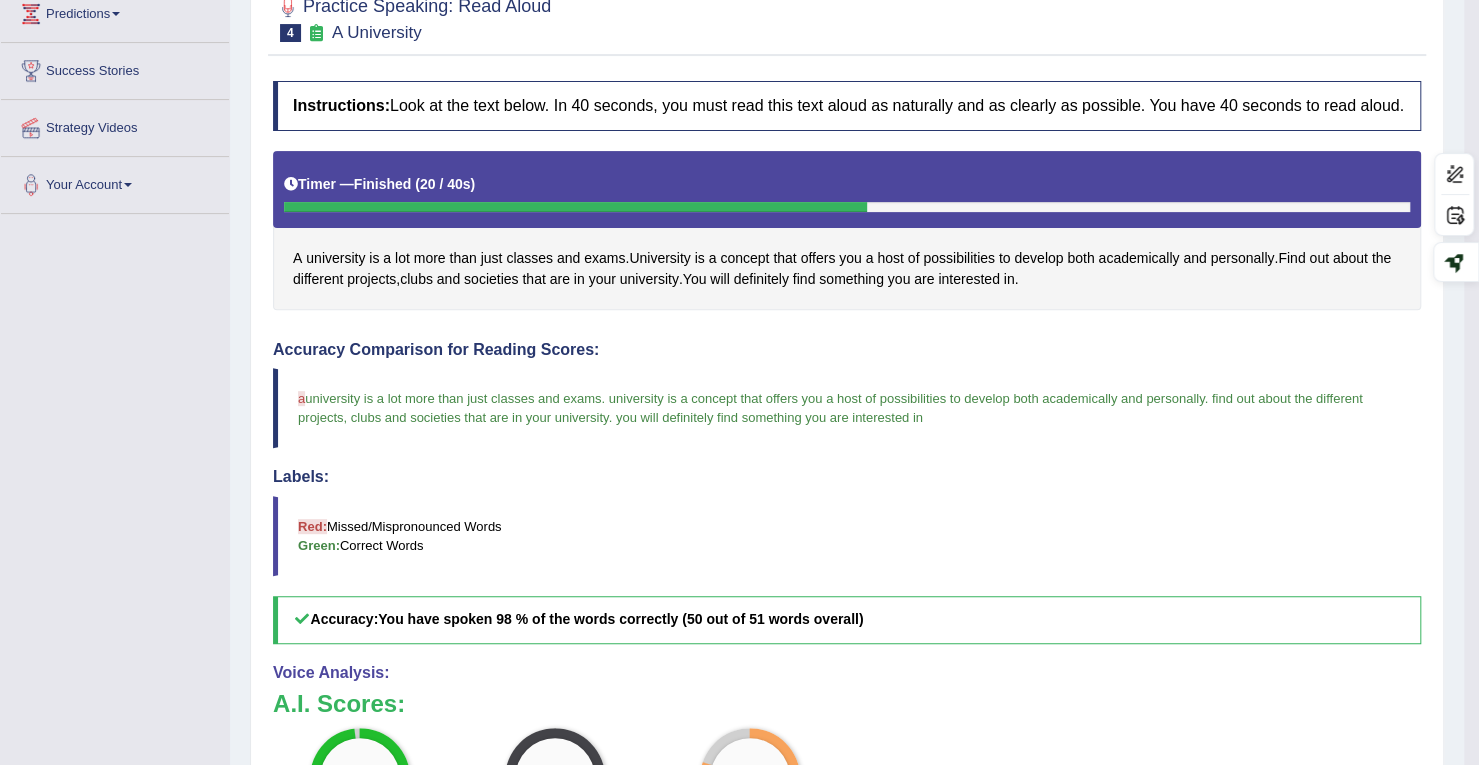 scroll, scrollTop: 184, scrollLeft: 0, axis: vertical 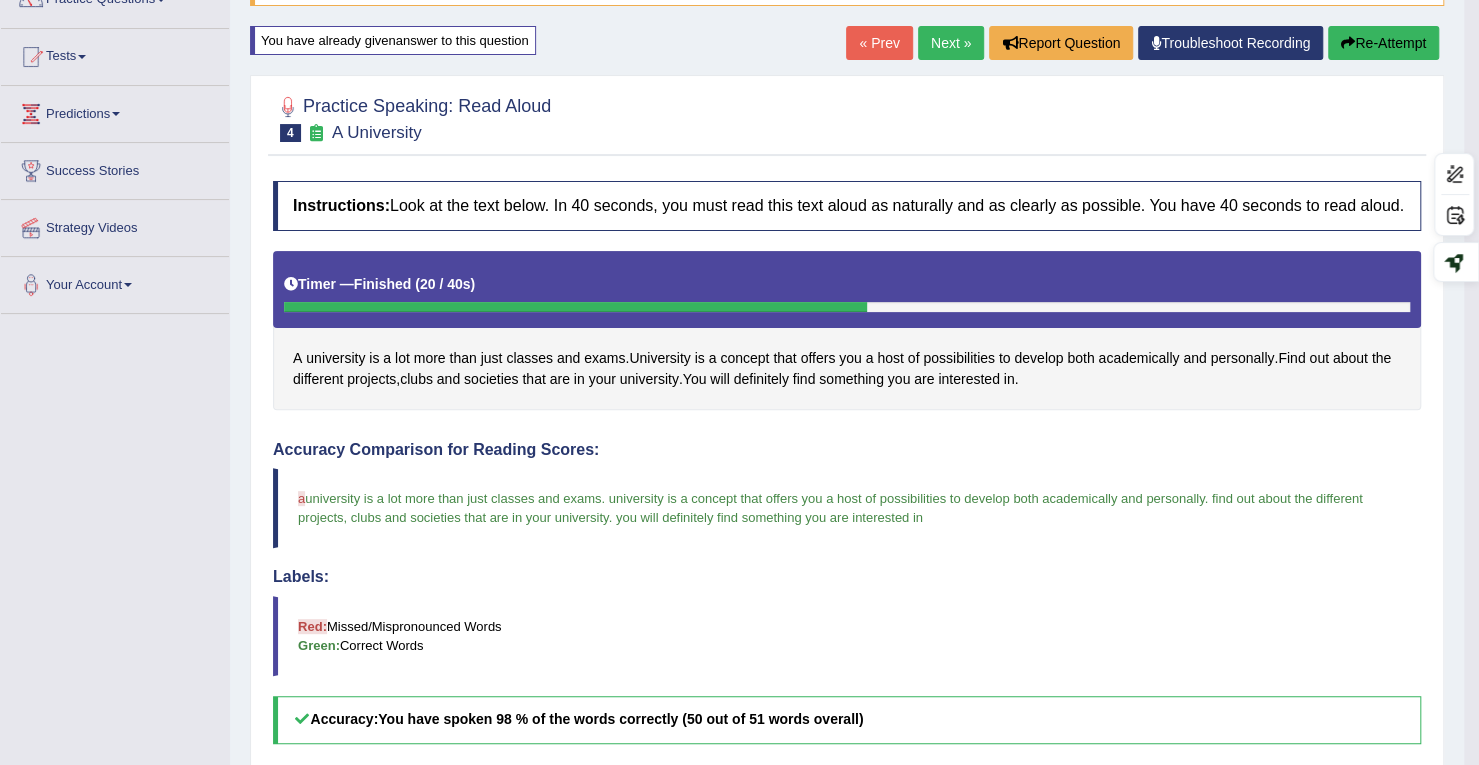 click on "Re-Attempt" at bounding box center (1383, 43) 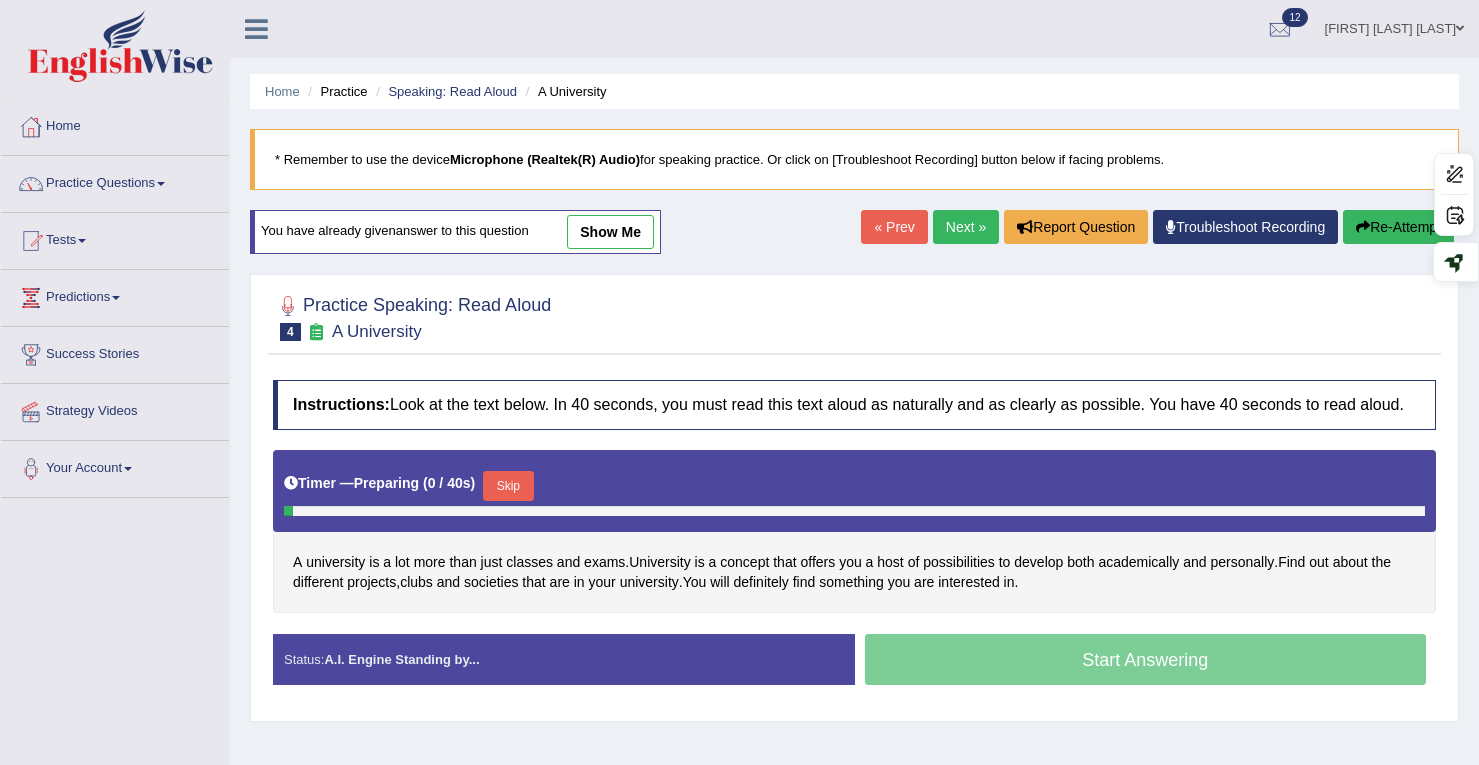 scroll, scrollTop: 184, scrollLeft: 0, axis: vertical 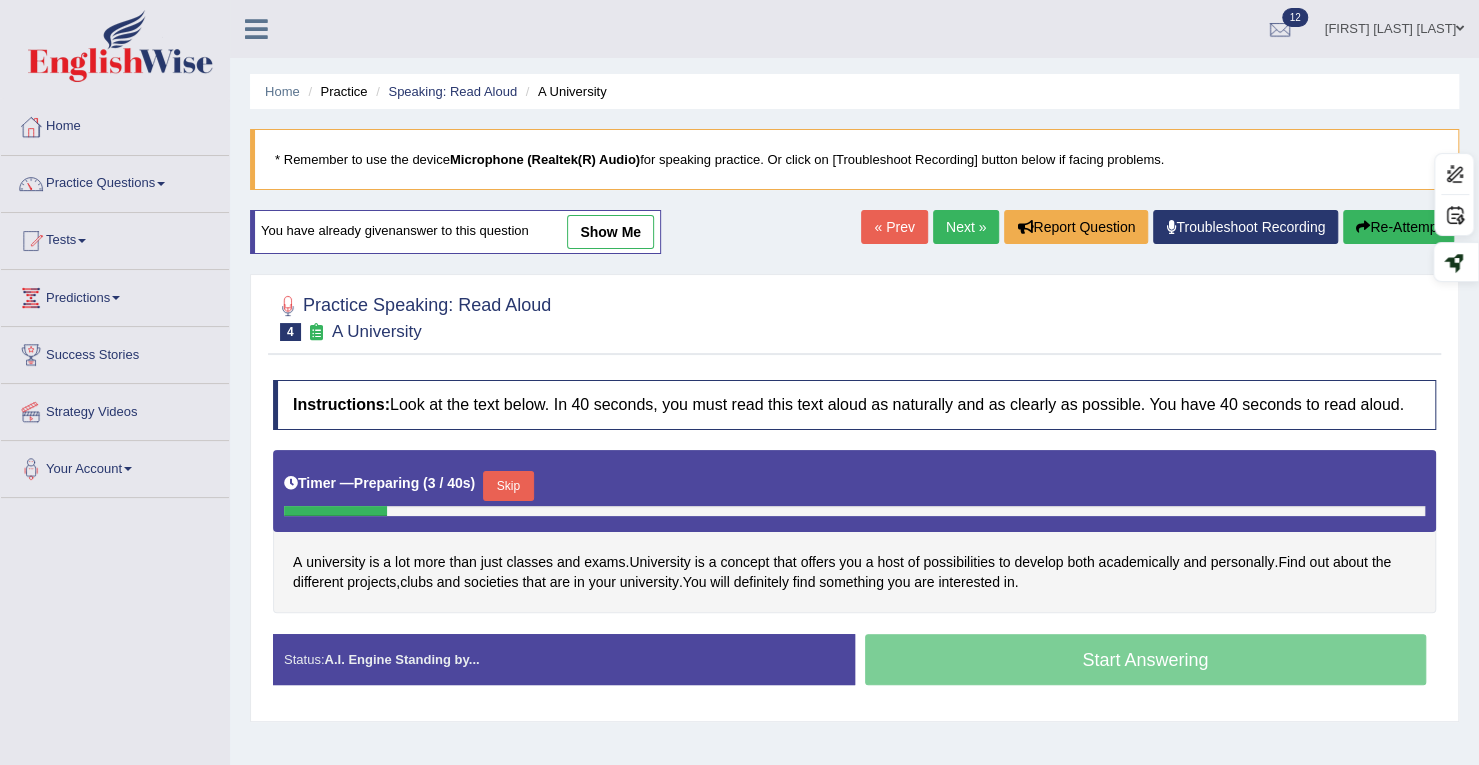 click on "Next »" at bounding box center [966, 227] 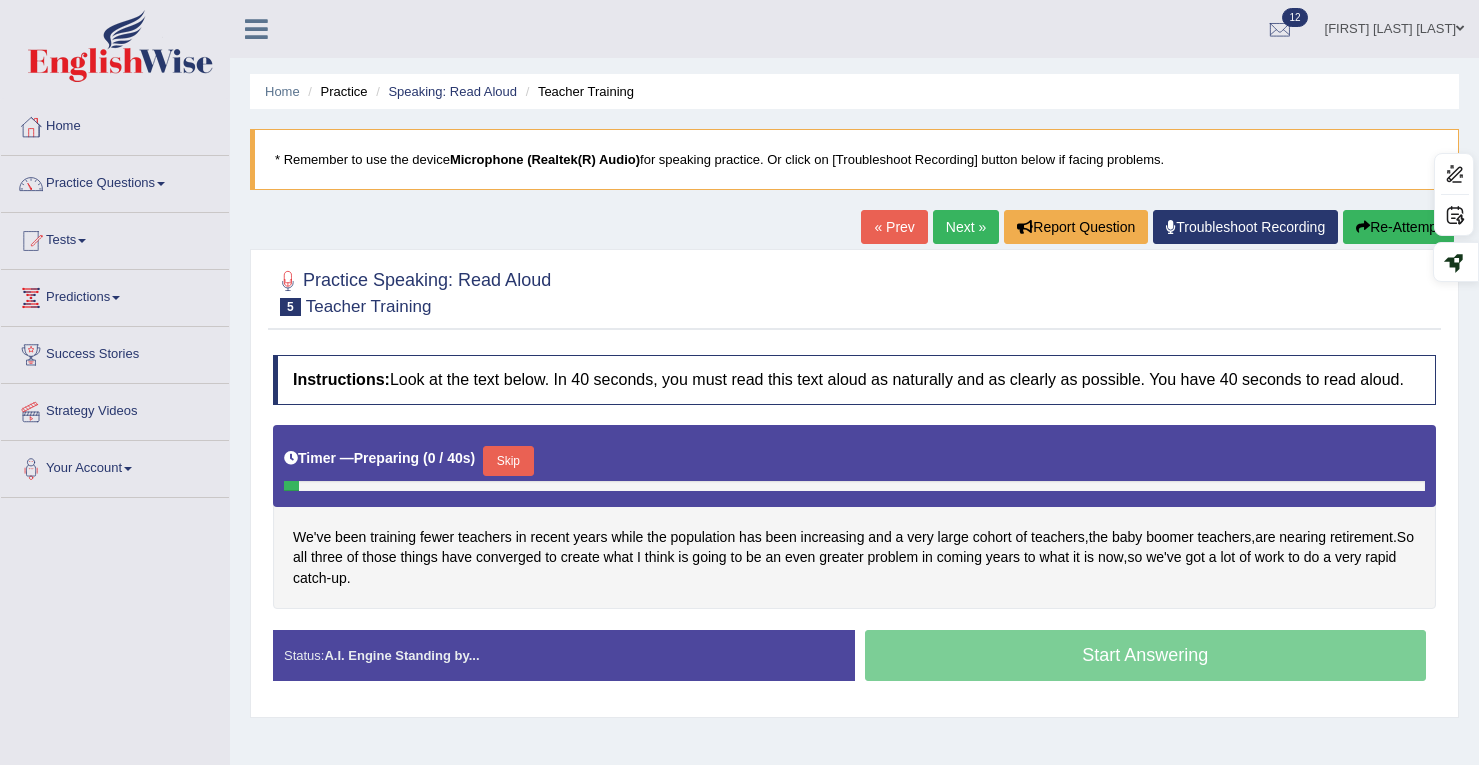 scroll, scrollTop: 284, scrollLeft: 0, axis: vertical 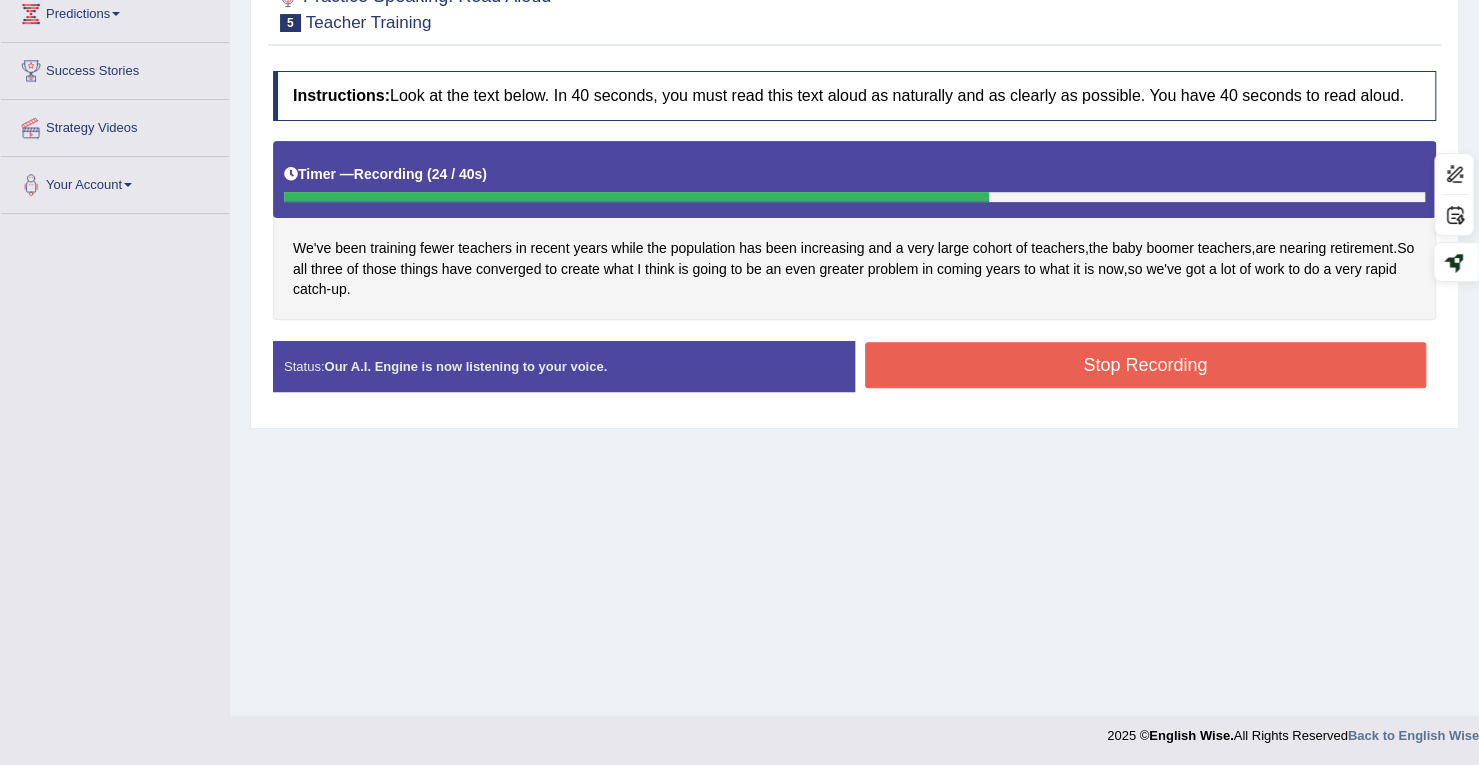 click on "Stop Recording" at bounding box center [1146, 365] 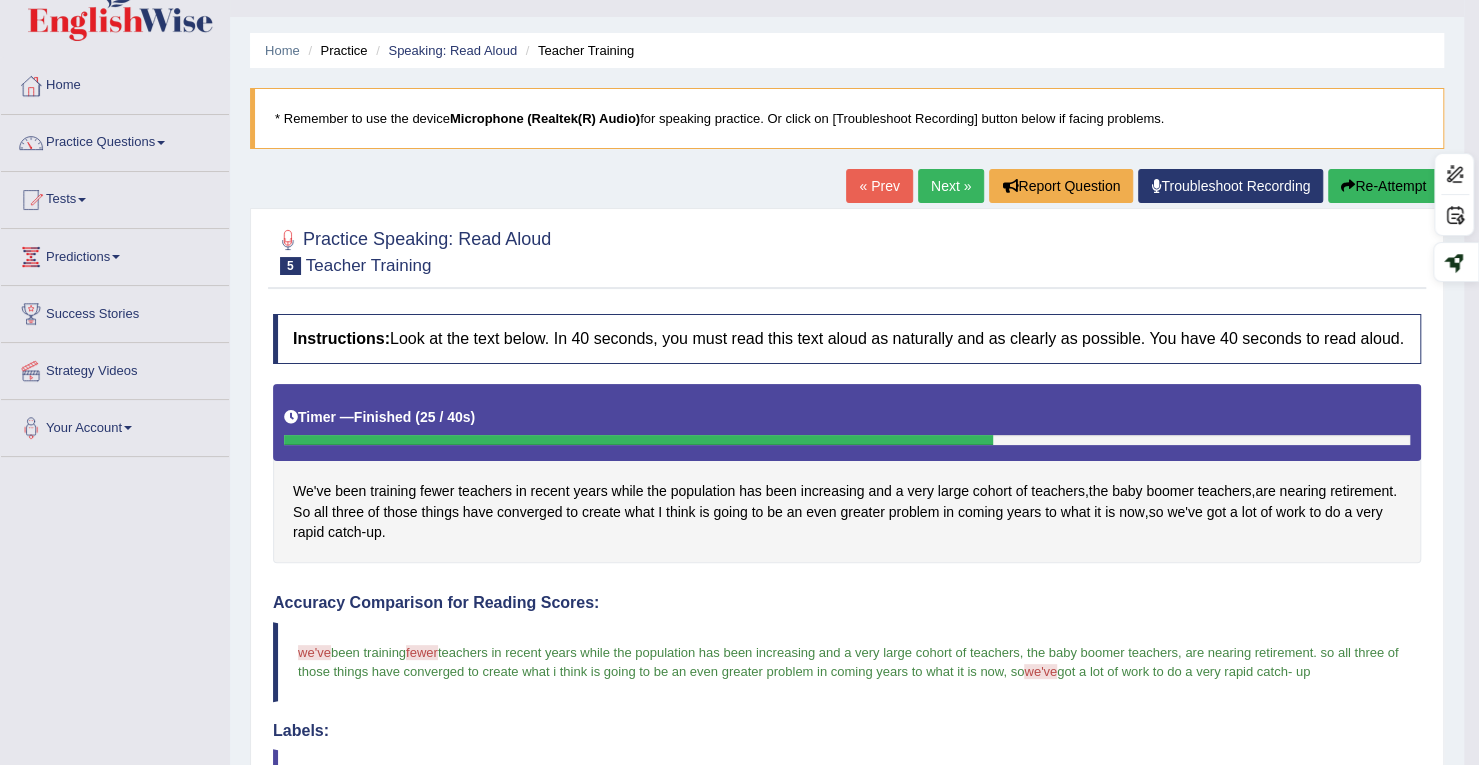 scroll, scrollTop: 0, scrollLeft: 0, axis: both 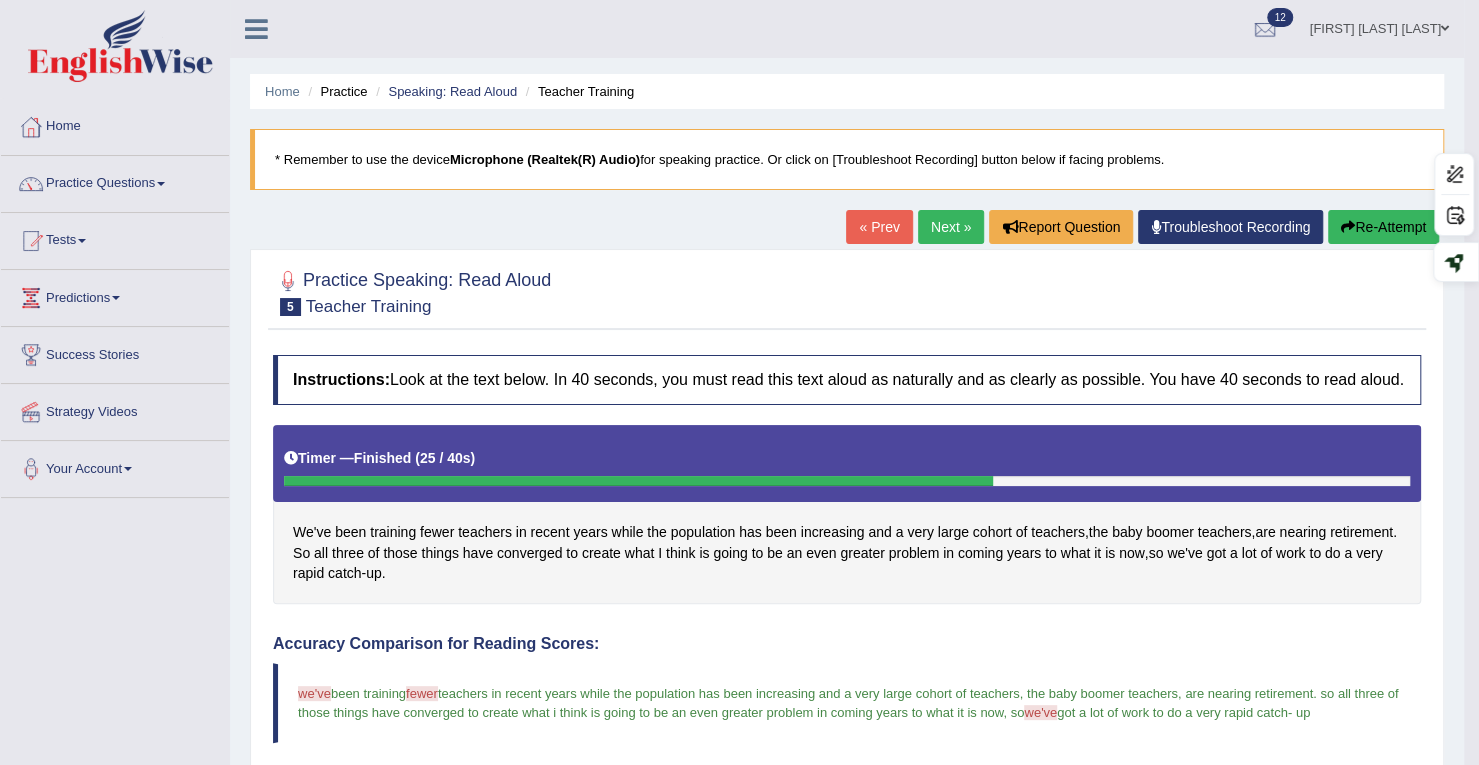 click on "Next »" at bounding box center [951, 227] 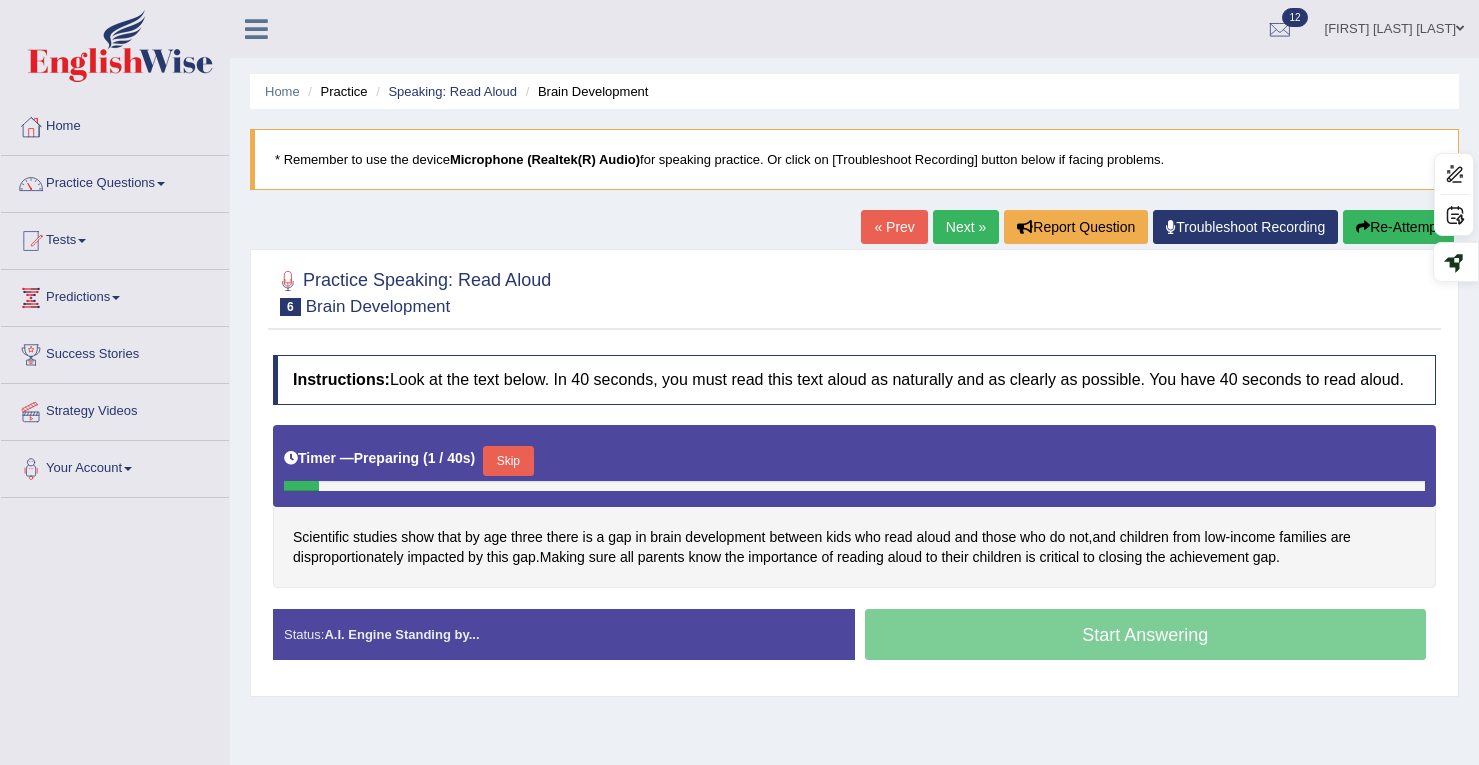scroll, scrollTop: 284, scrollLeft: 0, axis: vertical 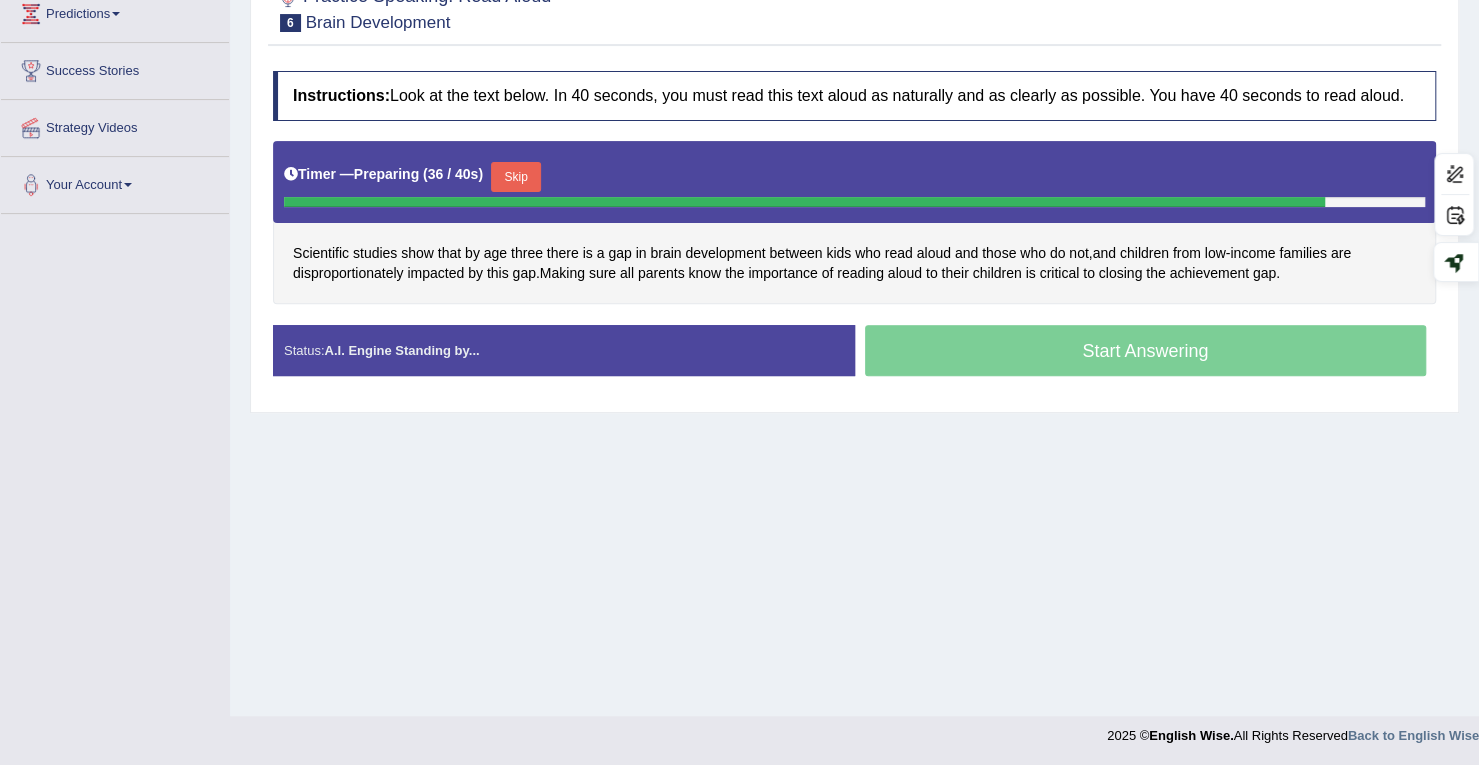 click on "Skip" at bounding box center [516, 177] 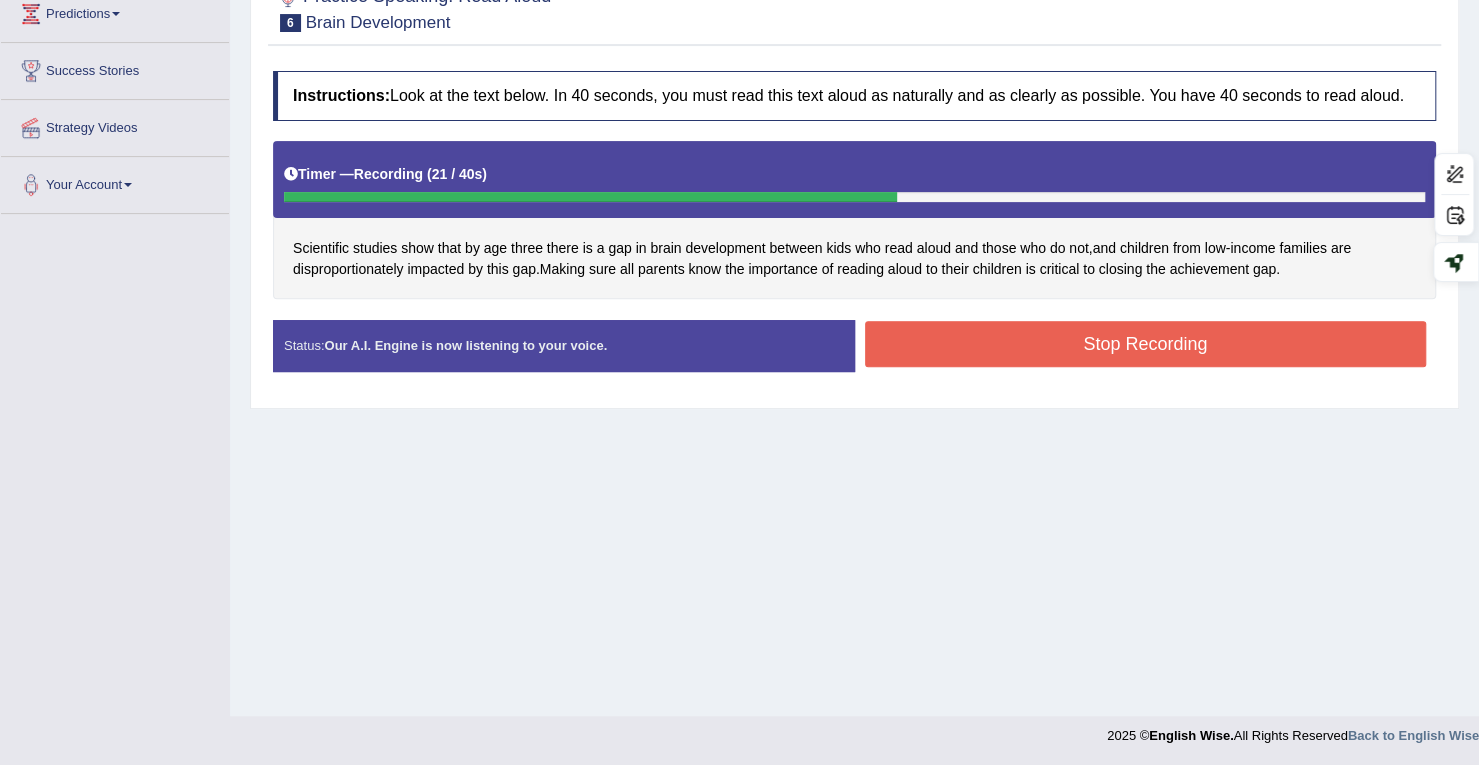drag, startPoint x: 1042, startPoint y: 345, endPoint x: 1038, endPoint y: 331, distance: 14.56022 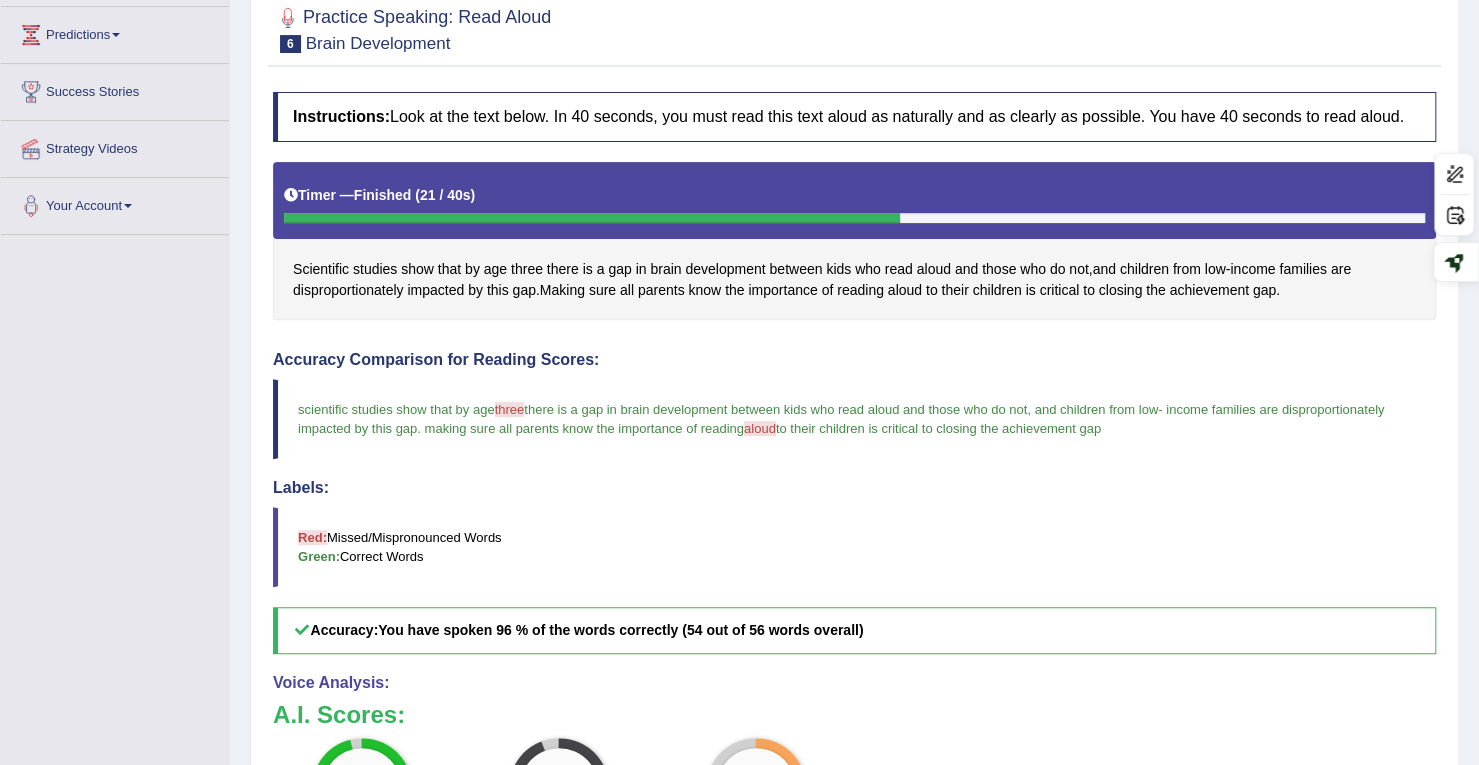 scroll, scrollTop: 195, scrollLeft: 0, axis: vertical 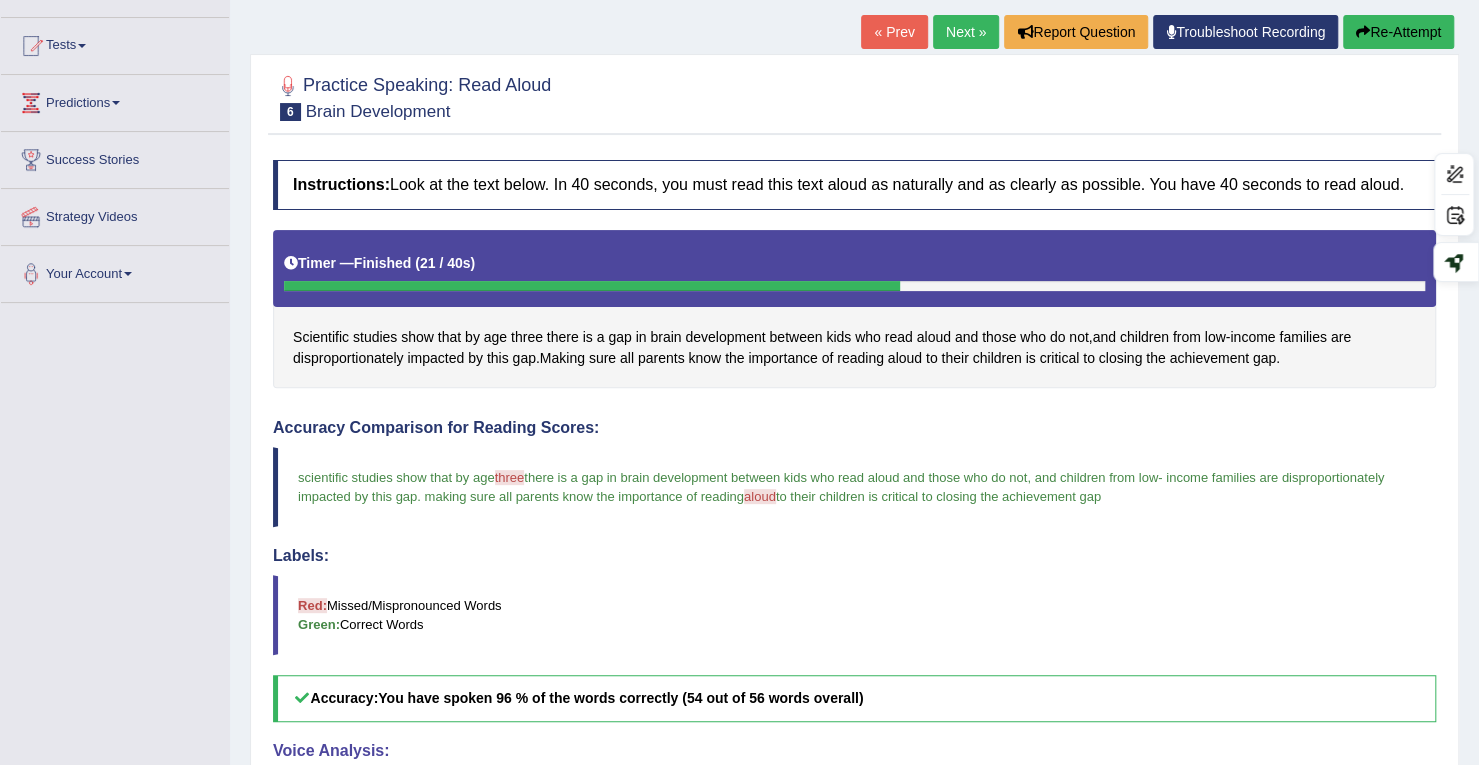 click on "Next »" at bounding box center (966, 32) 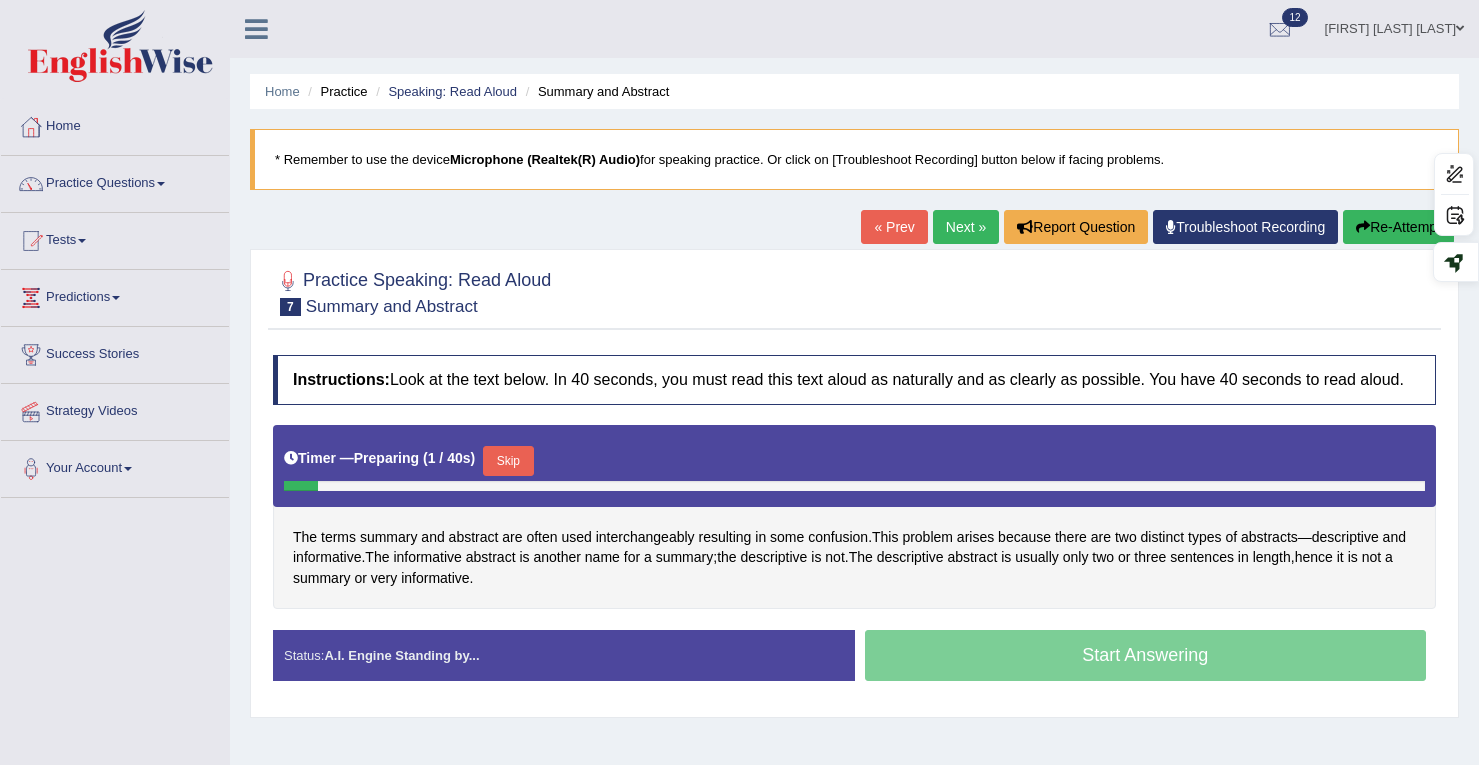 scroll, scrollTop: 284, scrollLeft: 0, axis: vertical 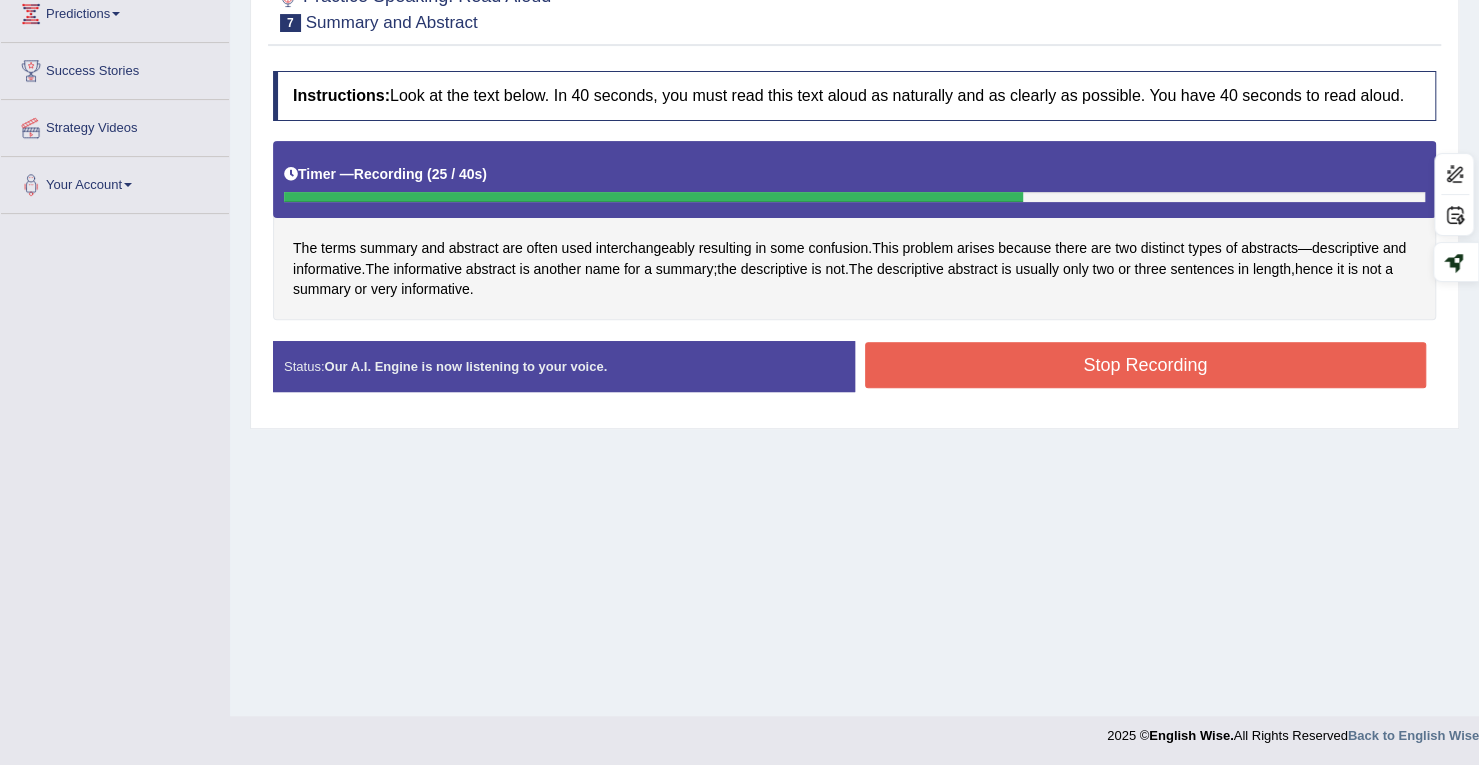 click on "Stop Recording" at bounding box center [1146, 365] 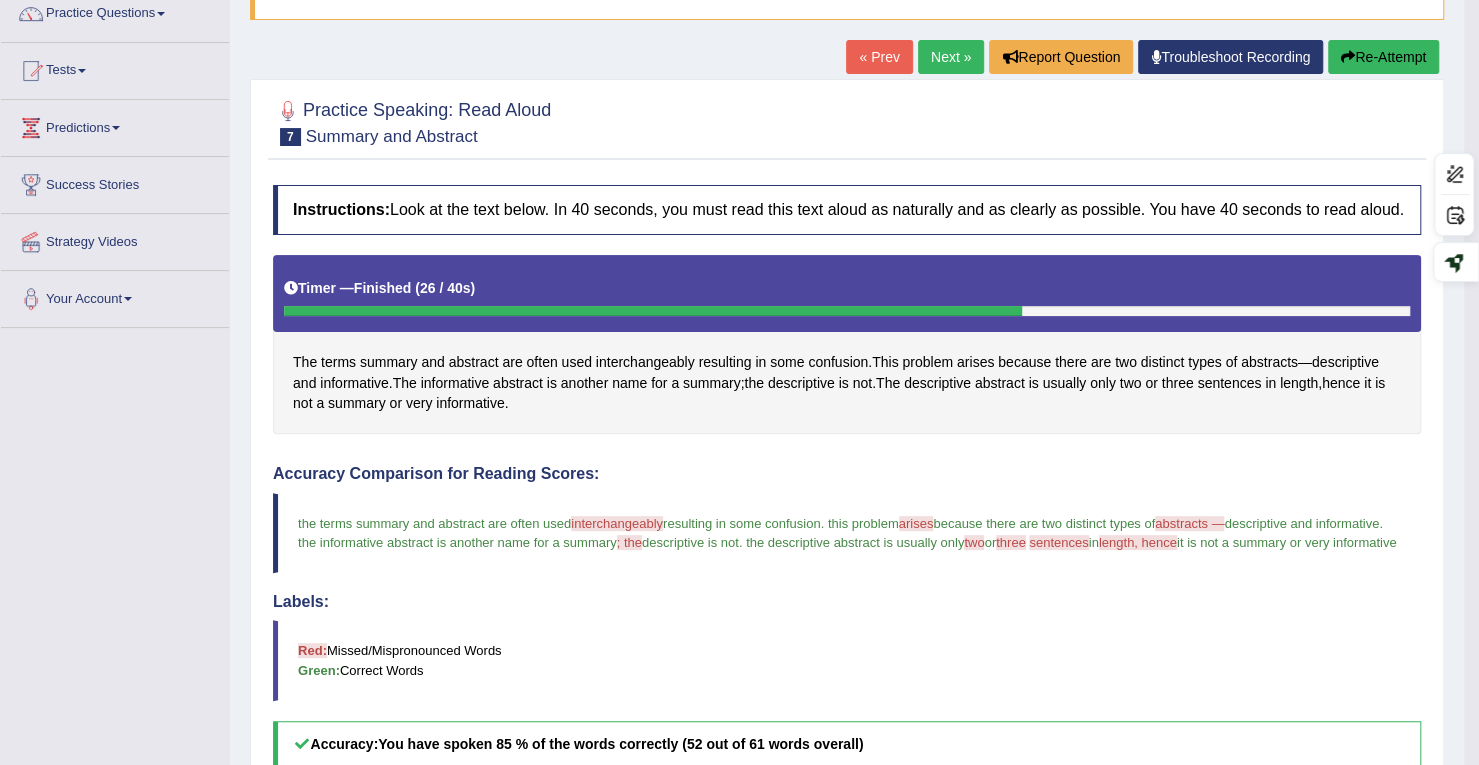 scroll, scrollTop: 84, scrollLeft: 0, axis: vertical 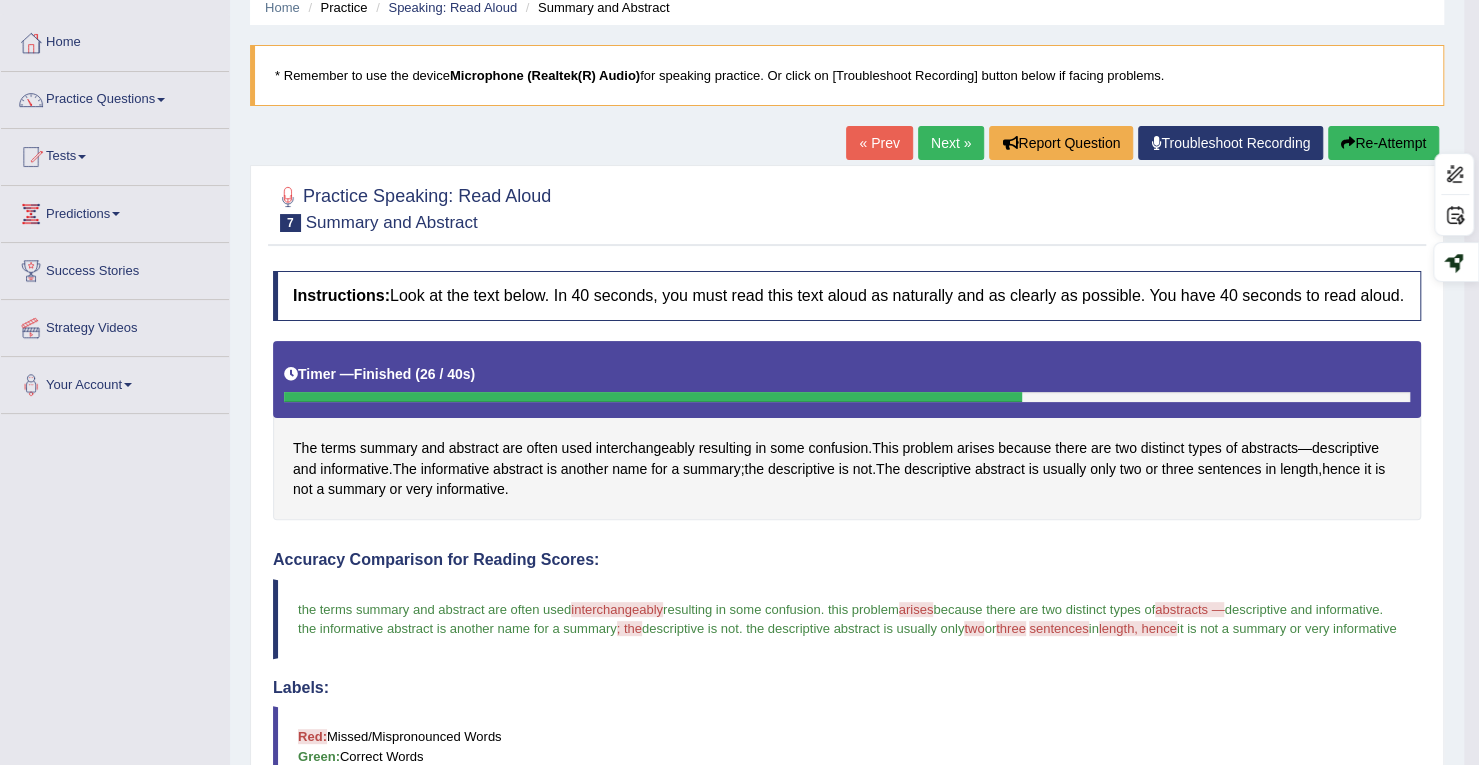 click on "Re-Attempt" at bounding box center [1383, 143] 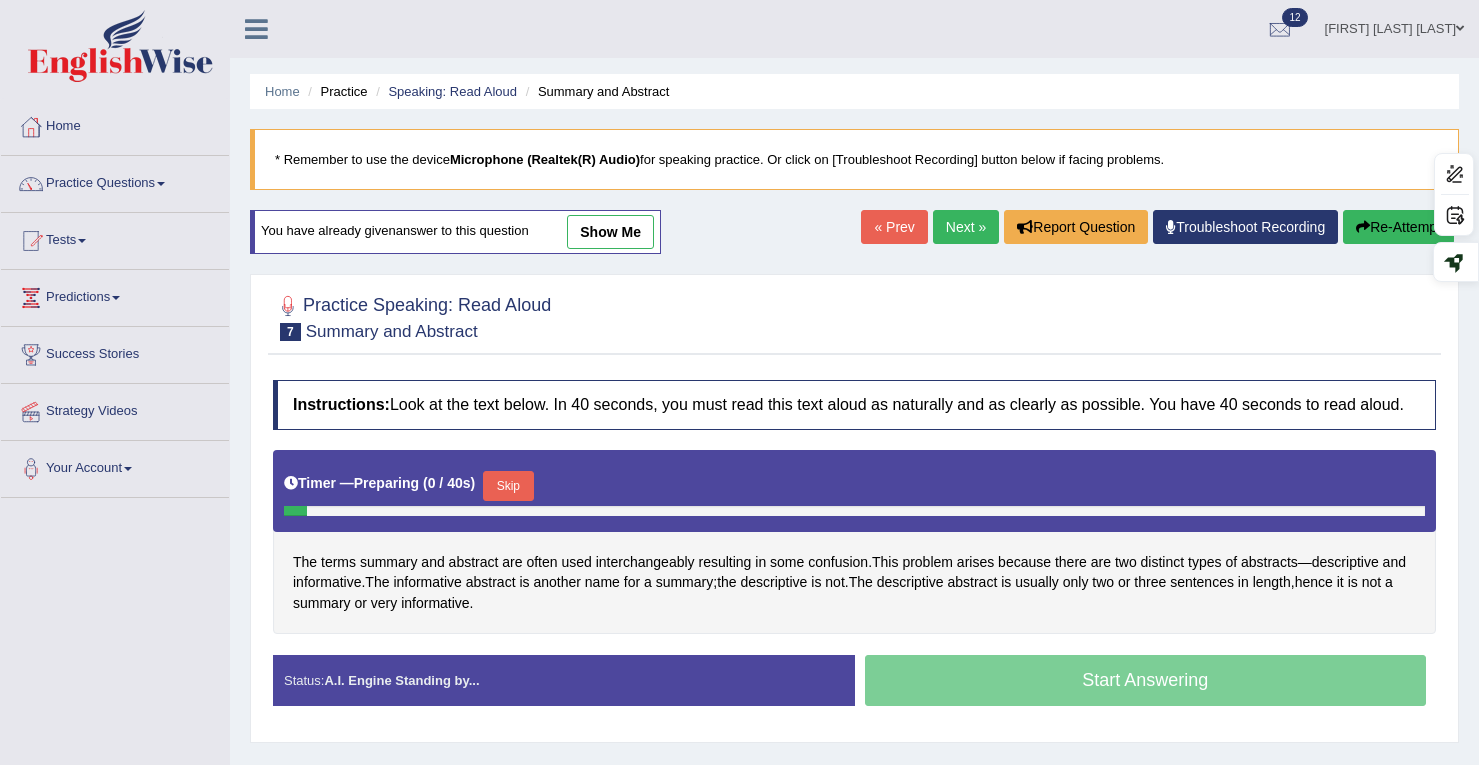 scroll, scrollTop: 84, scrollLeft: 0, axis: vertical 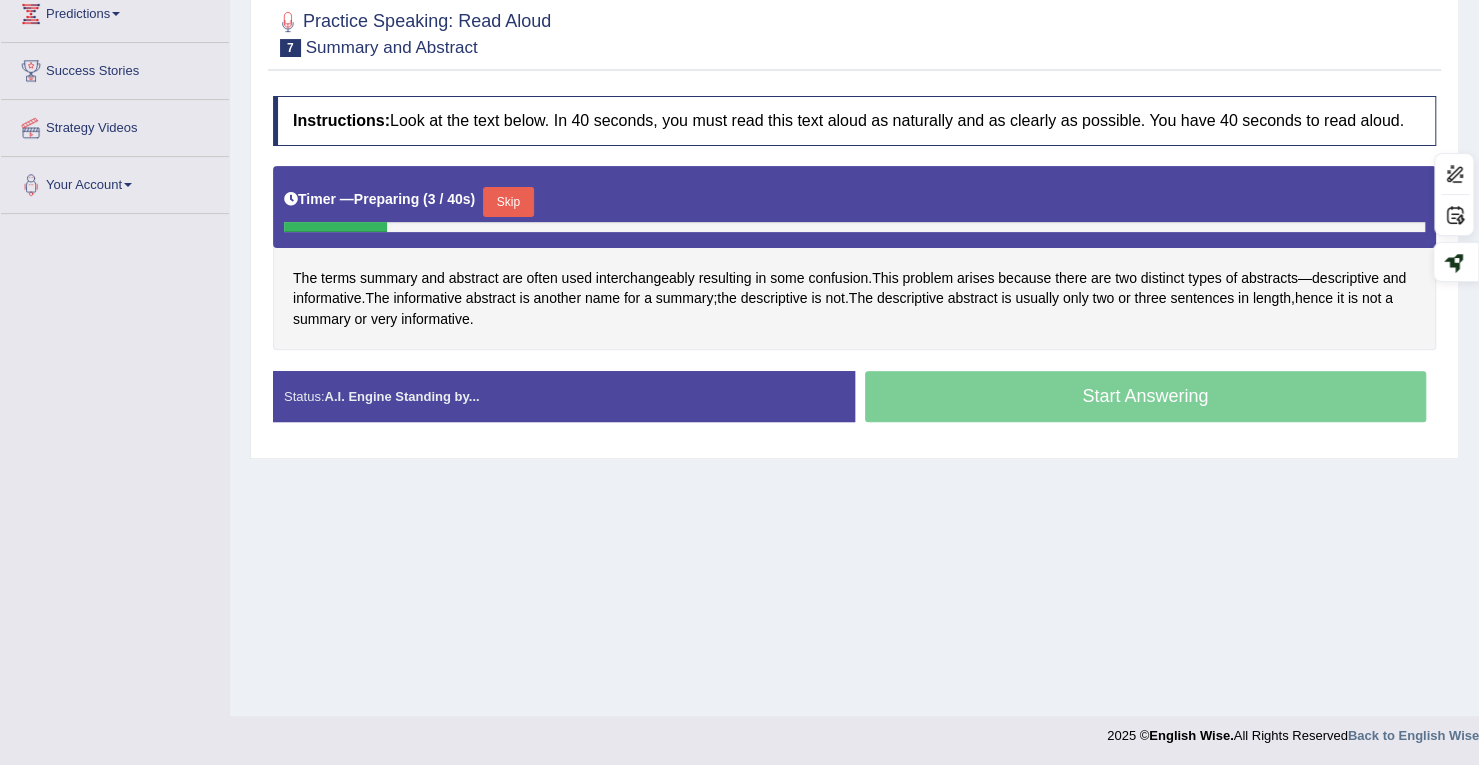 click on "Skip" at bounding box center [508, 202] 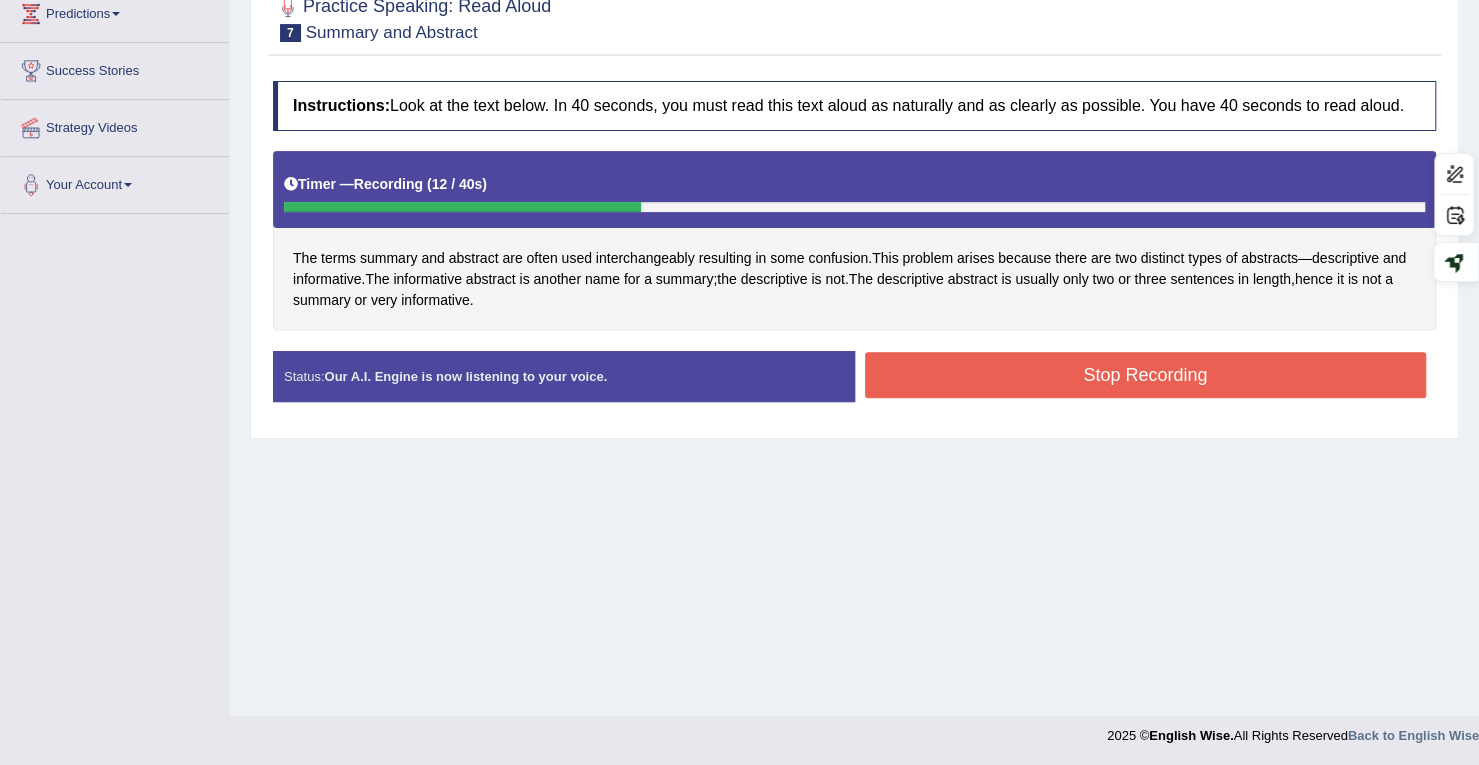 click on "Stop Recording" at bounding box center (1146, 375) 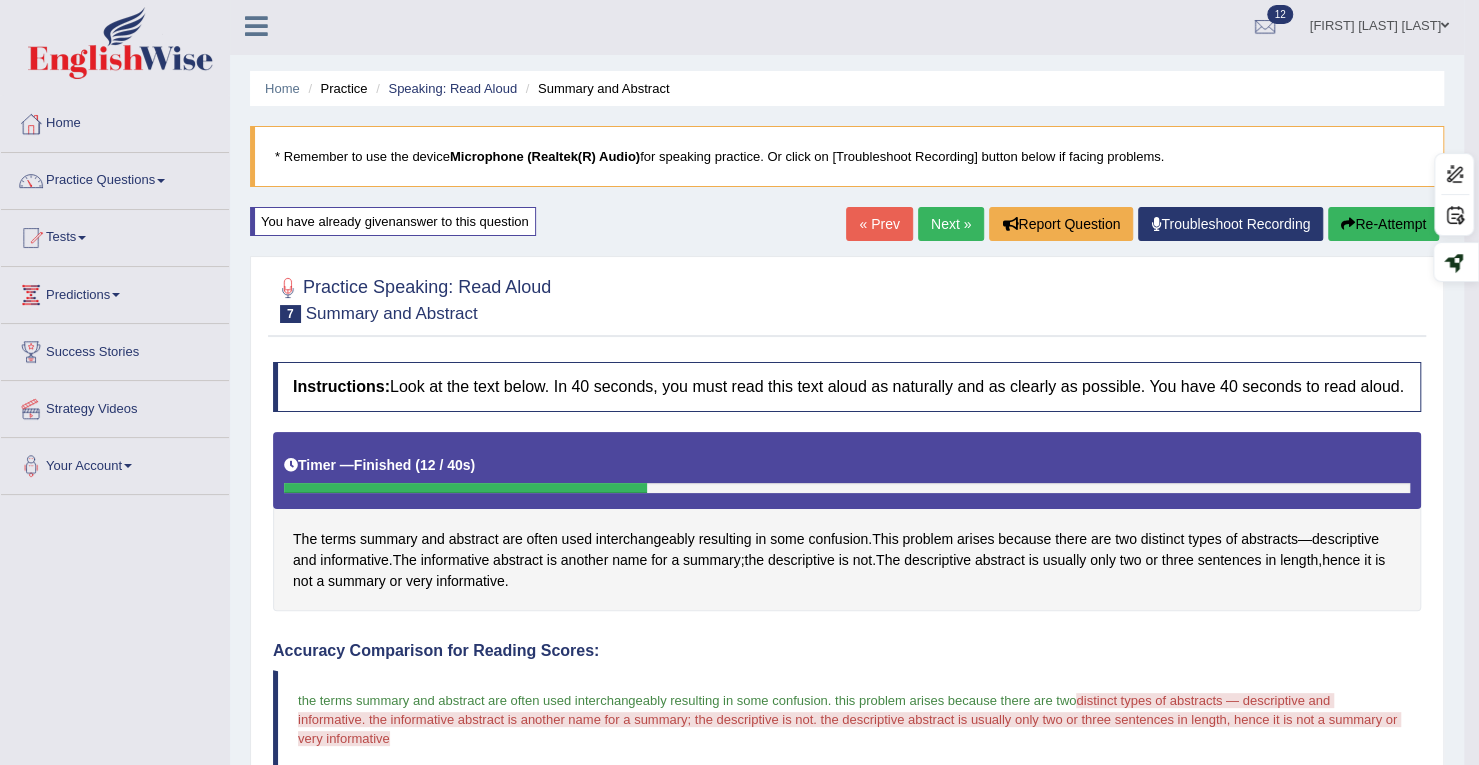 scroll, scrollTop: 0, scrollLeft: 0, axis: both 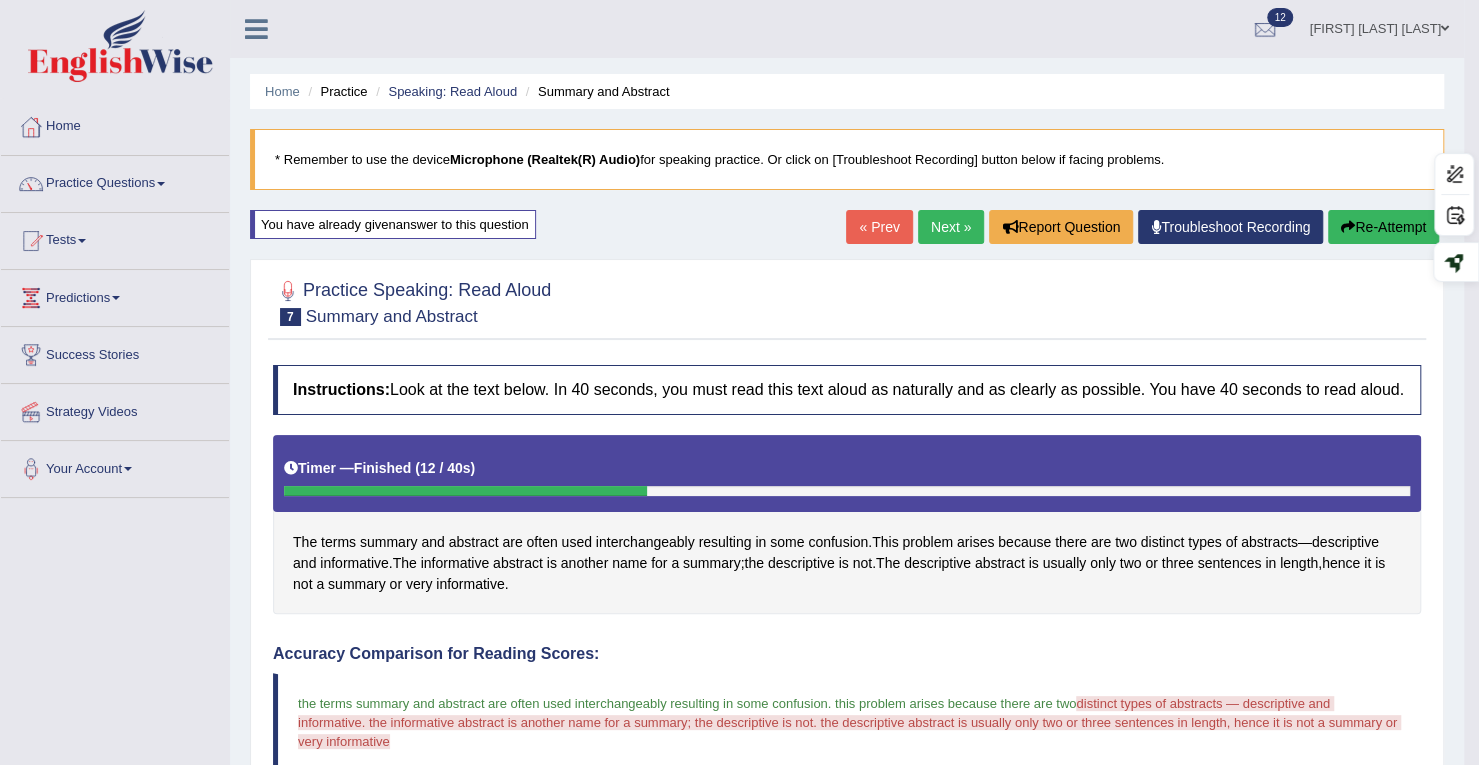 click on "Re-Attempt" at bounding box center (1383, 227) 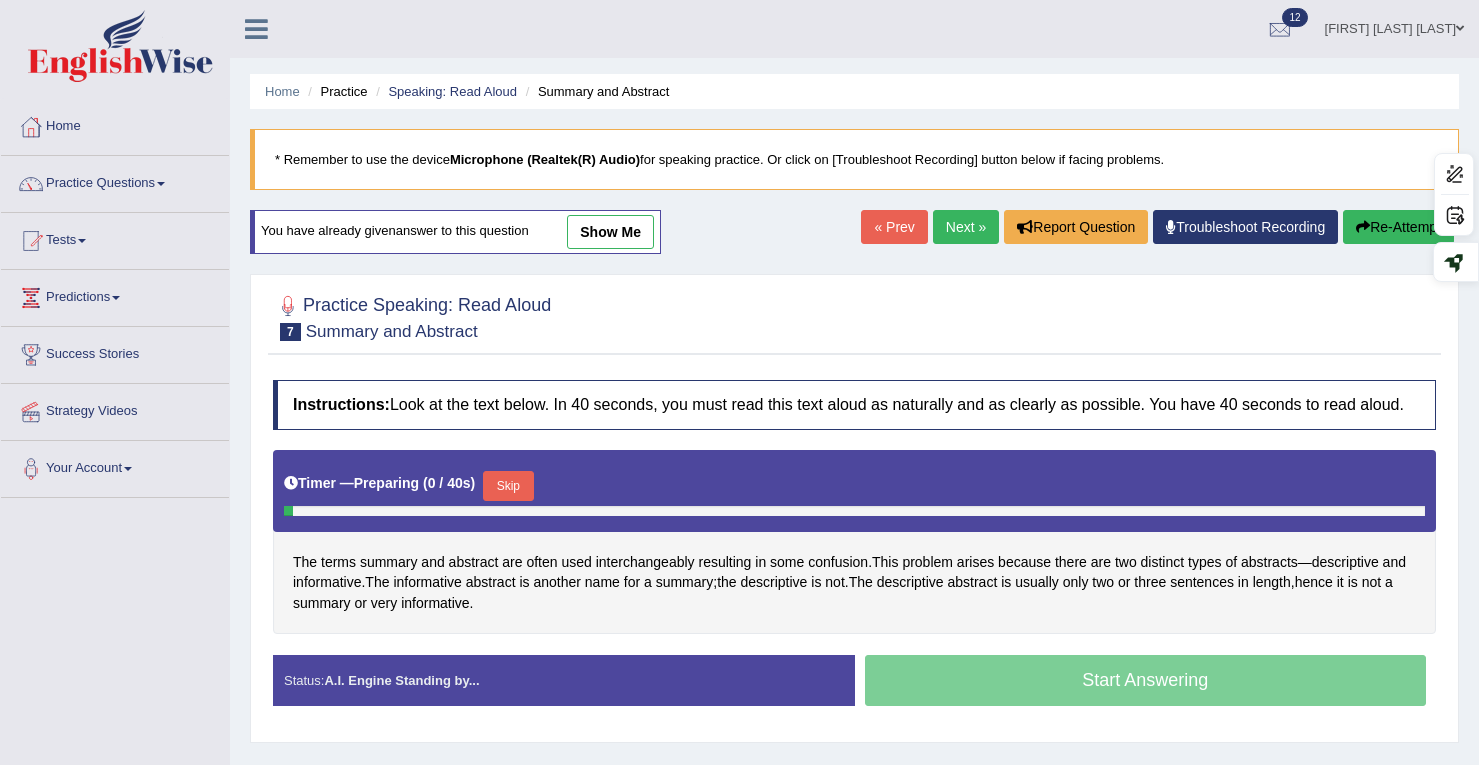 scroll, scrollTop: 0, scrollLeft: 0, axis: both 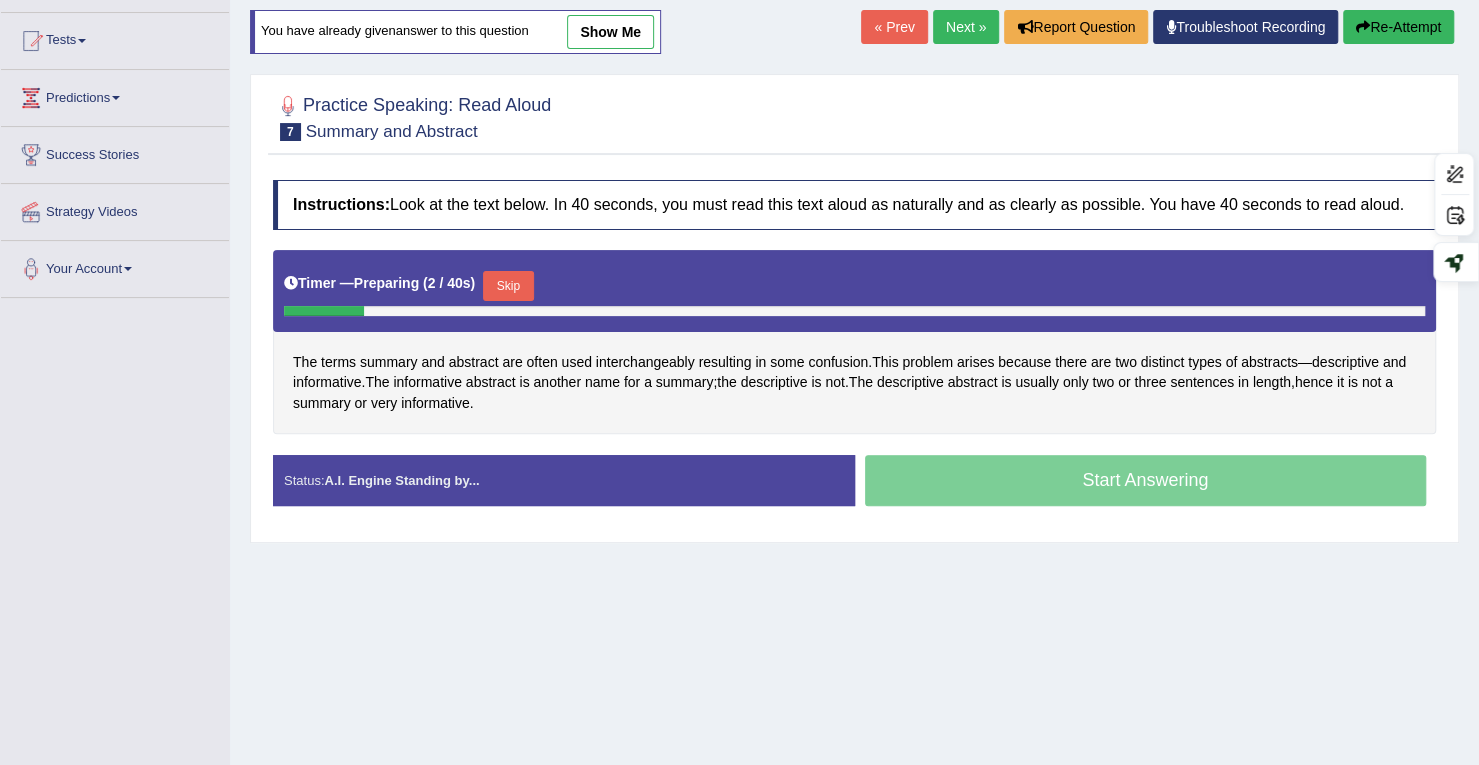 click on "Skip" at bounding box center [508, 286] 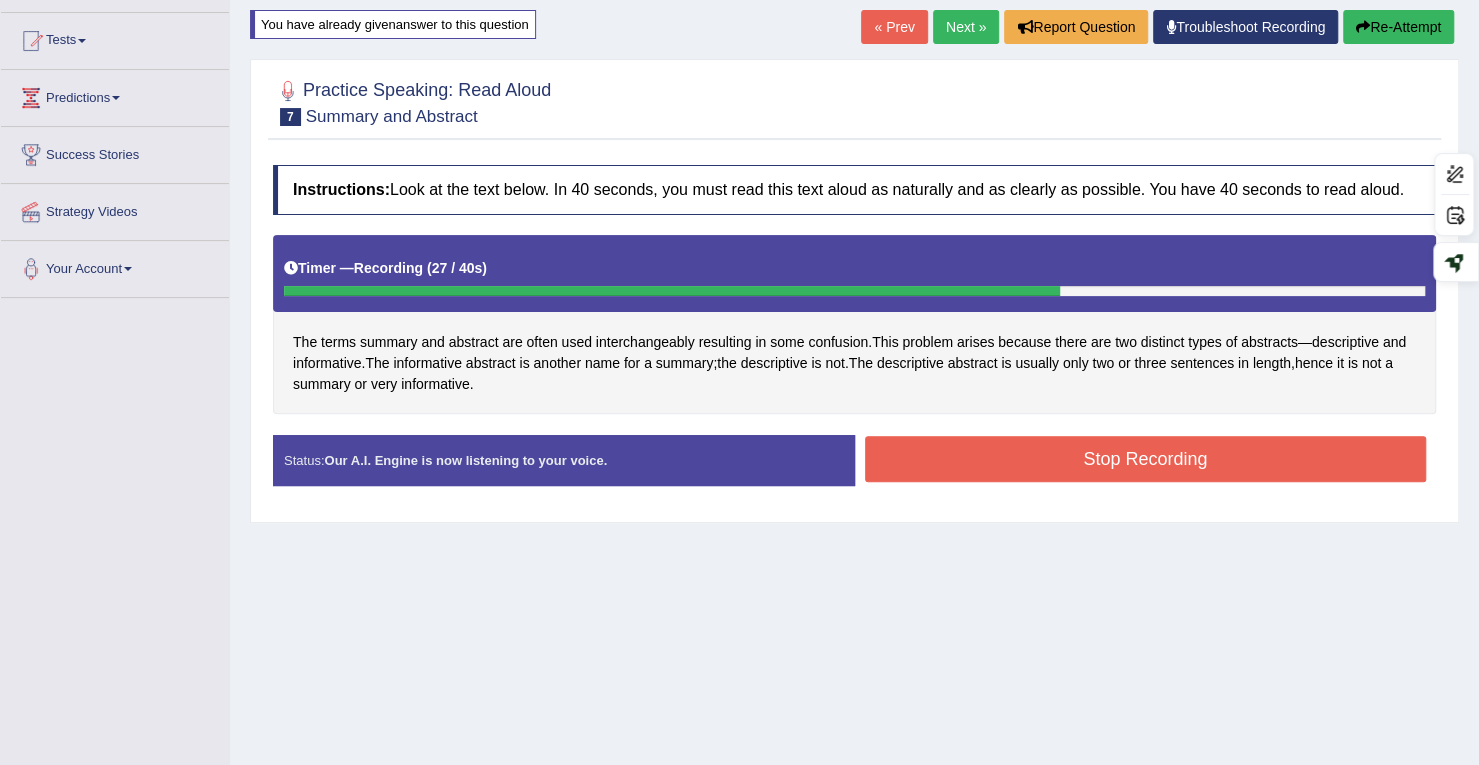 click on "Re-Attempt" at bounding box center [1398, 27] 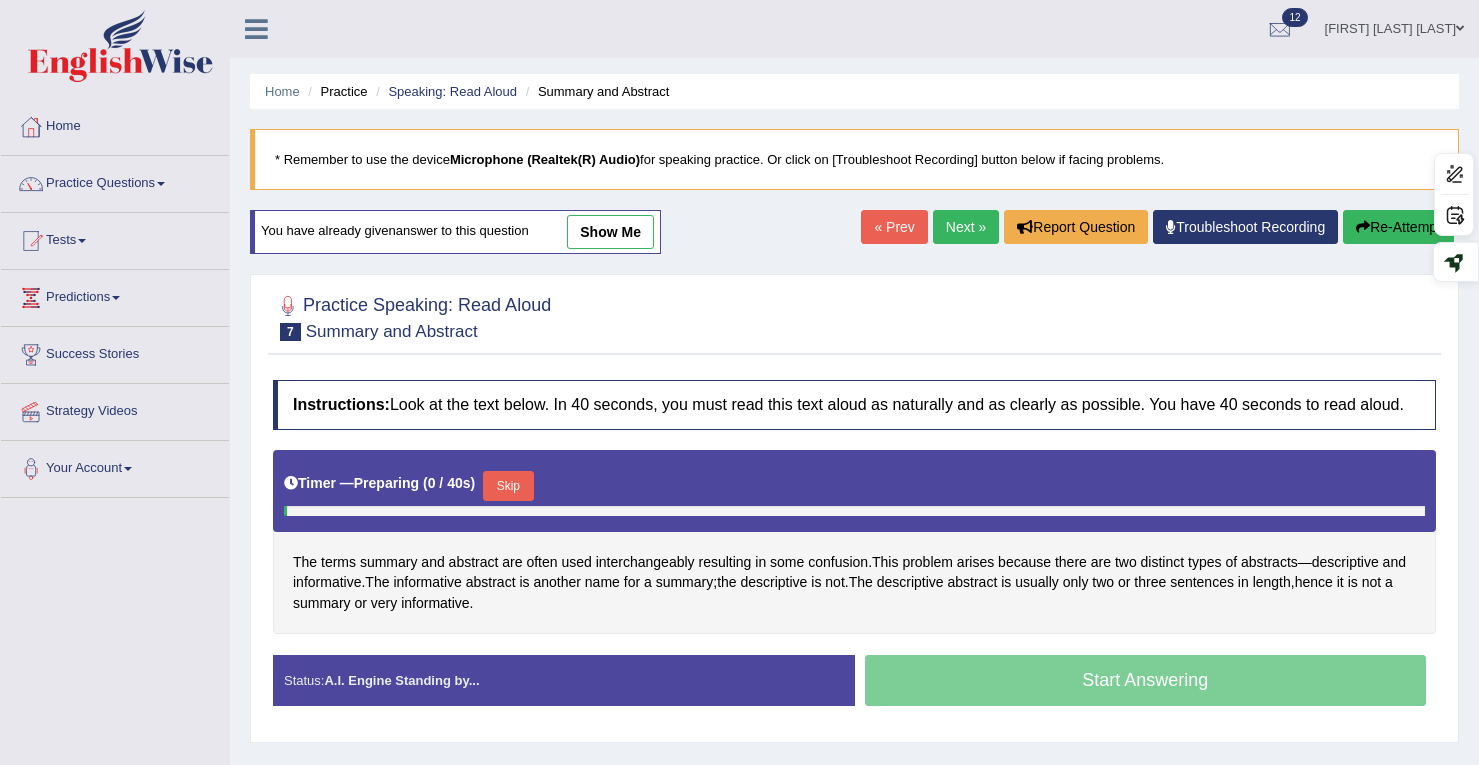 scroll, scrollTop: 284, scrollLeft: 0, axis: vertical 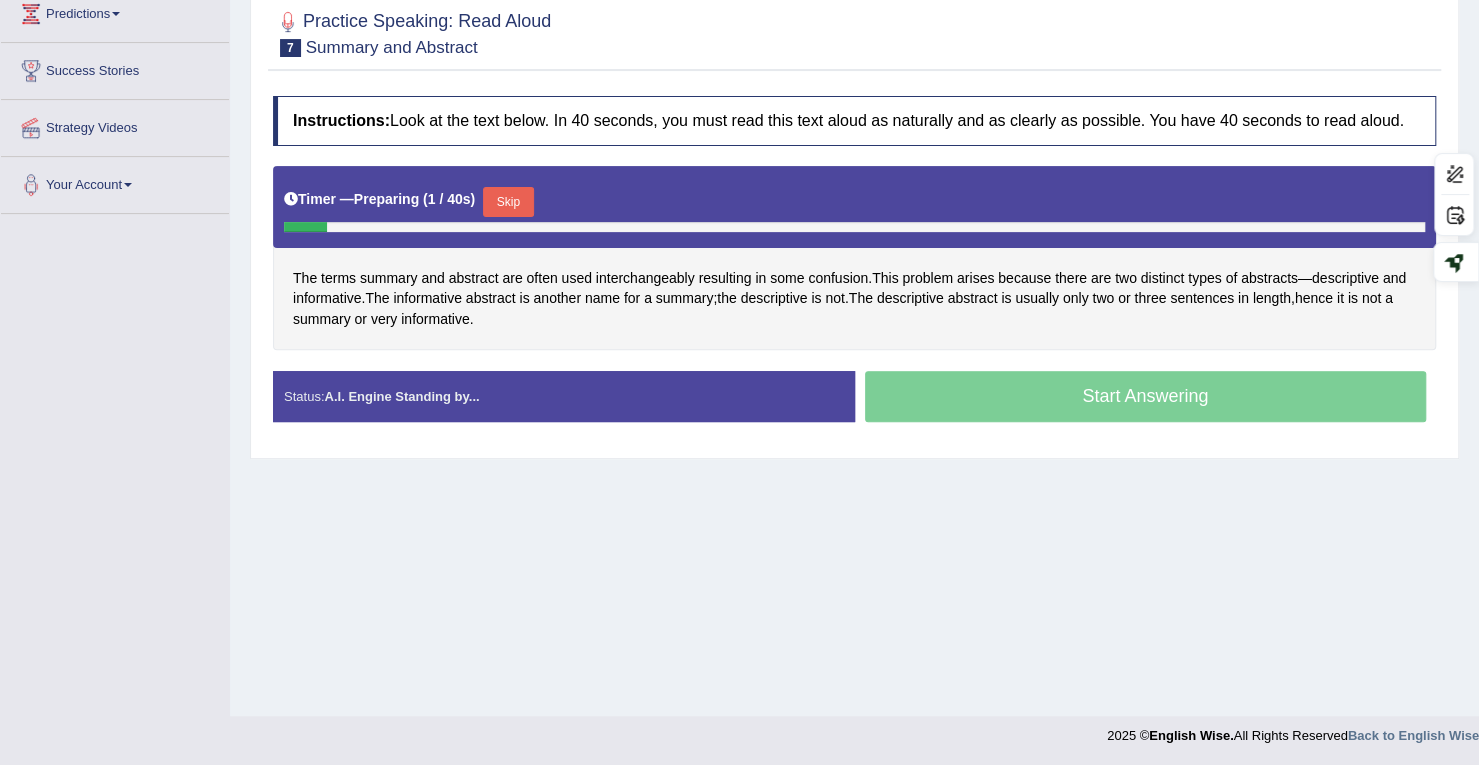 click on "Skip" at bounding box center (508, 202) 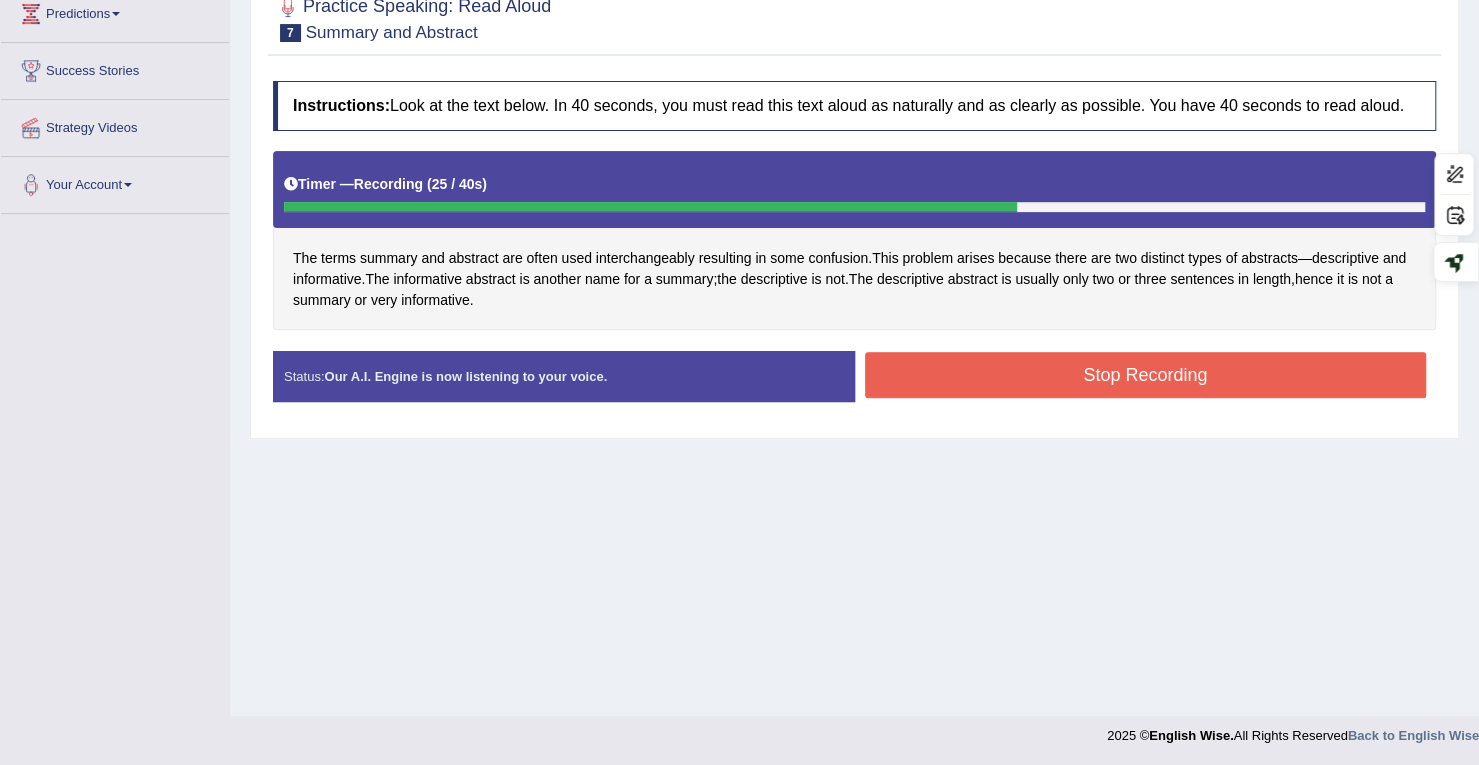 click on "Stop Recording" at bounding box center (1146, 375) 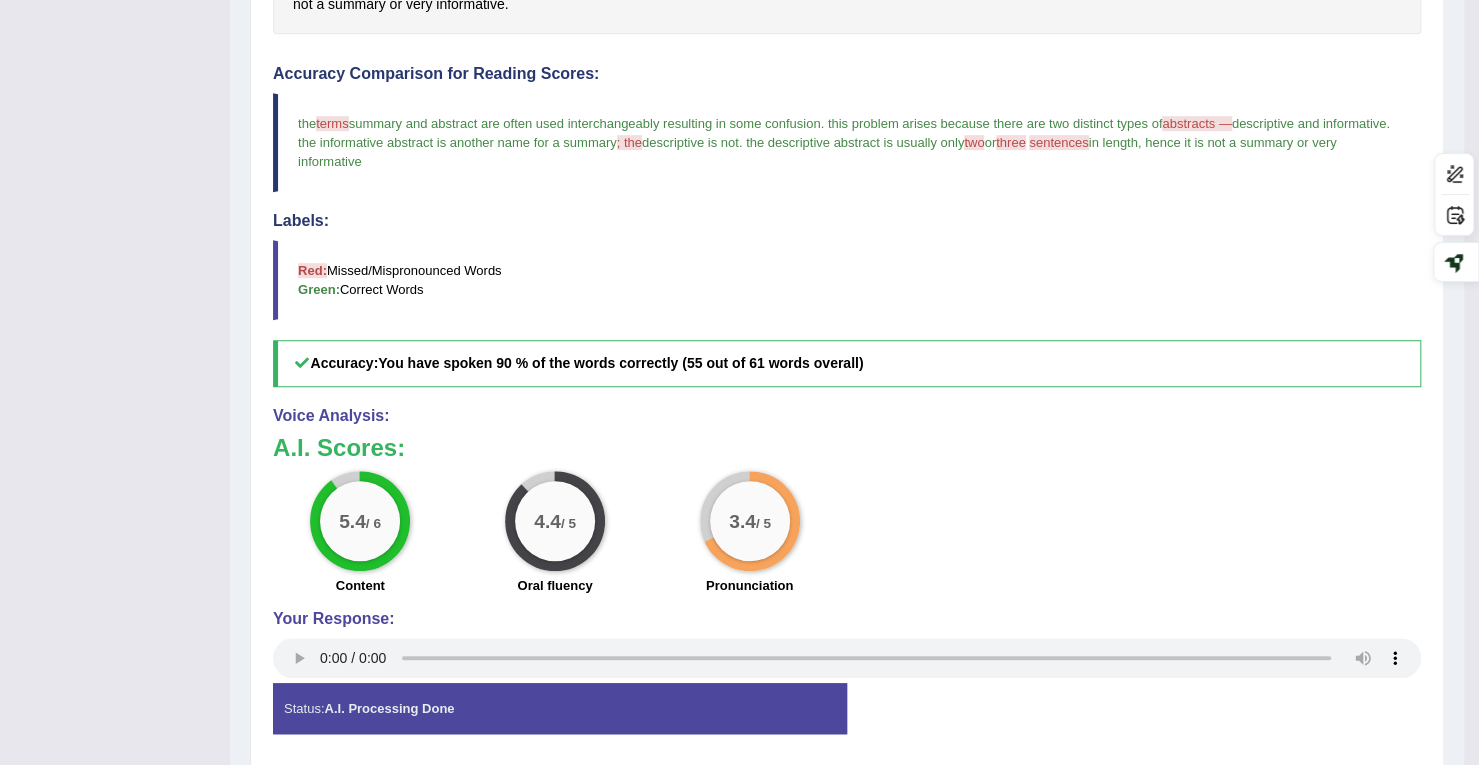 scroll, scrollTop: 584, scrollLeft: 0, axis: vertical 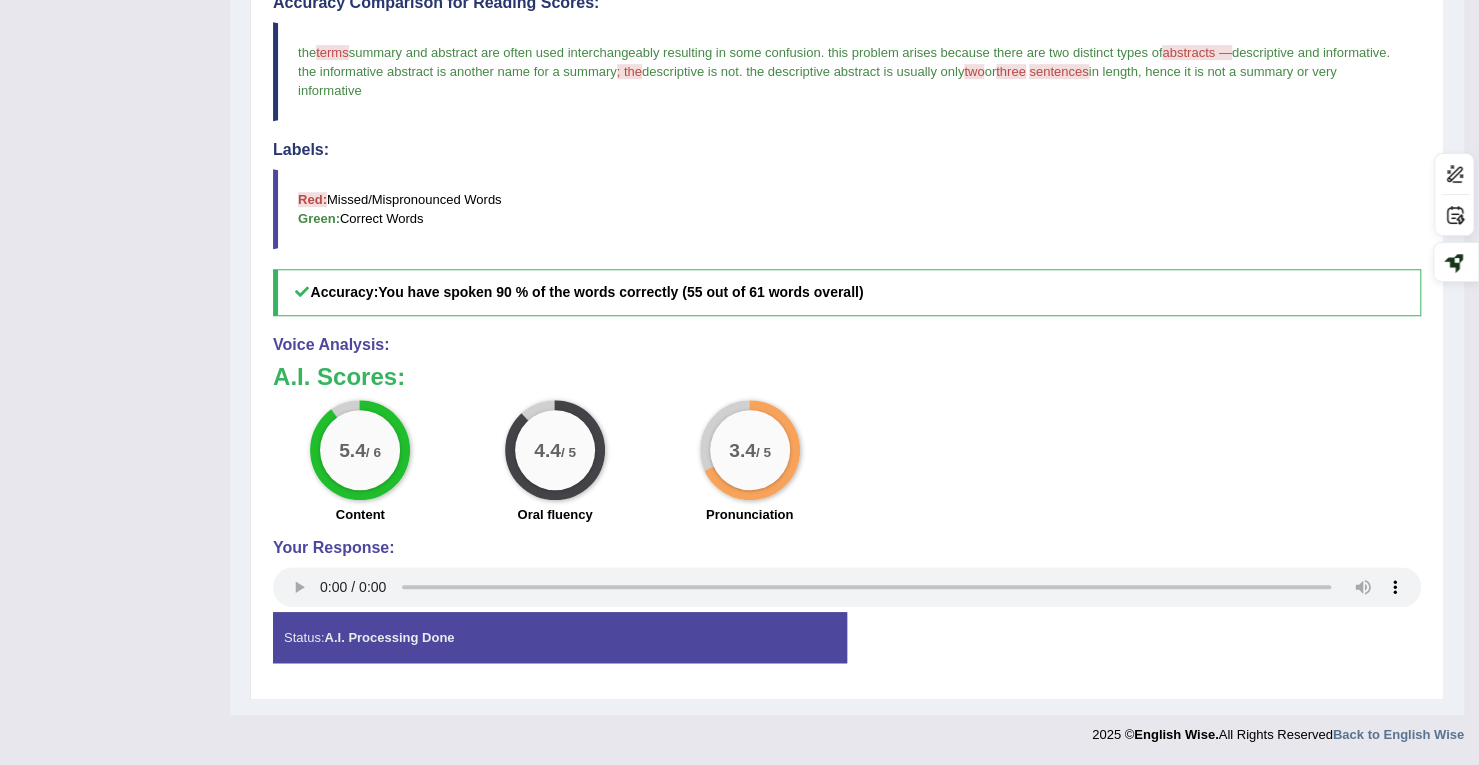 type 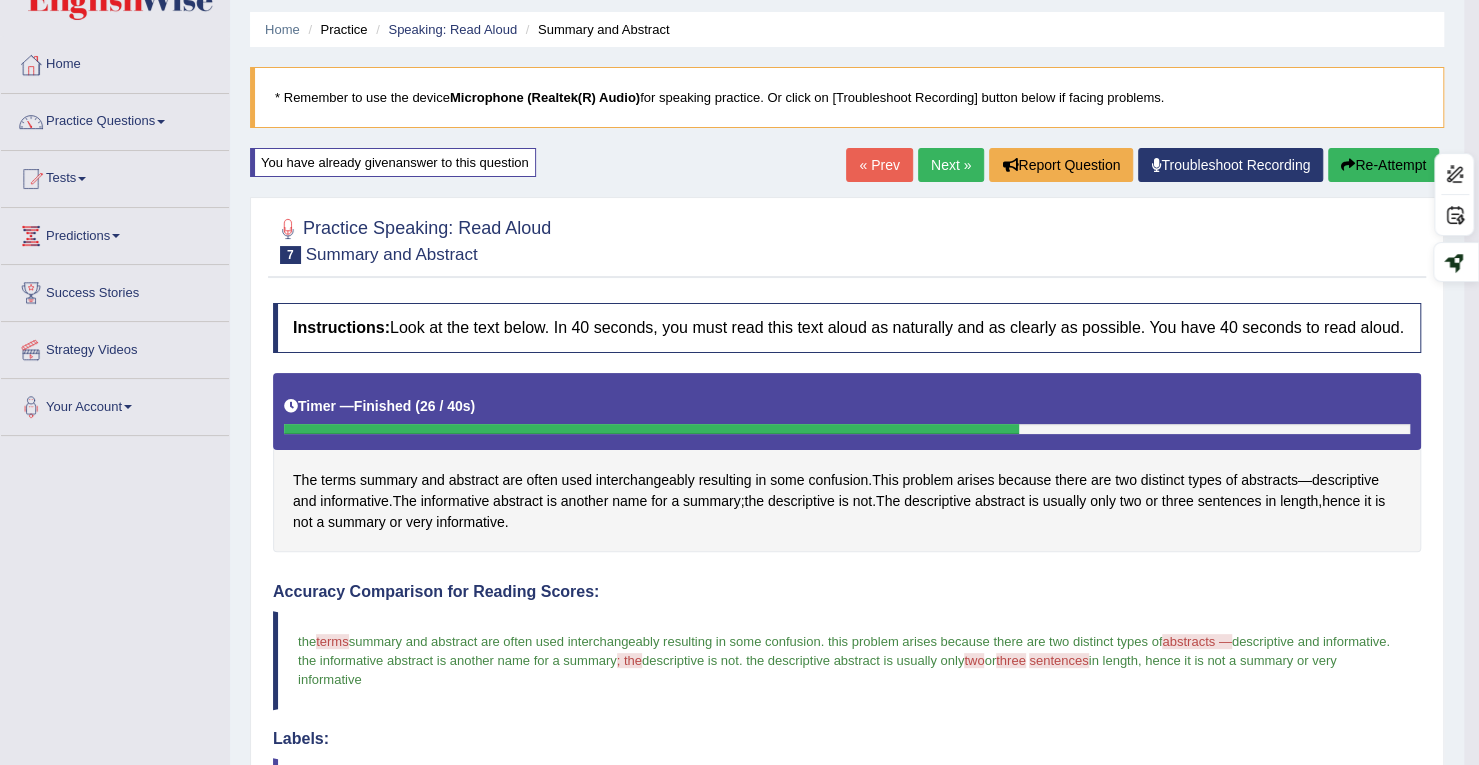 click on "Next »" at bounding box center [951, 165] 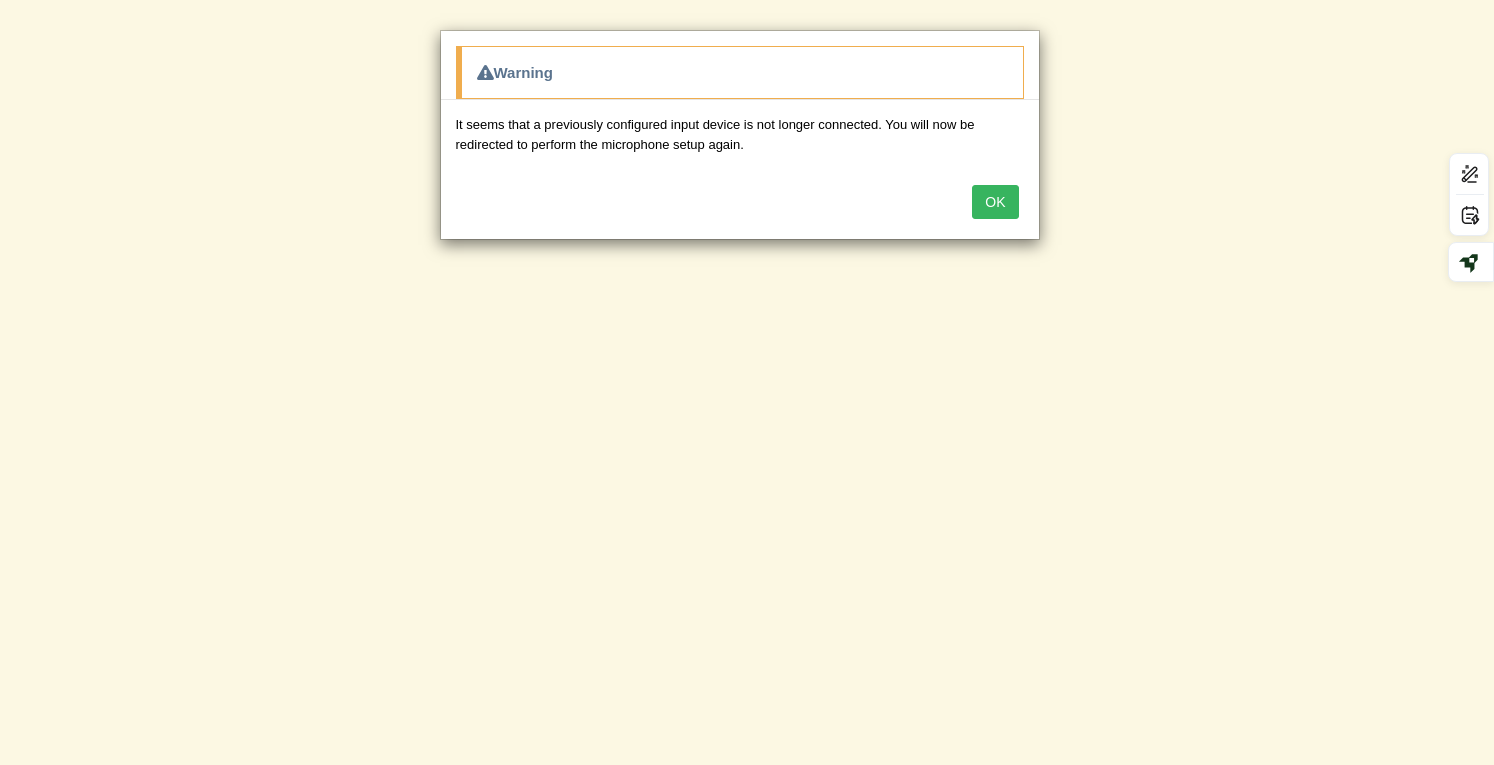 scroll, scrollTop: 0, scrollLeft: 0, axis: both 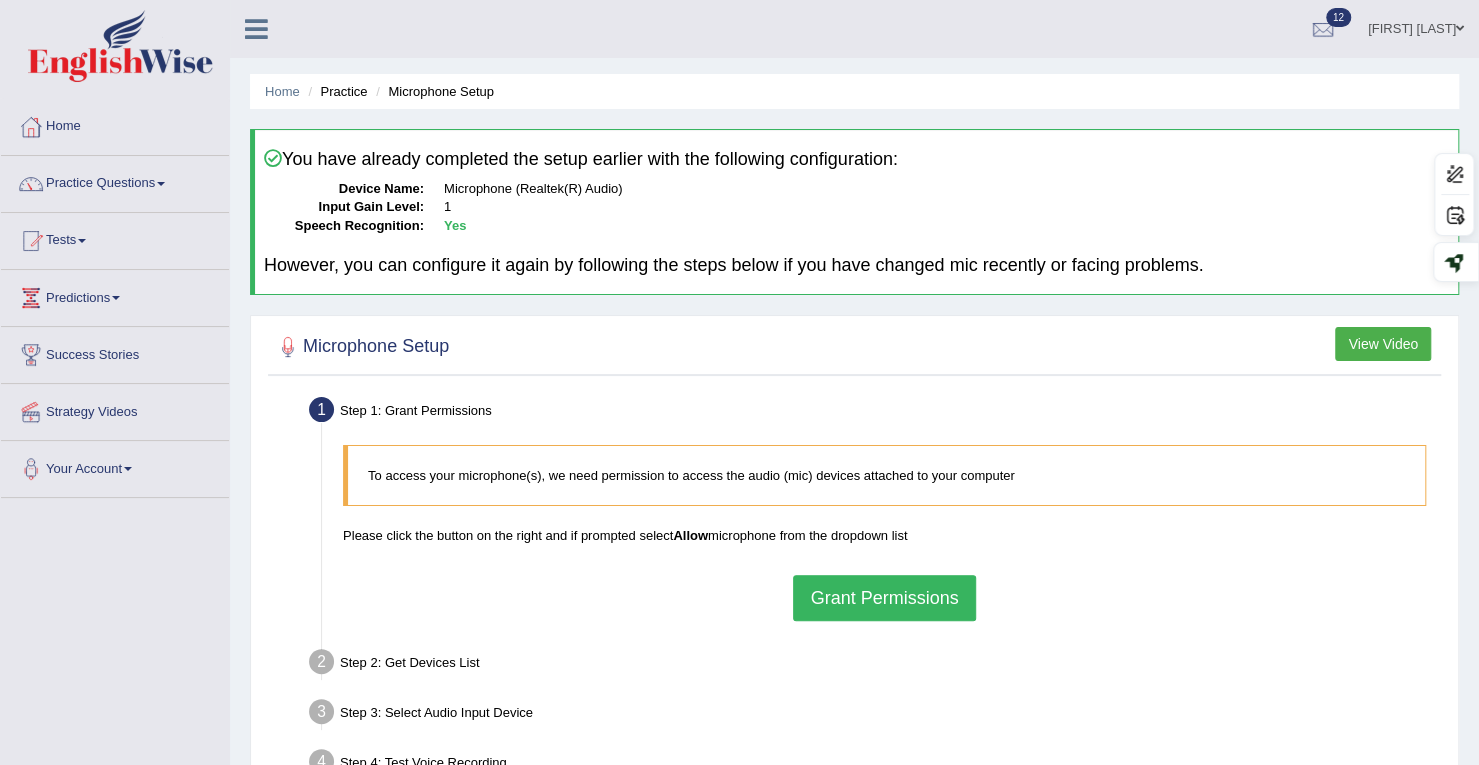 click on "Grant Permissions" at bounding box center (884, 598) 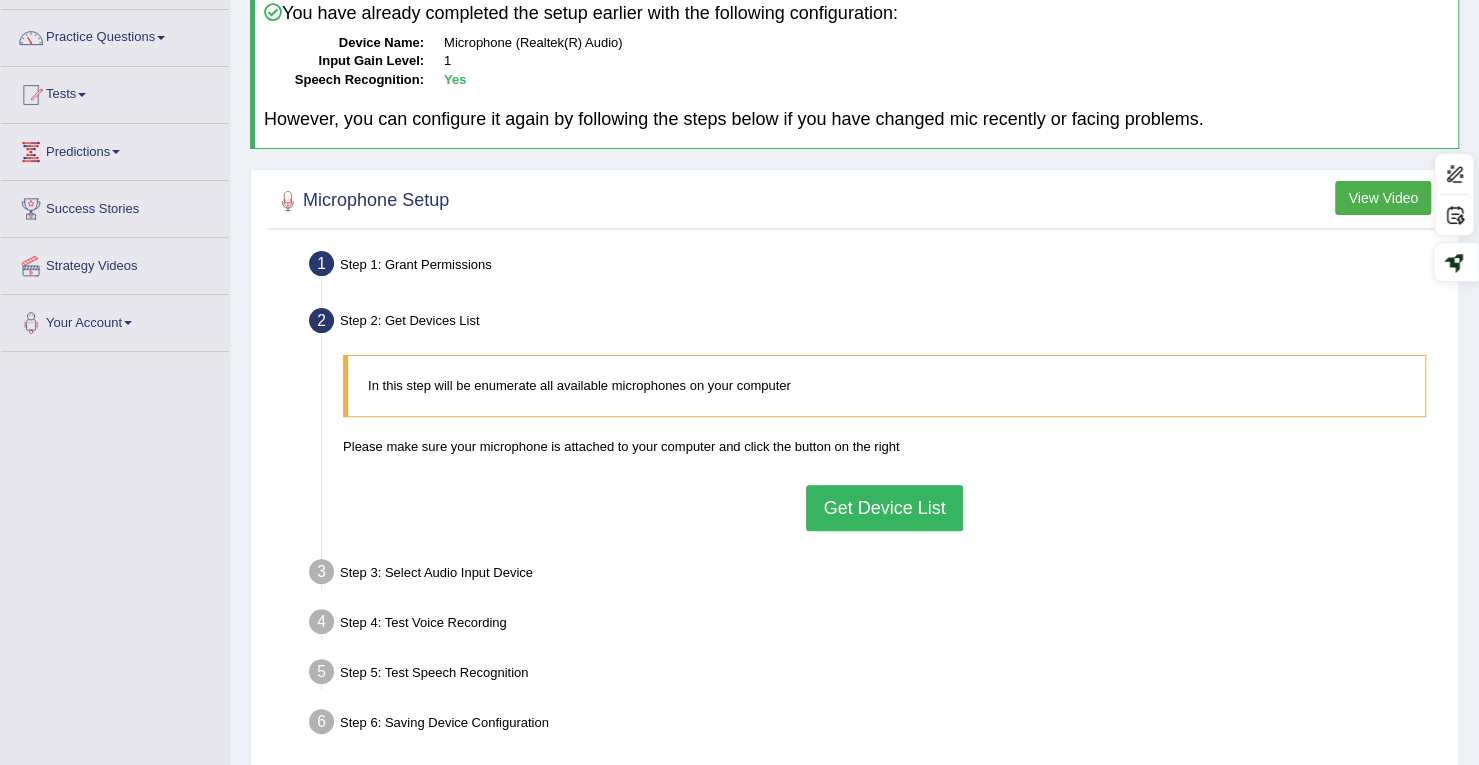 scroll, scrollTop: 284, scrollLeft: 0, axis: vertical 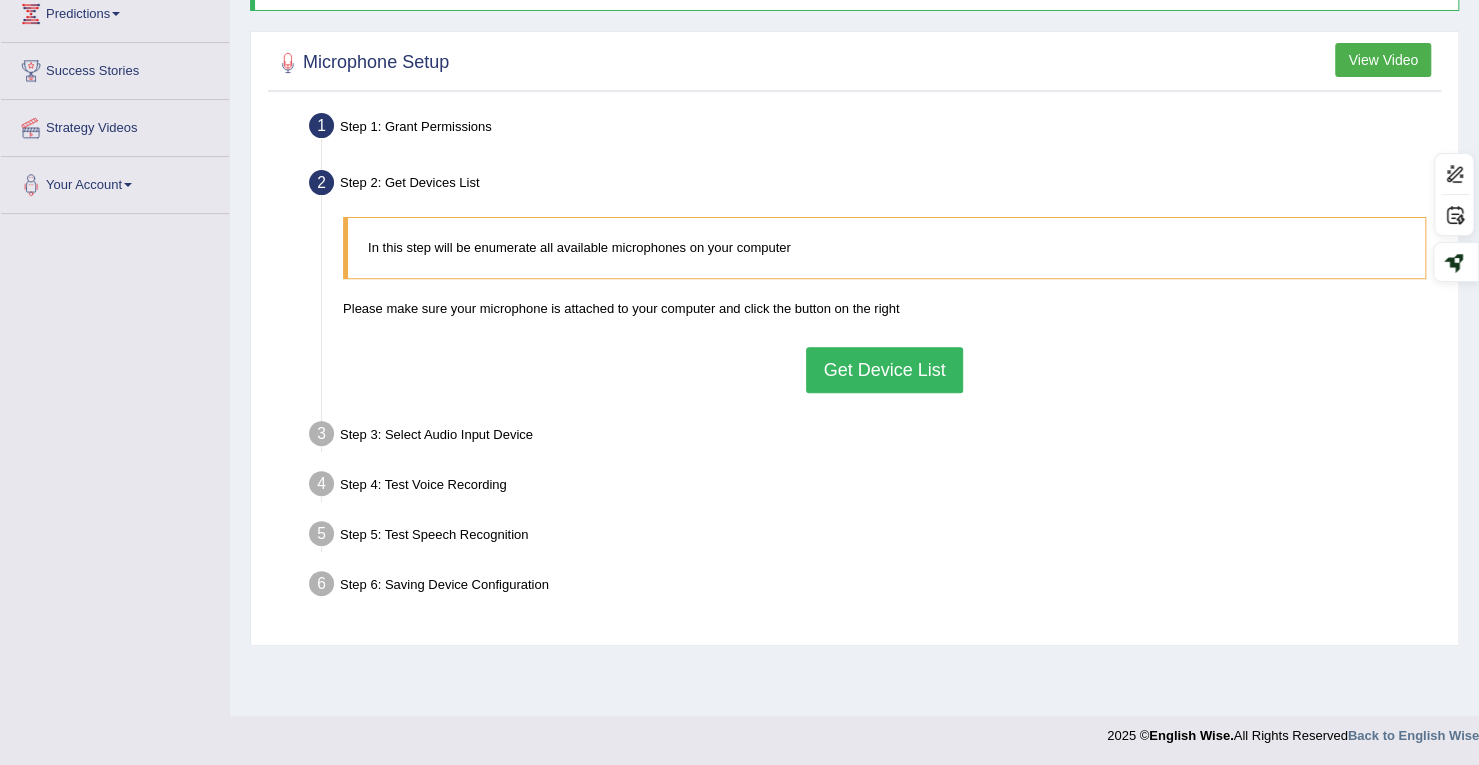 click on "Get Device List" at bounding box center [884, 370] 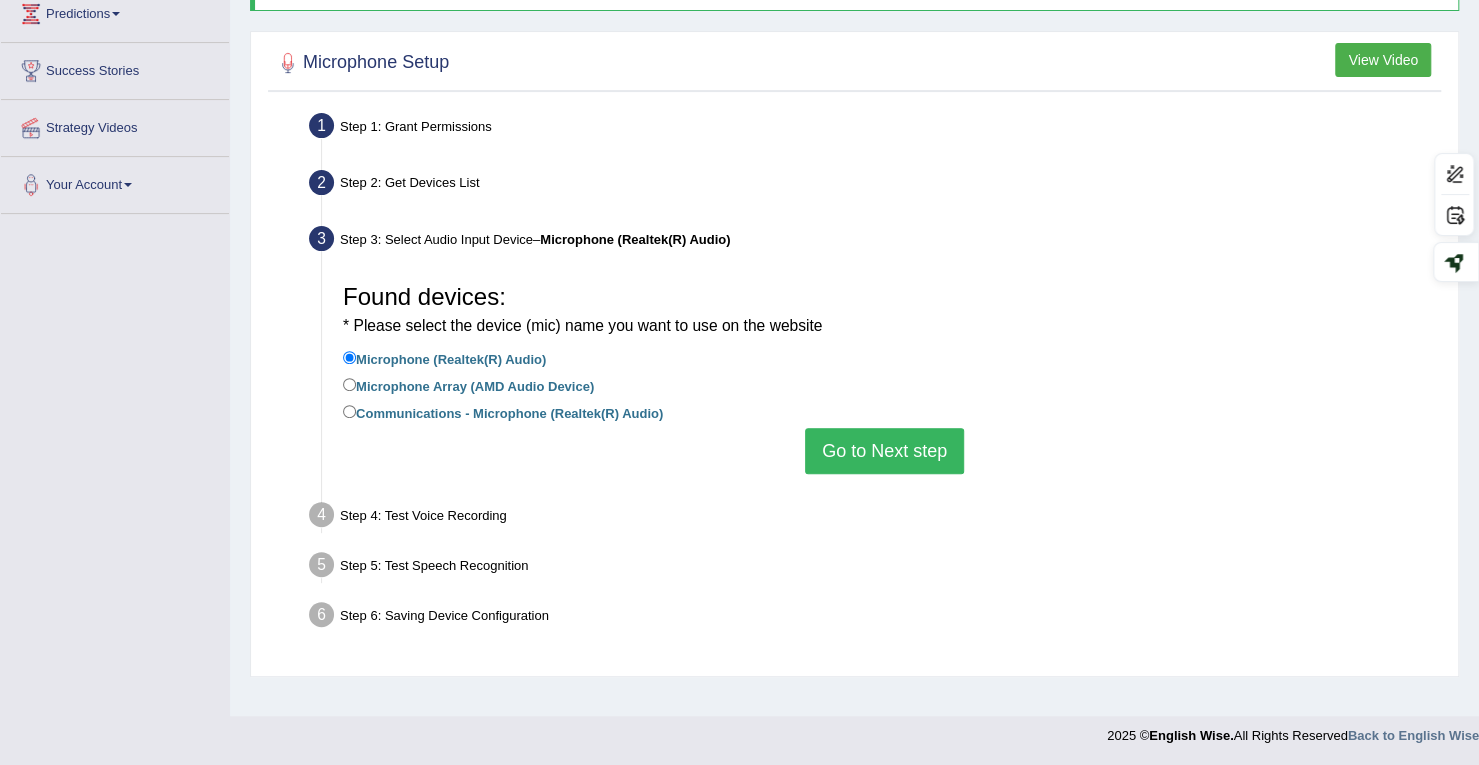 click on "Communications - Microphone (Realtek(R) Audio)" at bounding box center (503, 412) 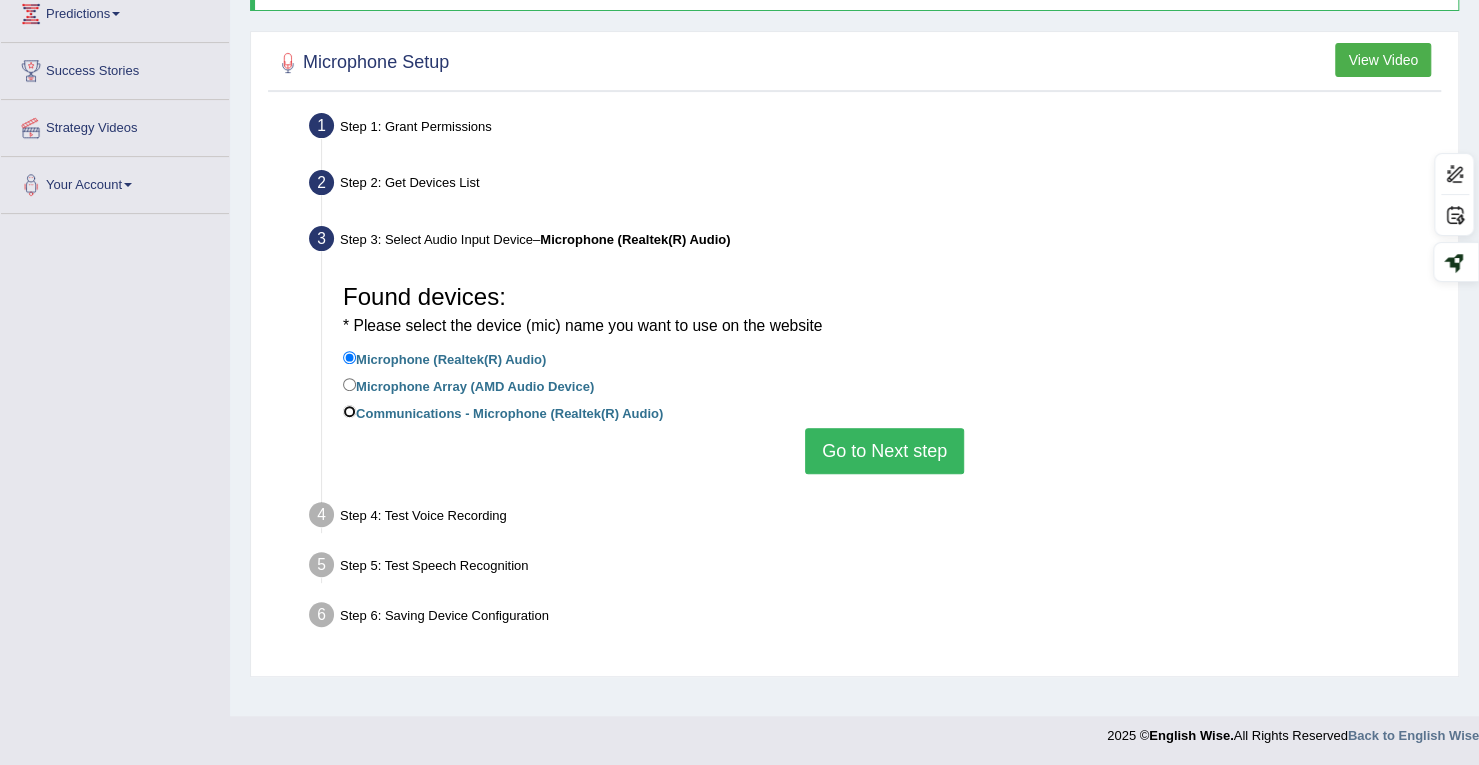 click on "Communications - Microphone (Realtek(R) Audio)" at bounding box center [349, 411] 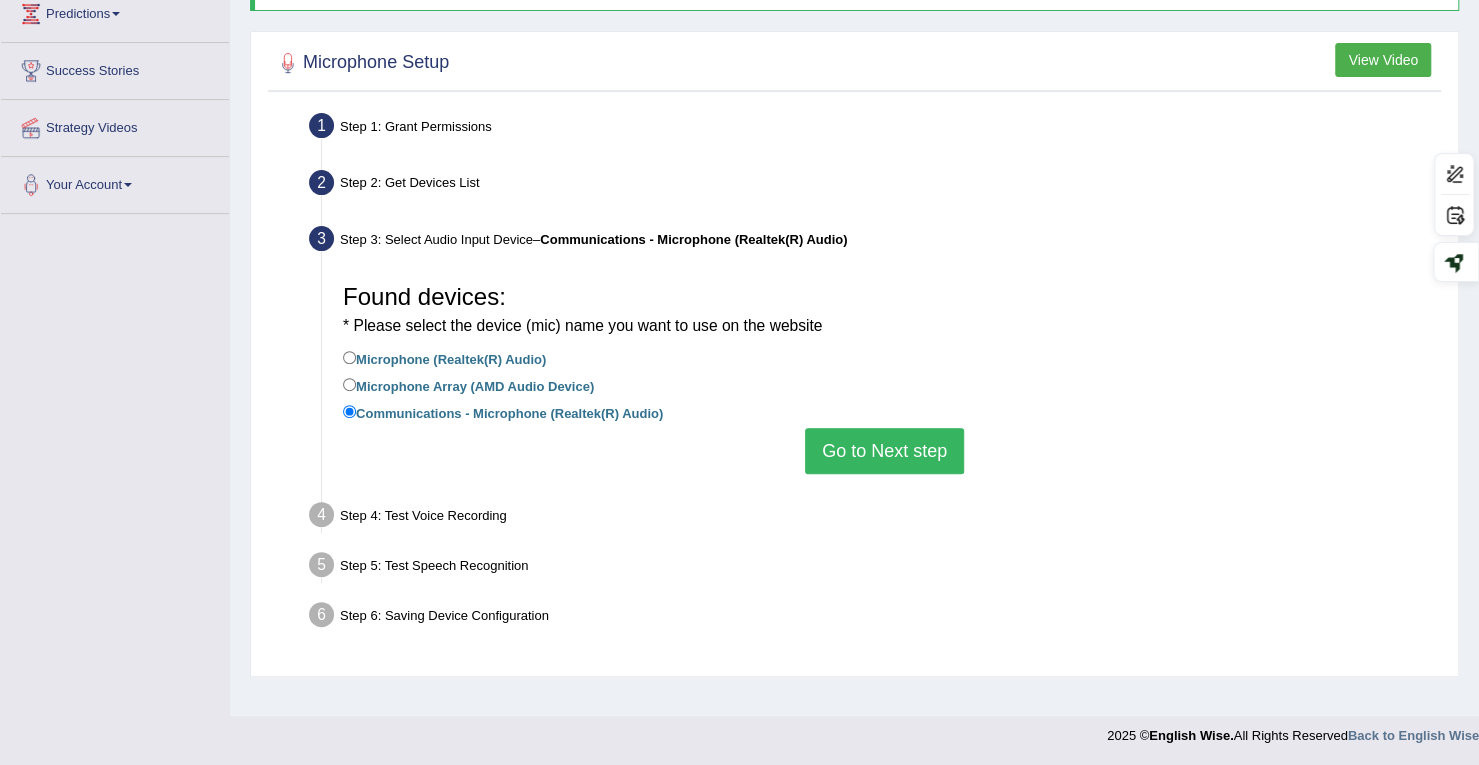 click on "Go to Next step" at bounding box center [884, 451] 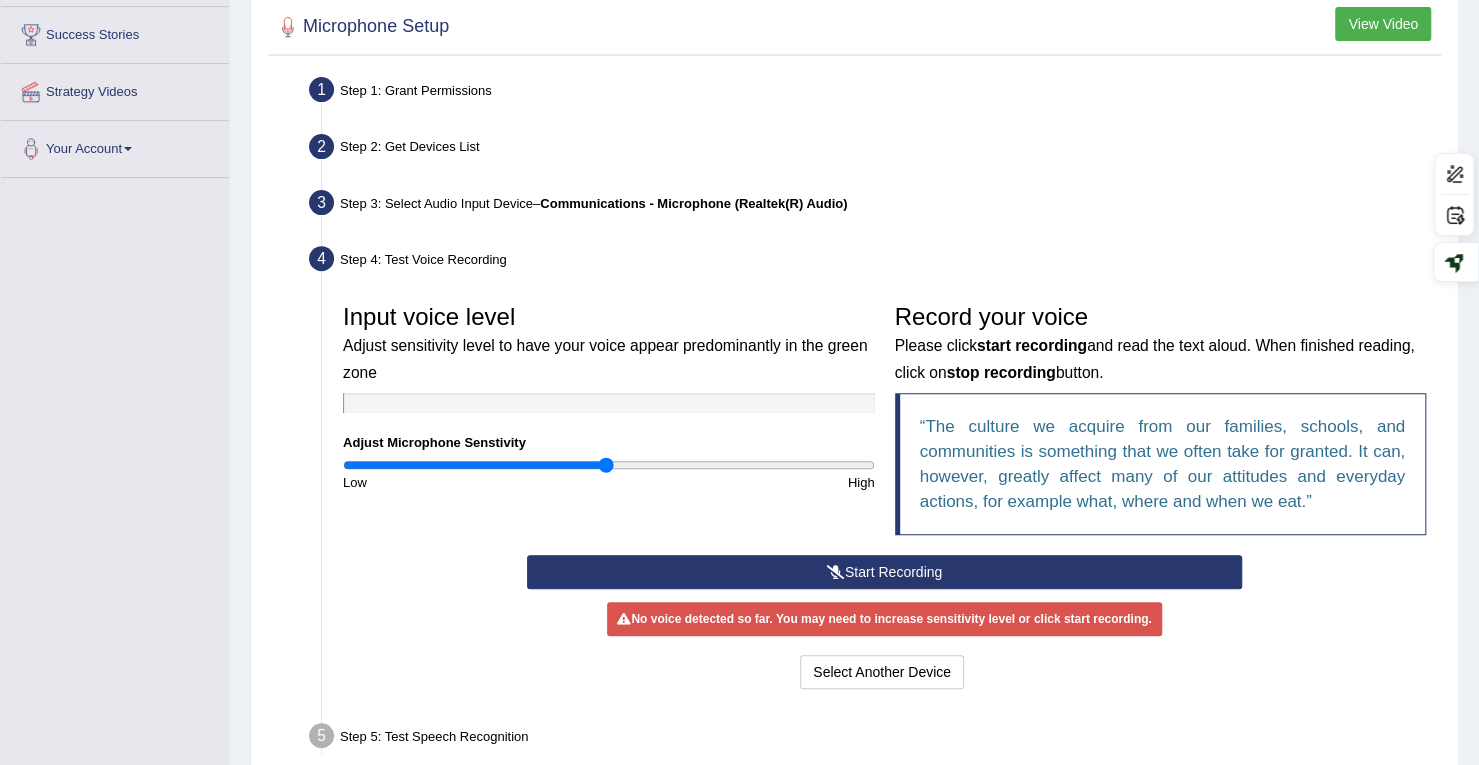 scroll, scrollTop: 464, scrollLeft: 0, axis: vertical 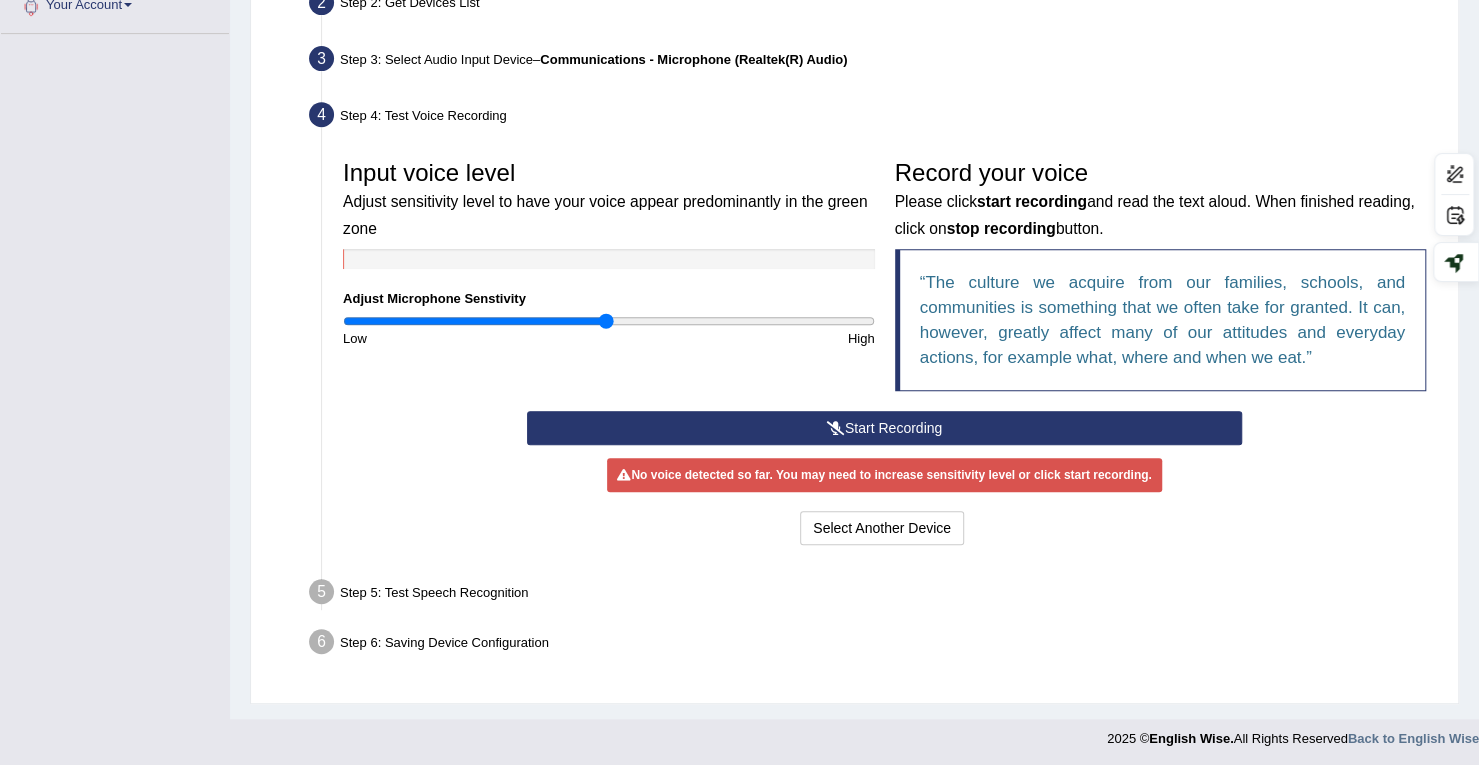 click on "Start Recording" at bounding box center [884, 428] 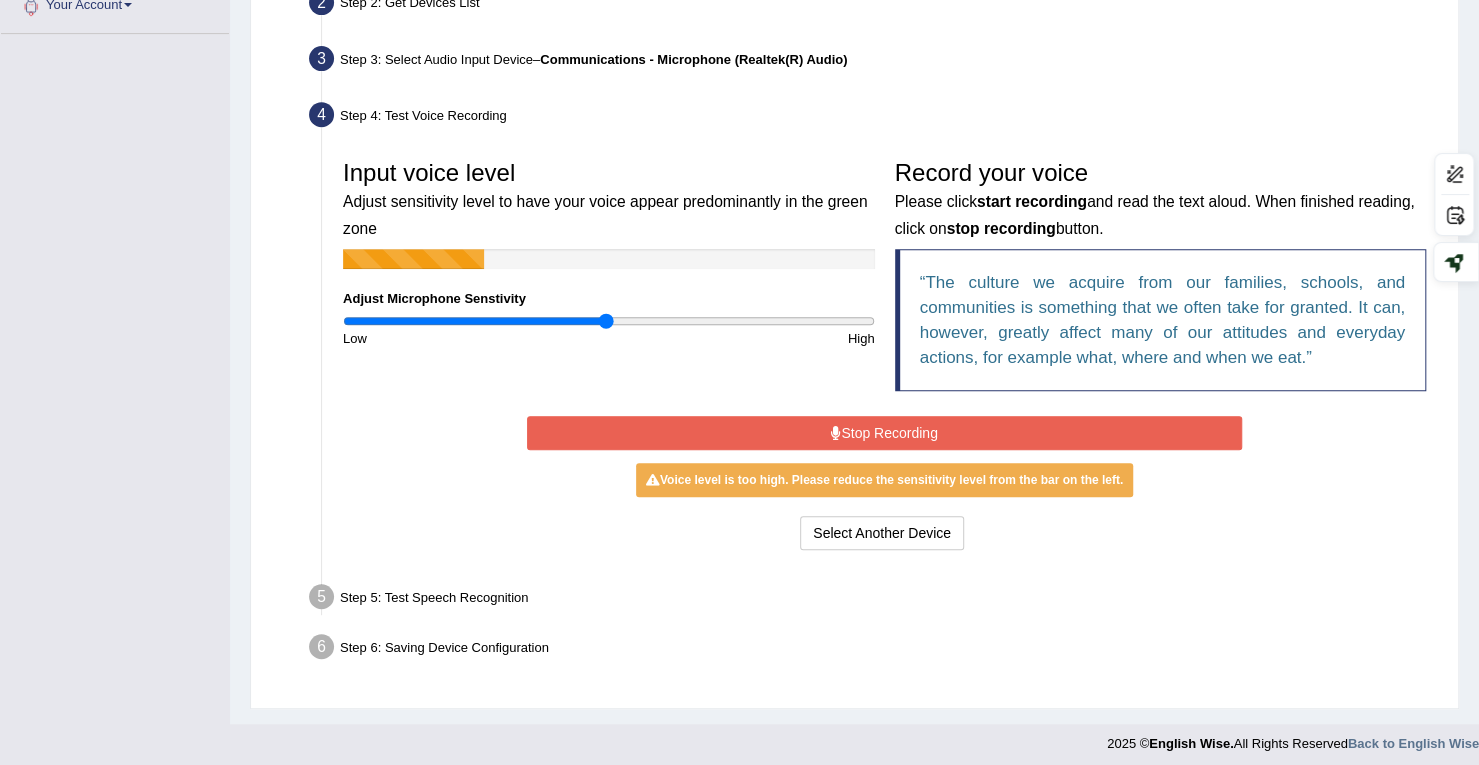 click on "Stop Recording" at bounding box center [884, 433] 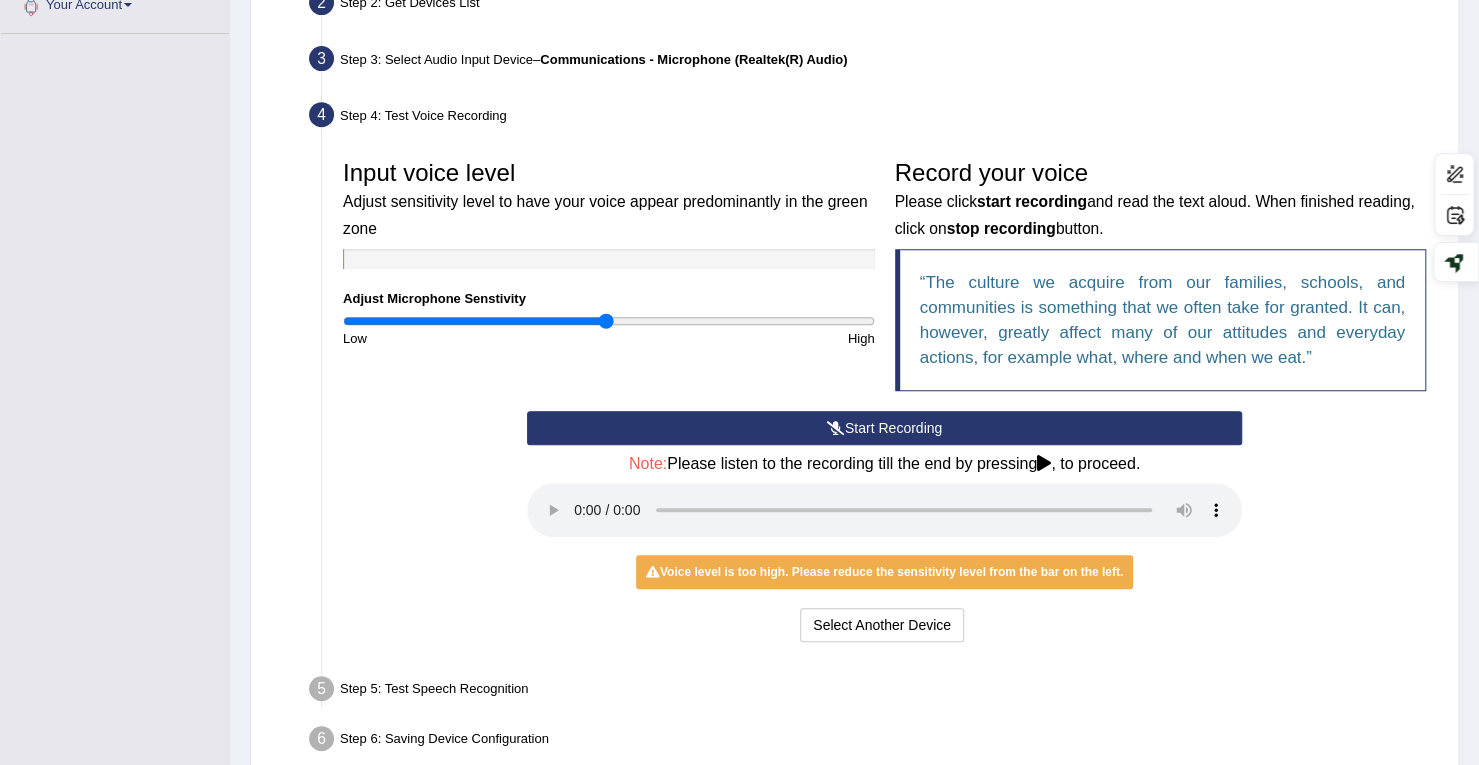click on "Start Recording" at bounding box center (884, 428) 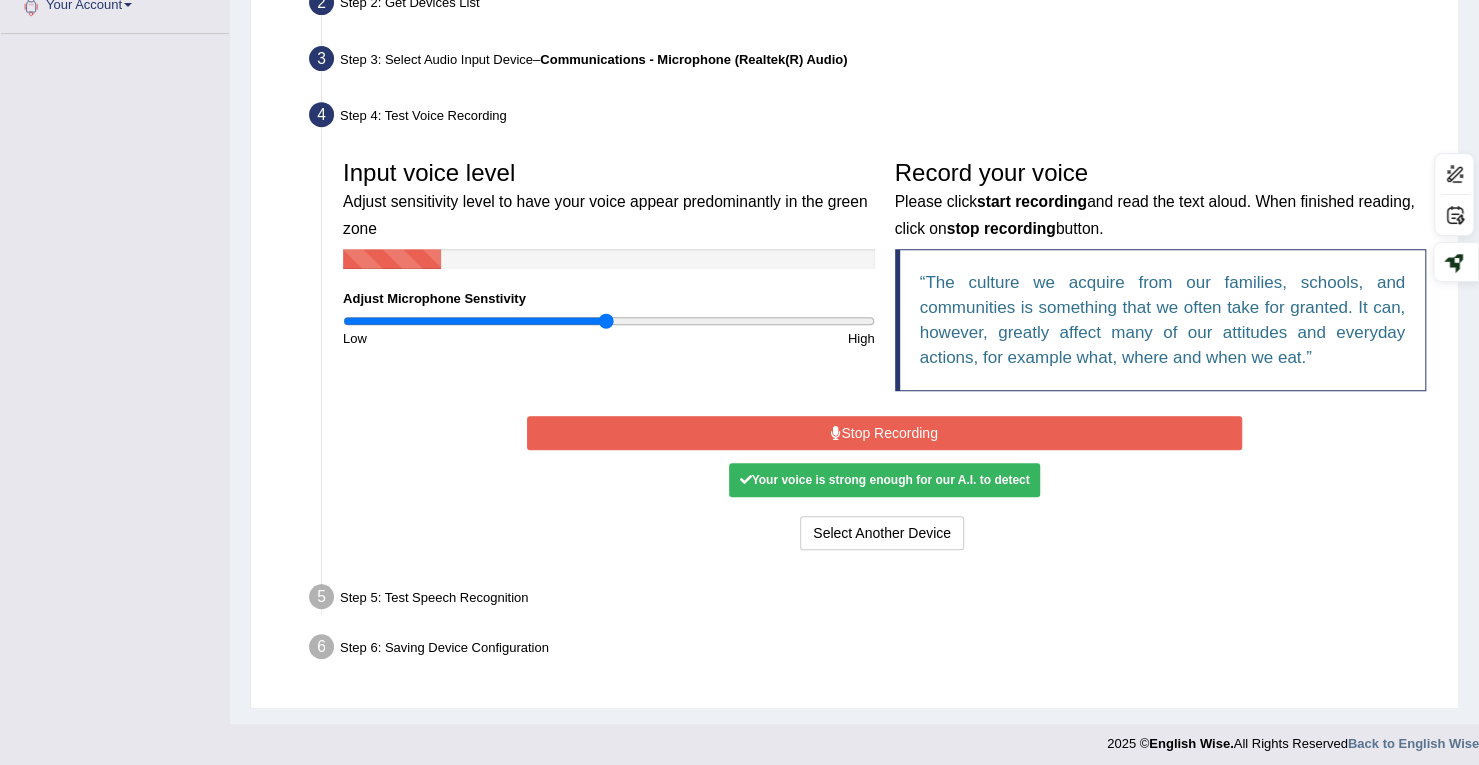 click on "Record your voice Please click  start recording  and read the text aloud. When finished reading, click on  stop recording  button.   The culture we acquire from our families, schools, and communities is something that we often take for granted. It can, however, greatly affect many of our attitudes and everyday actions, for example what, where and when we eat." at bounding box center [1161, 280] 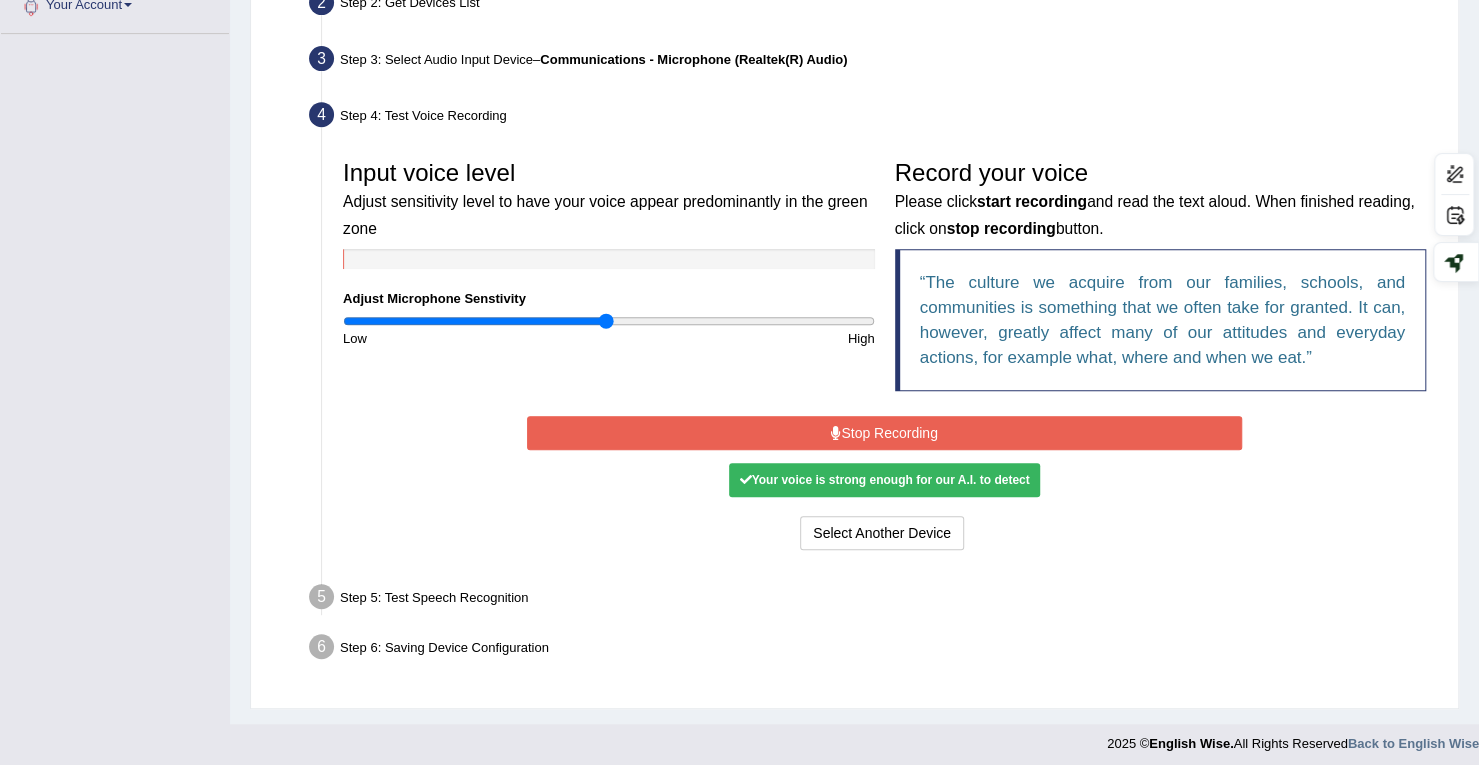 click on "Stop Recording" at bounding box center [884, 433] 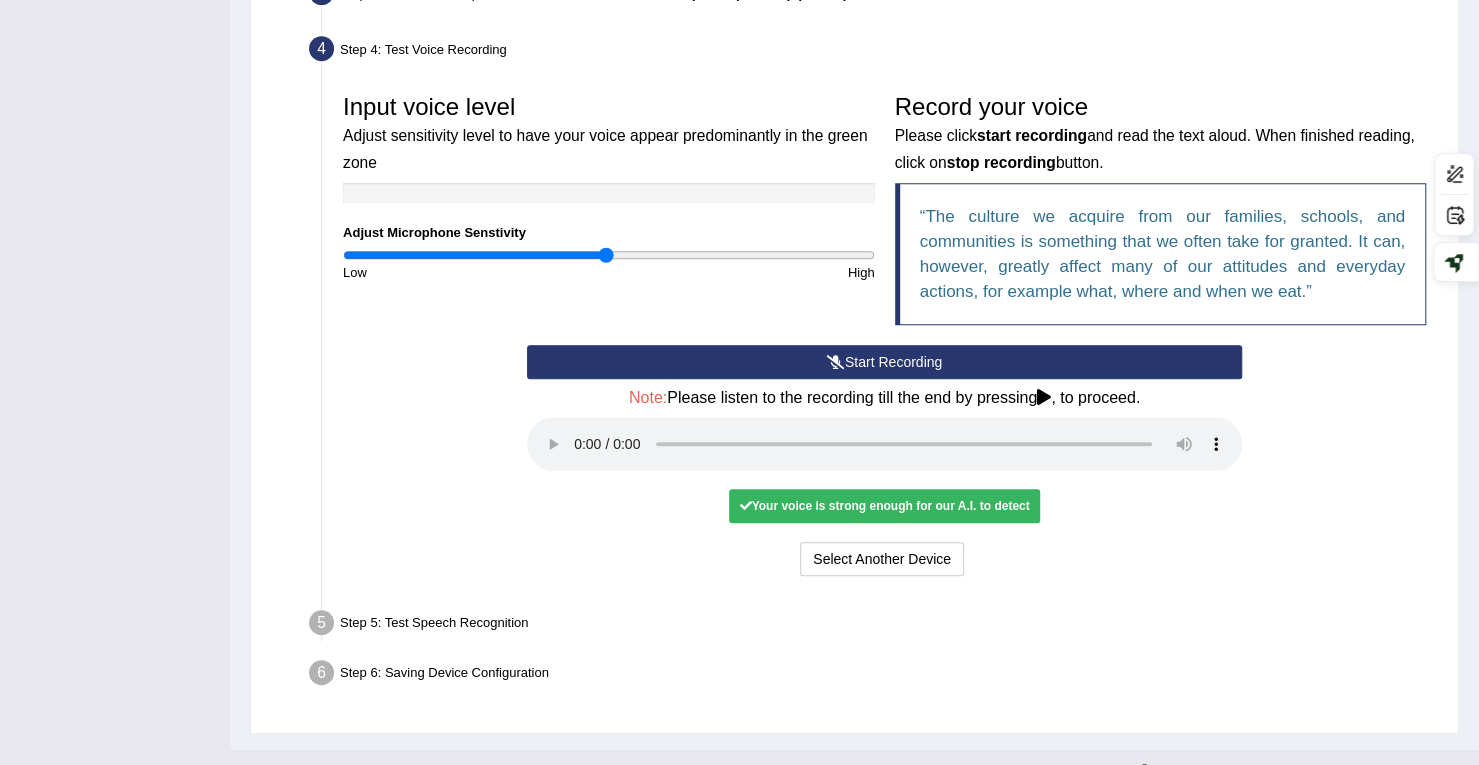 scroll, scrollTop: 560, scrollLeft: 0, axis: vertical 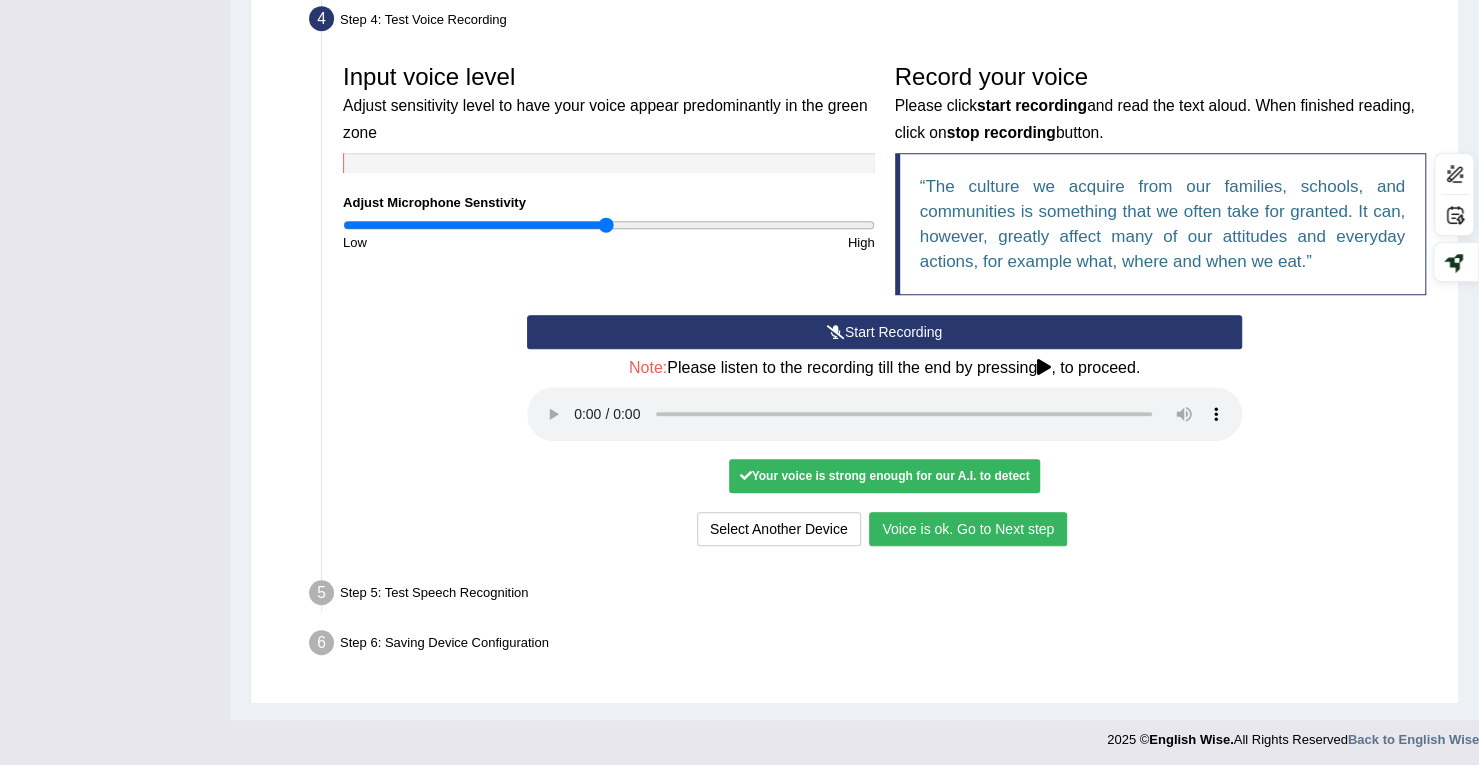 click on "Voice is ok. Go to Next step" at bounding box center [968, 529] 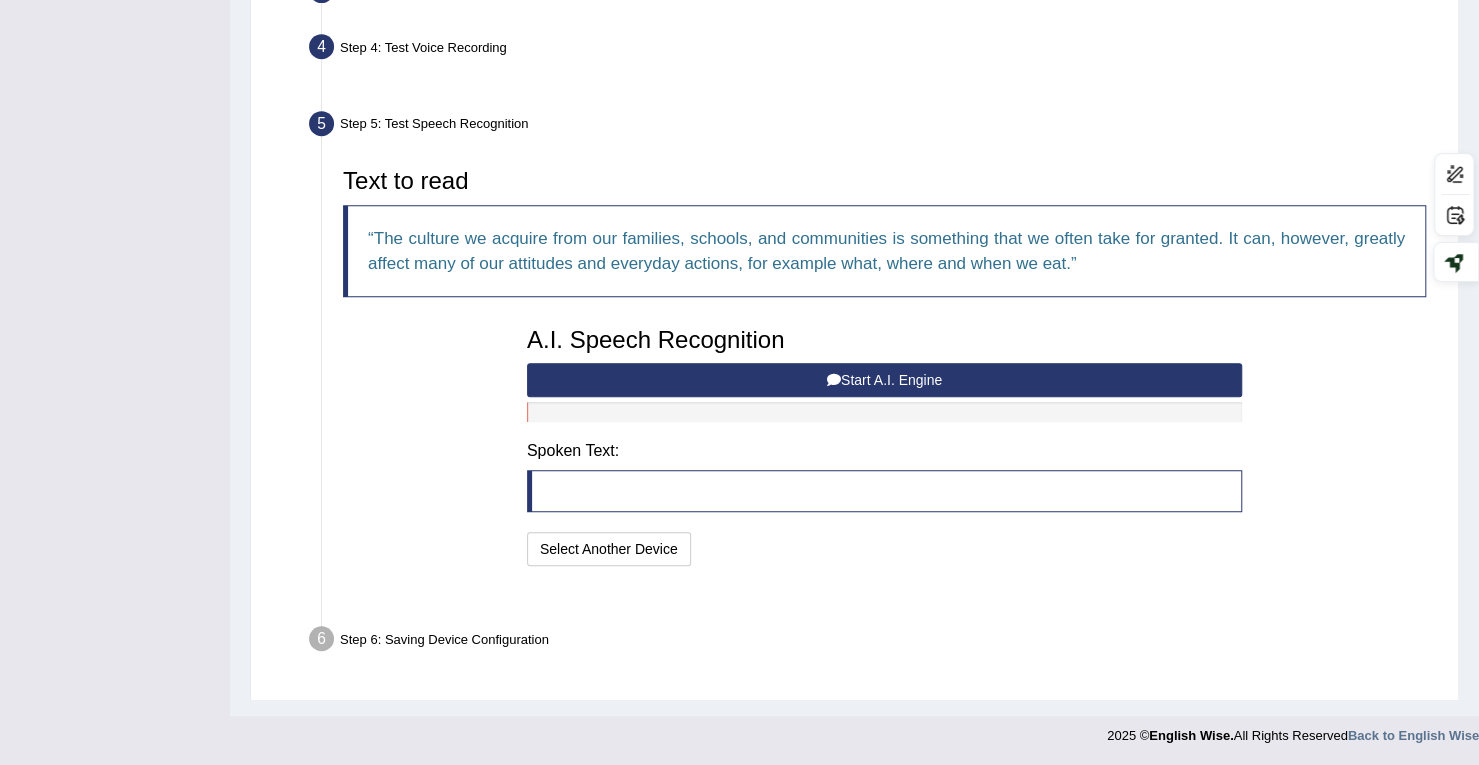 scroll, scrollTop: 481, scrollLeft: 0, axis: vertical 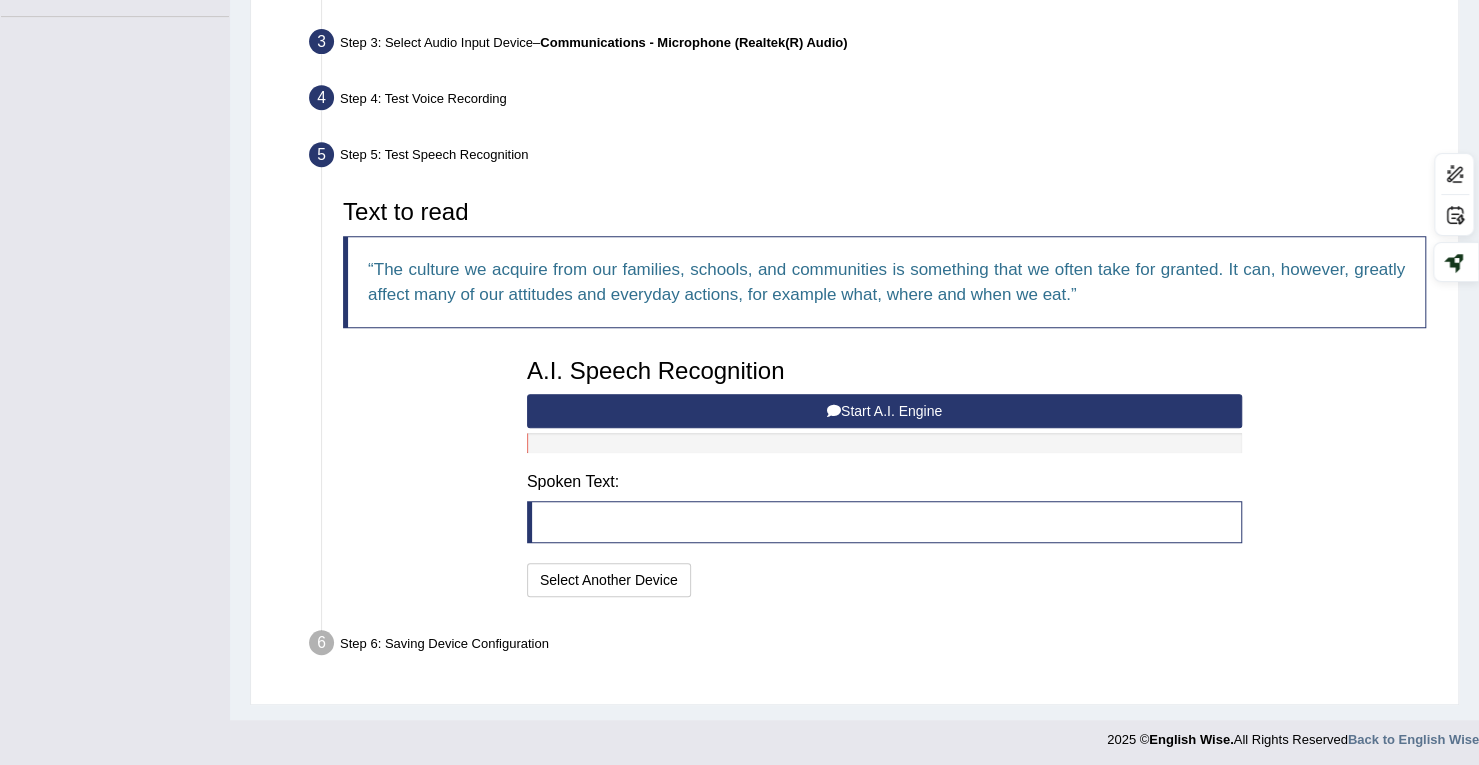 click on "Start A.I. Engine" at bounding box center [884, 411] 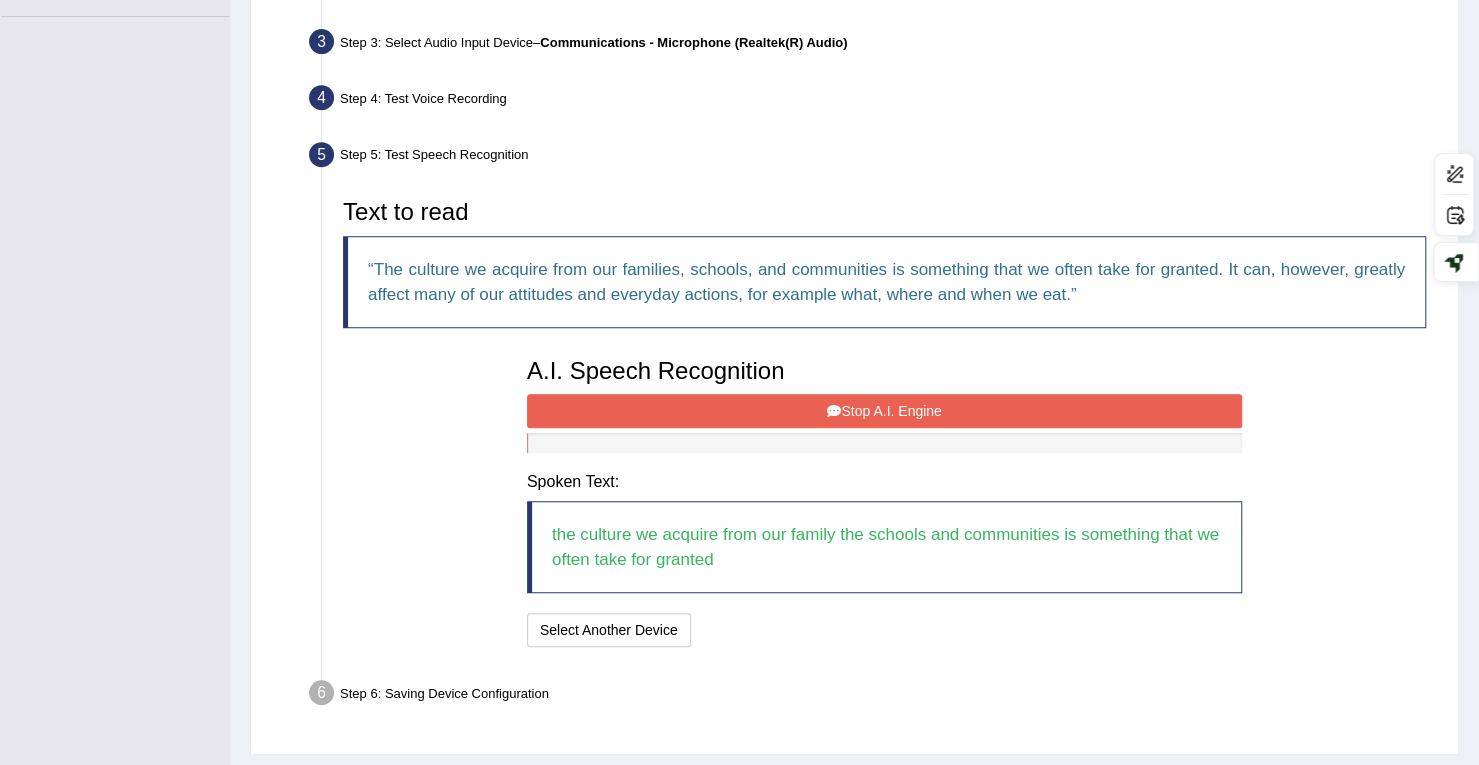click on "Stop A.I. Engine" at bounding box center [884, 411] 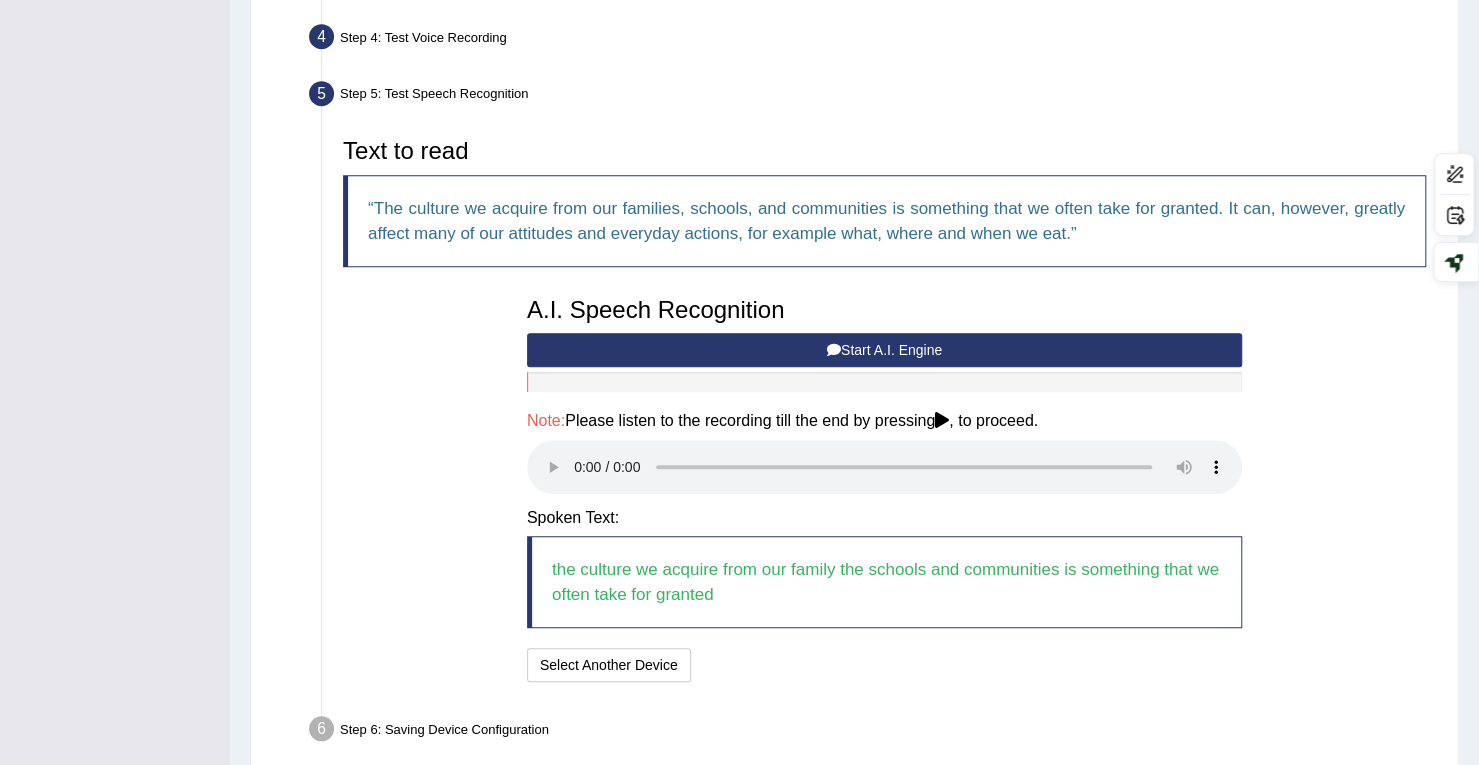 scroll, scrollTop: 528, scrollLeft: 0, axis: vertical 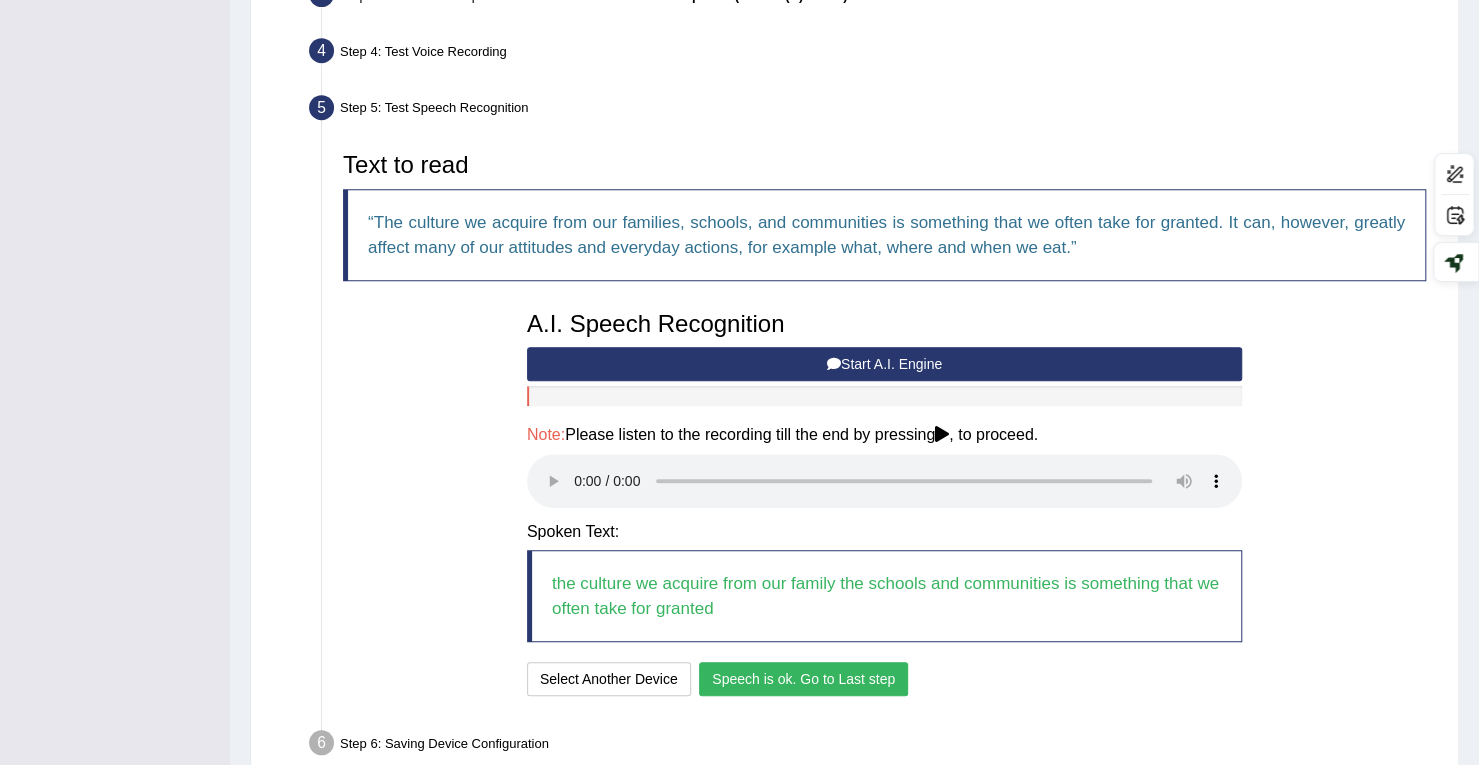 click on "Speech is ok. Go to Last step" at bounding box center [803, 679] 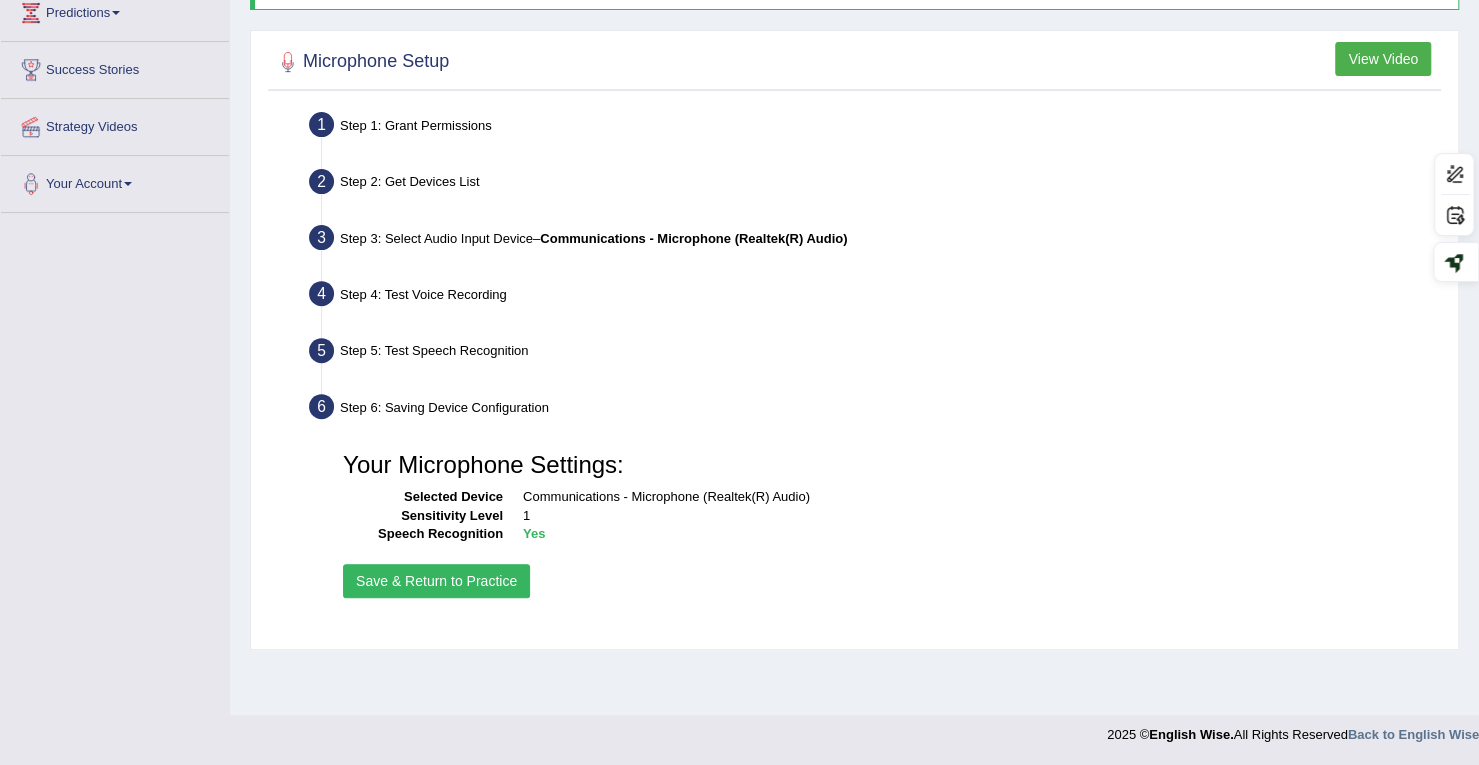 scroll, scrollTop: 284, scrollLeft: 0, axis: vertical 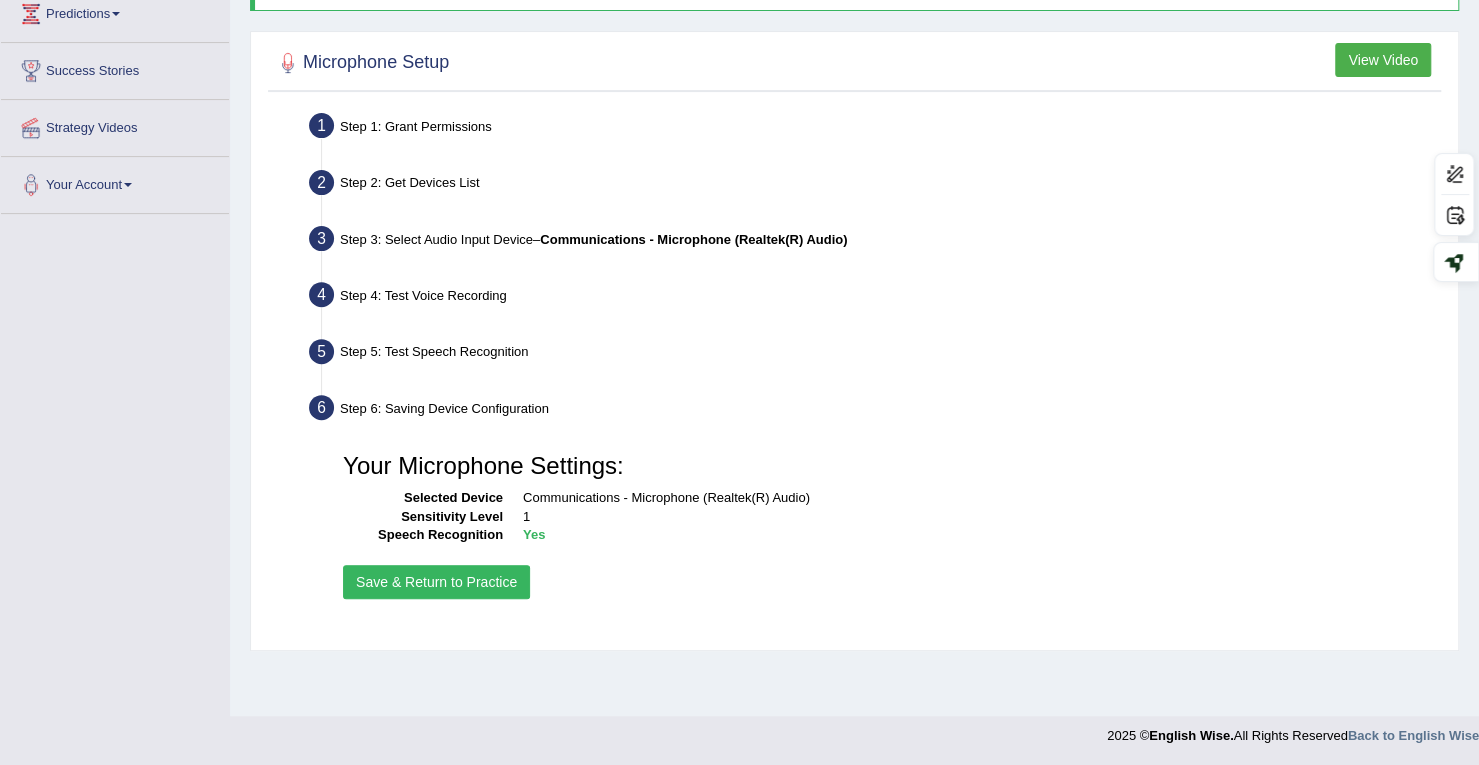 click on "Save & Return to Practice" at bounding box center (436, 582) 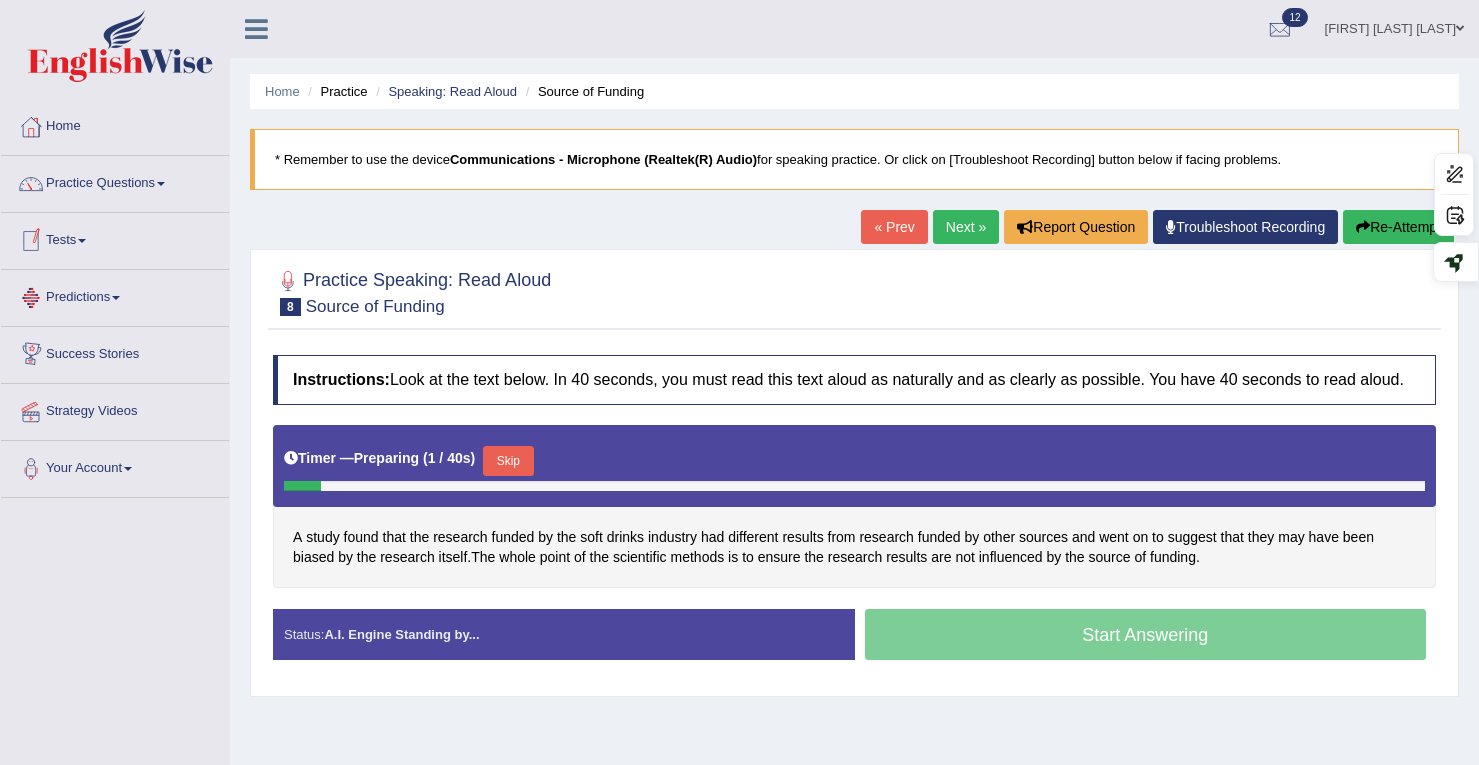 scroll, scrollTop: 40, scrollLeft: 0, axis: vertical 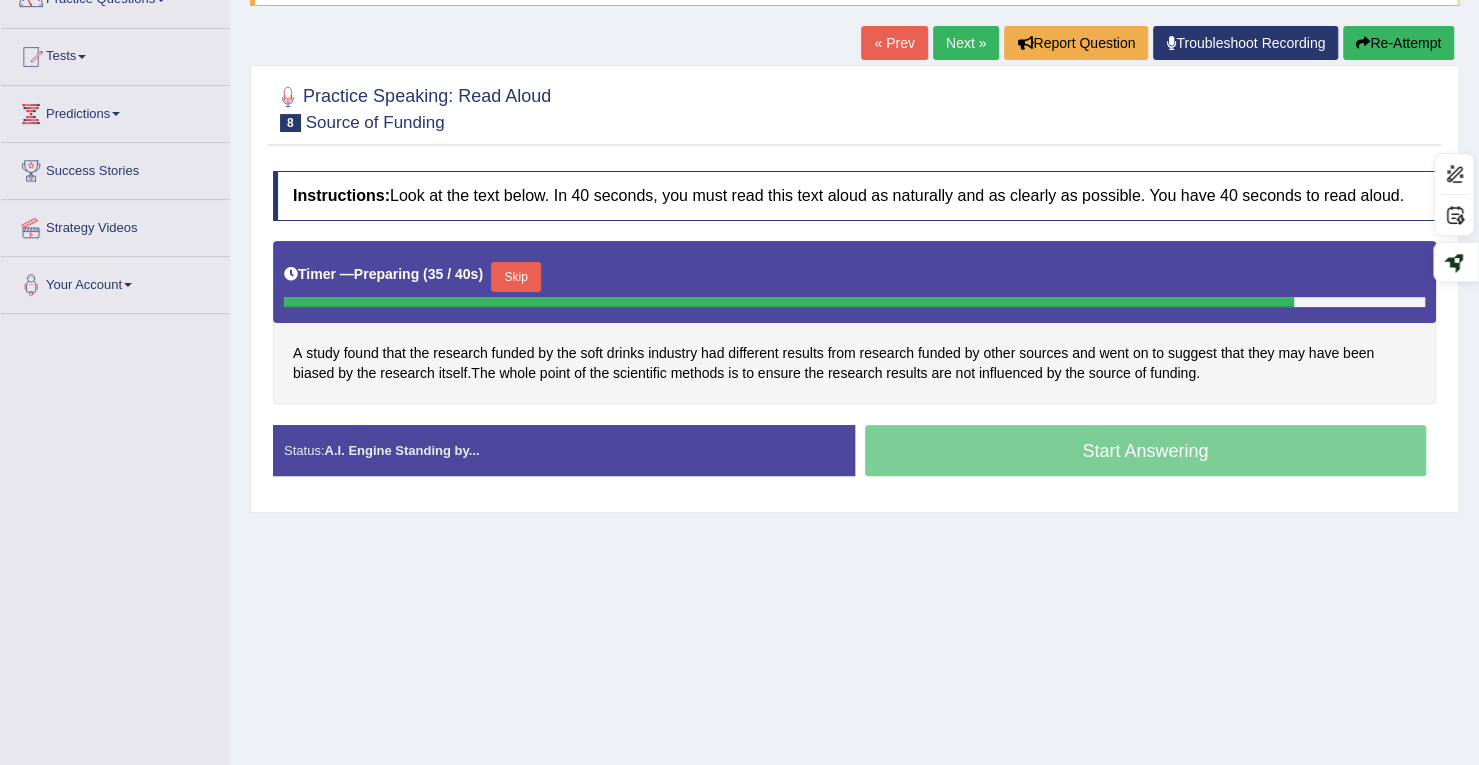 click on "Skip" at bounding box center (516, 277) 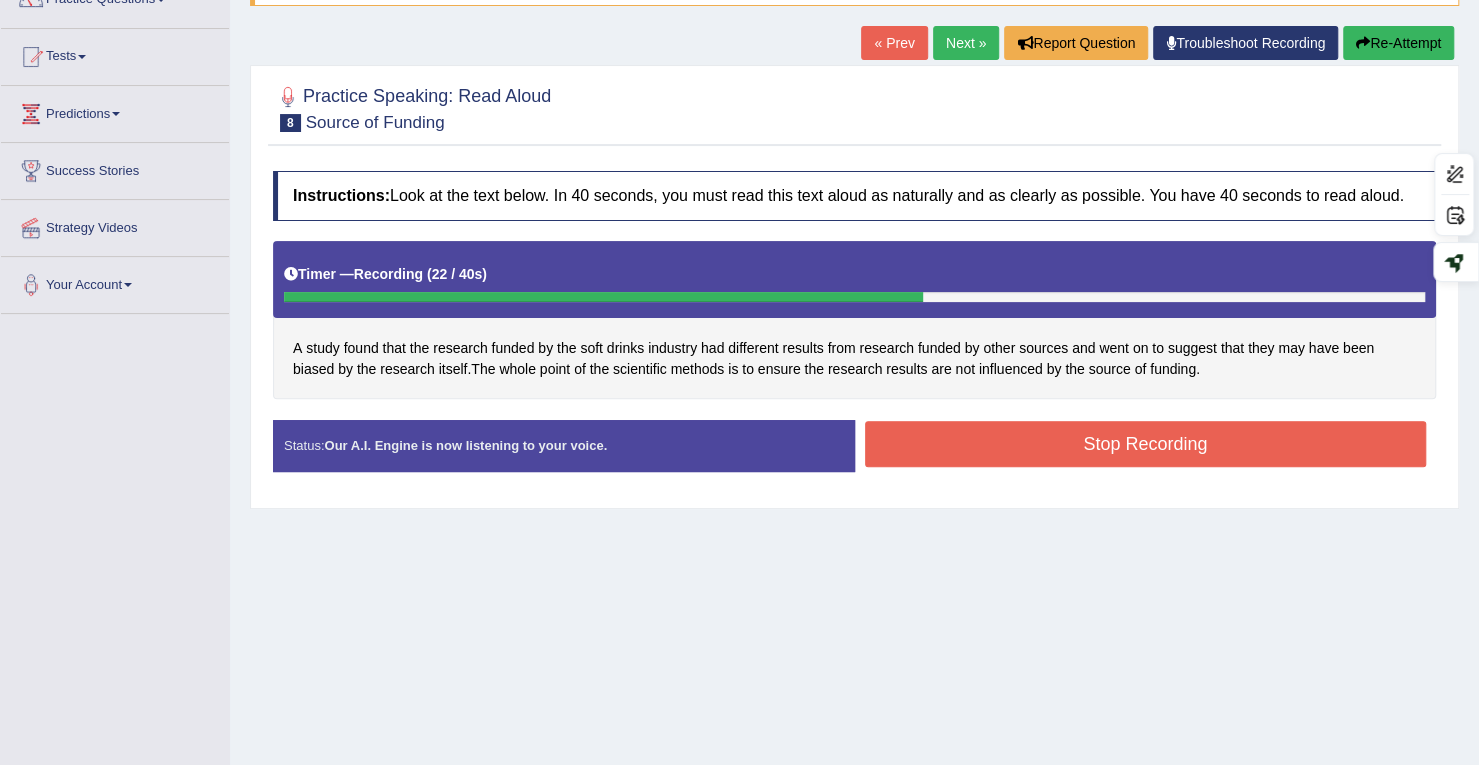 click on "Stop Recording" at bounding box center [1146, 444] 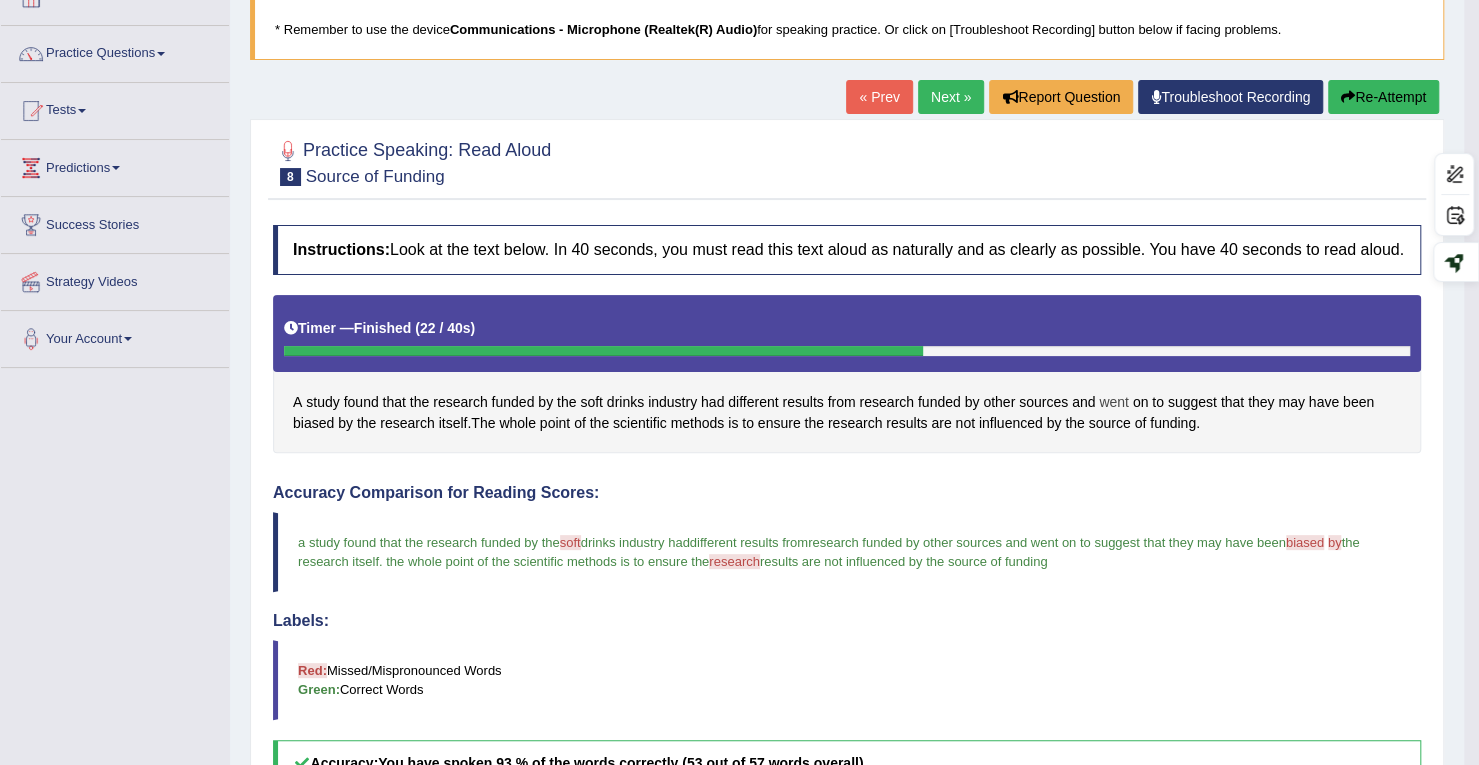 scroll, scrollTop: 0, scrollLeft: 0, axis: both 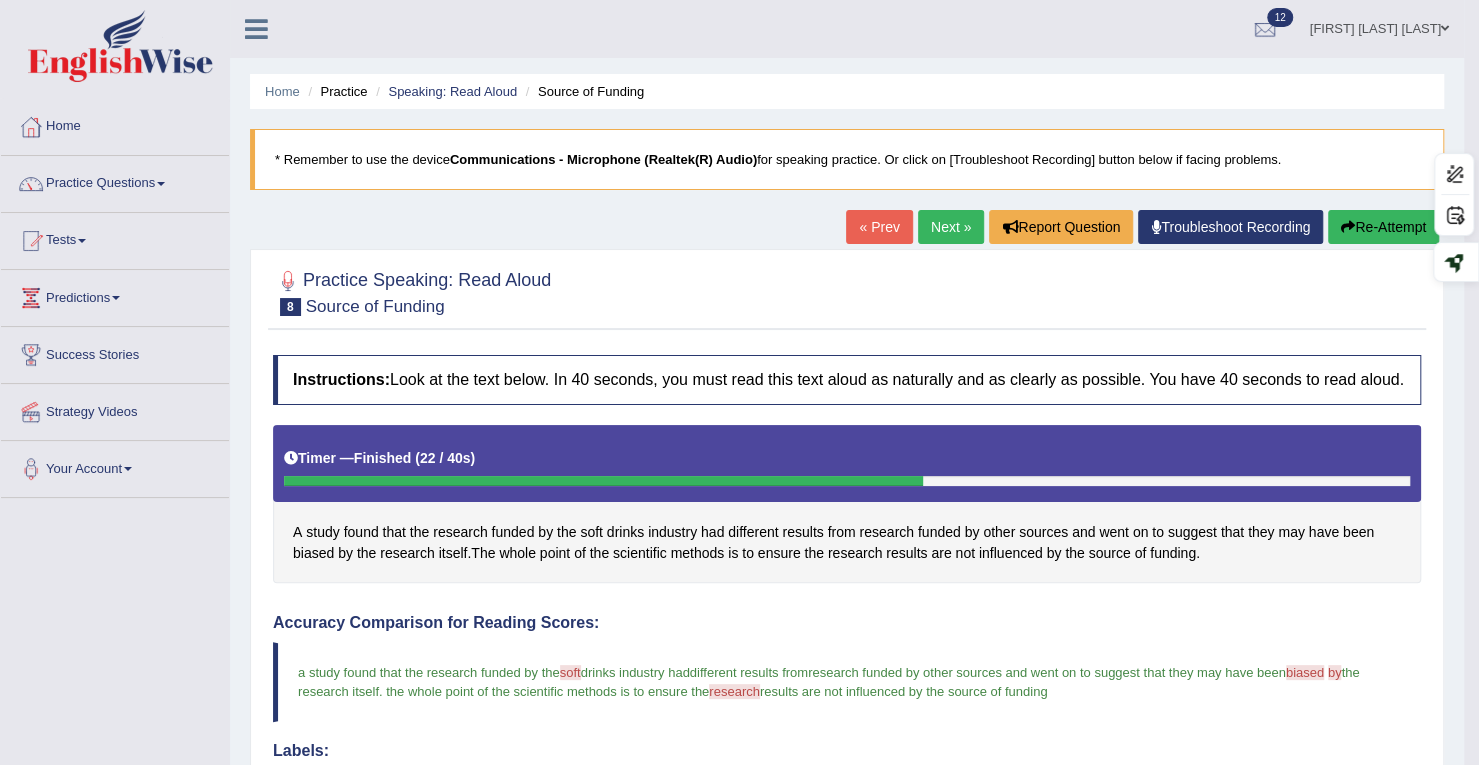 click on "Next »" at bounding box center (951, 227) 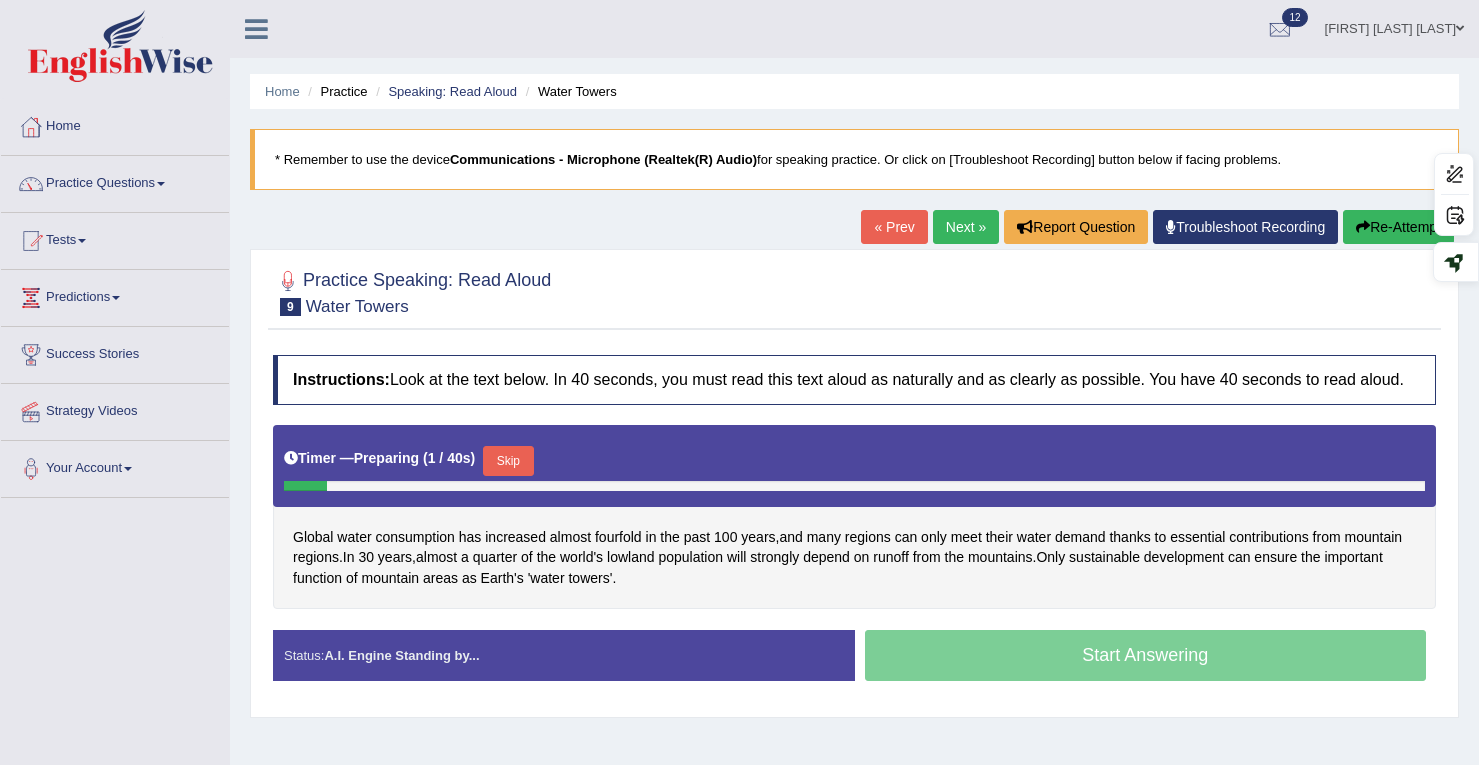 scroll, scrollTop: 284, scrollLeft: 0, axis: vertical 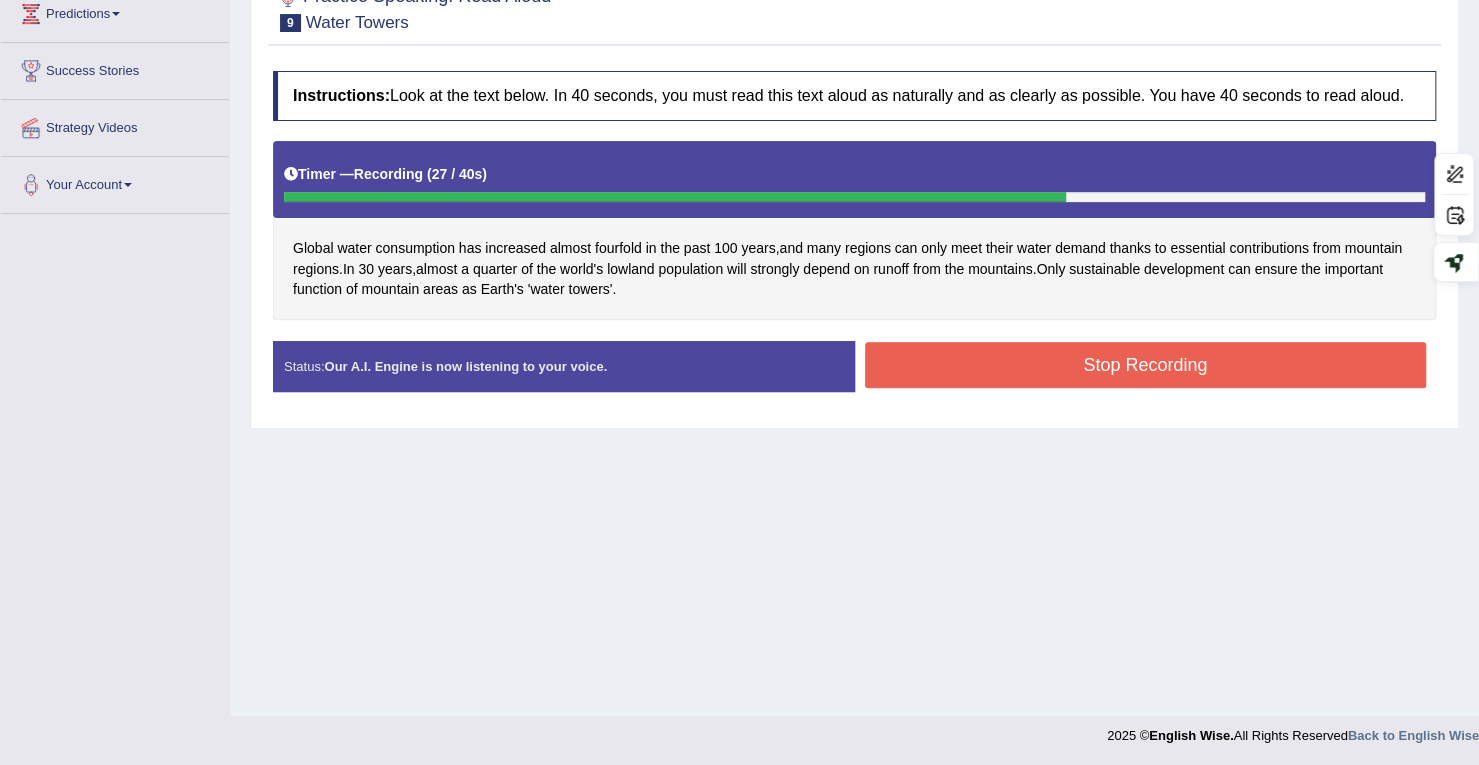 click on "Stop Recording" at bounding box center [1146, 365] 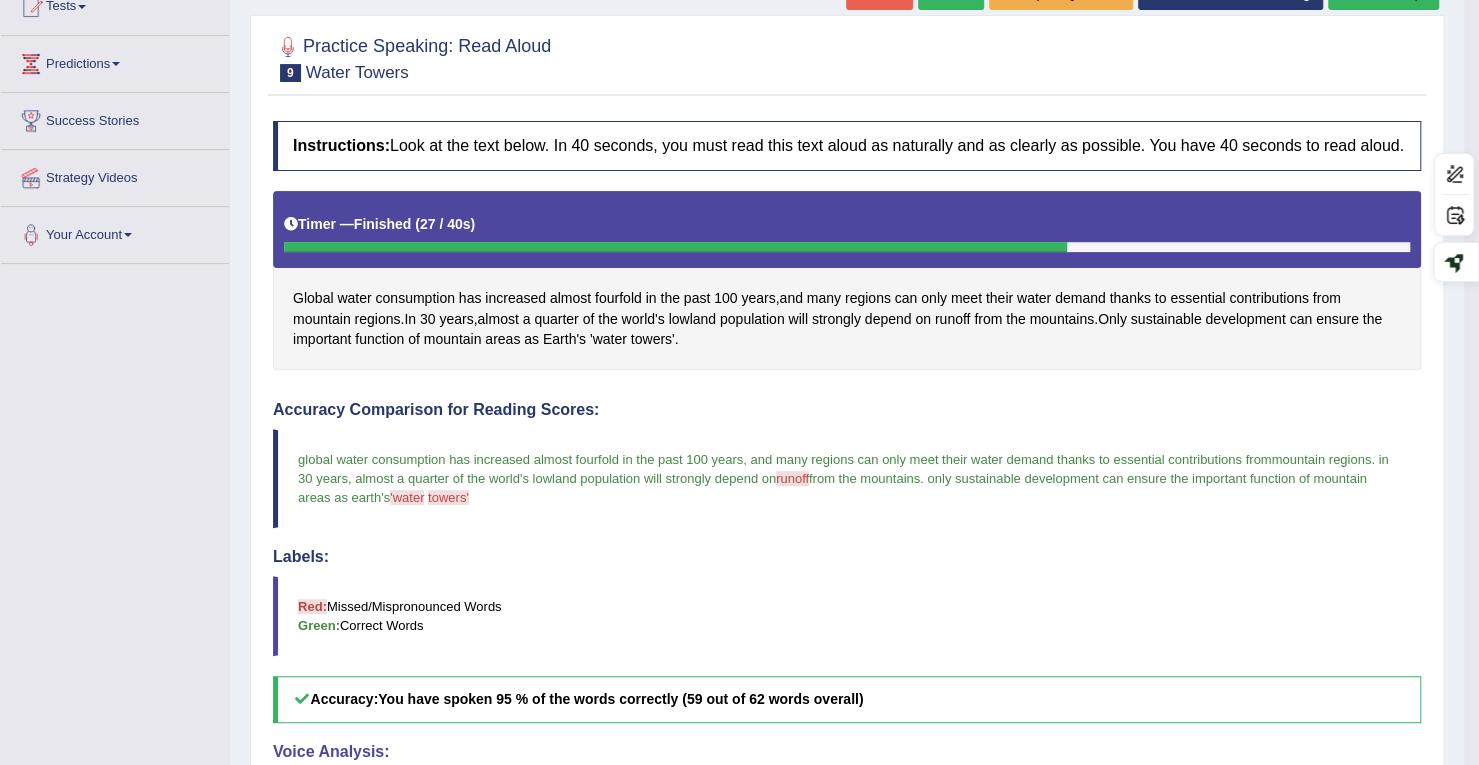 scroll, scrollTop: 0, scrollLeft: 0, axis: both 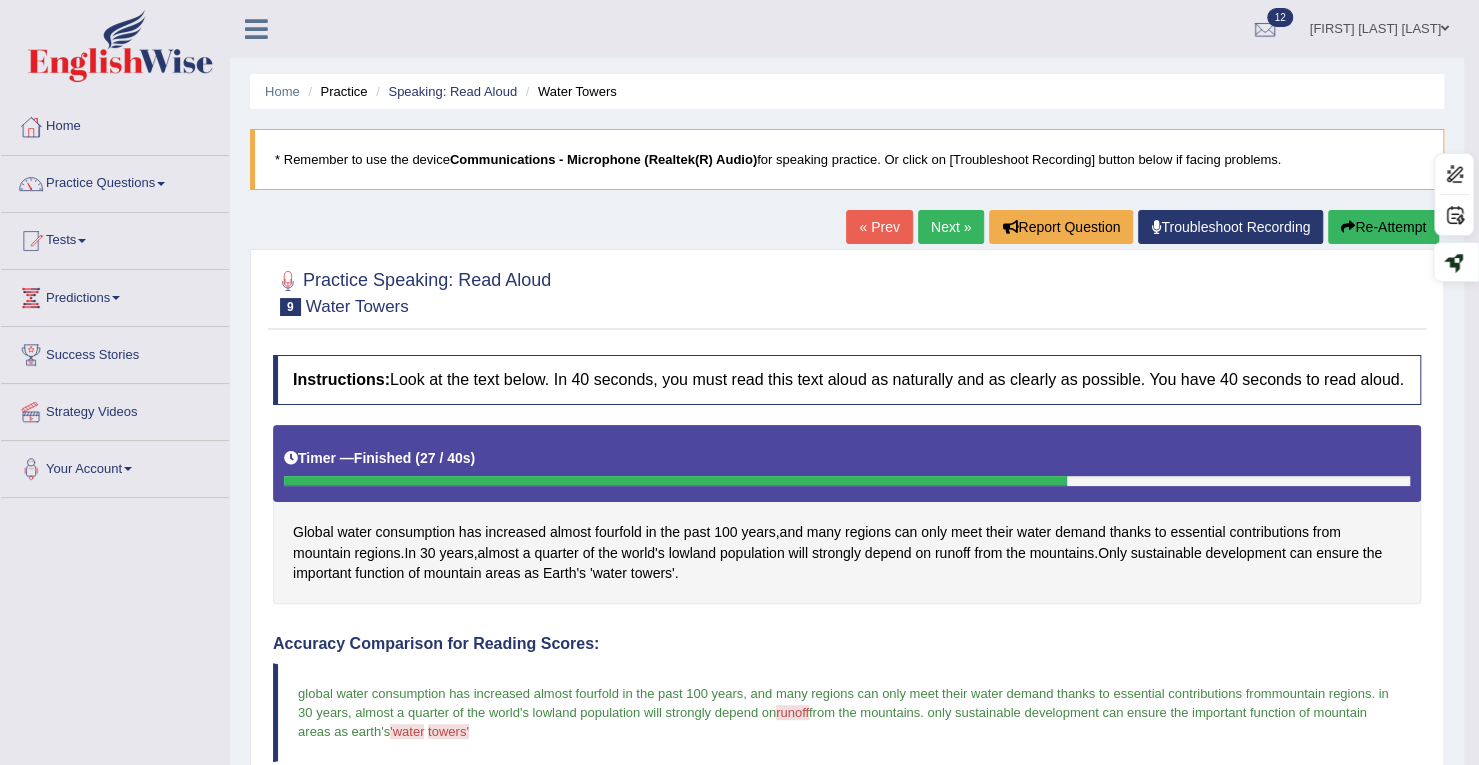 click on "Next »" at bounding box center [951, 227] 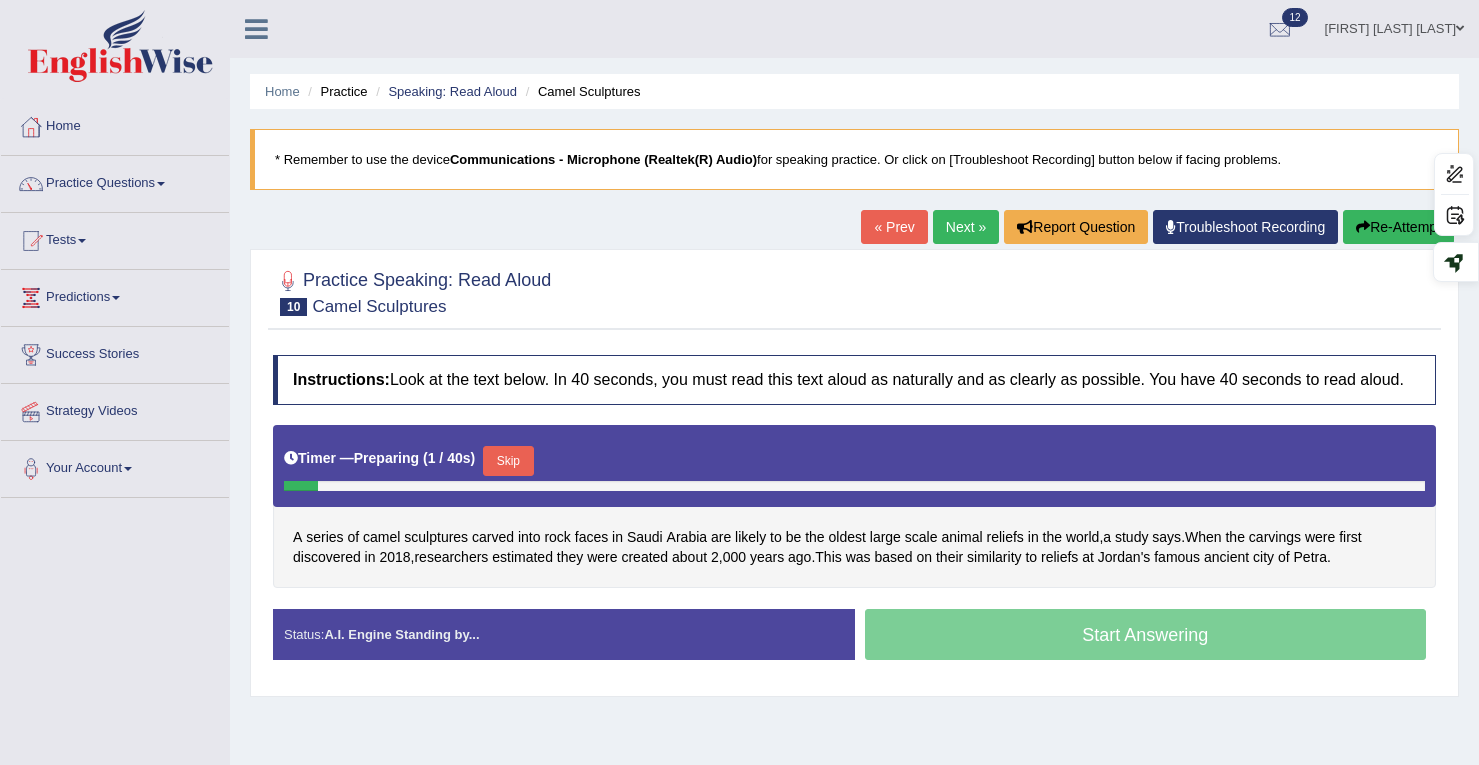 scroll, scrollTop: 284, scrollLeft: 0, axis: vertical 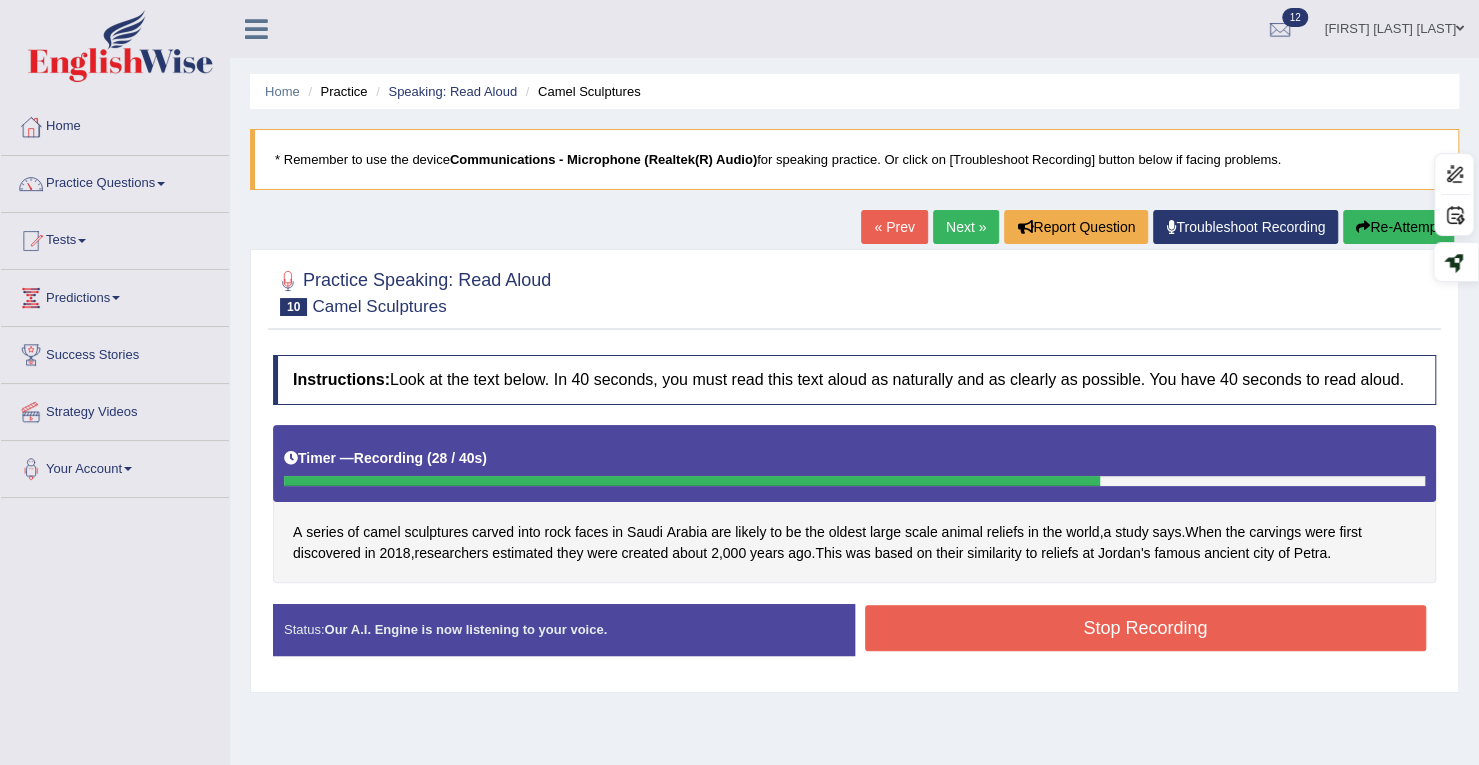click on "Re-Attempt" at bounding box center (1398, 227) 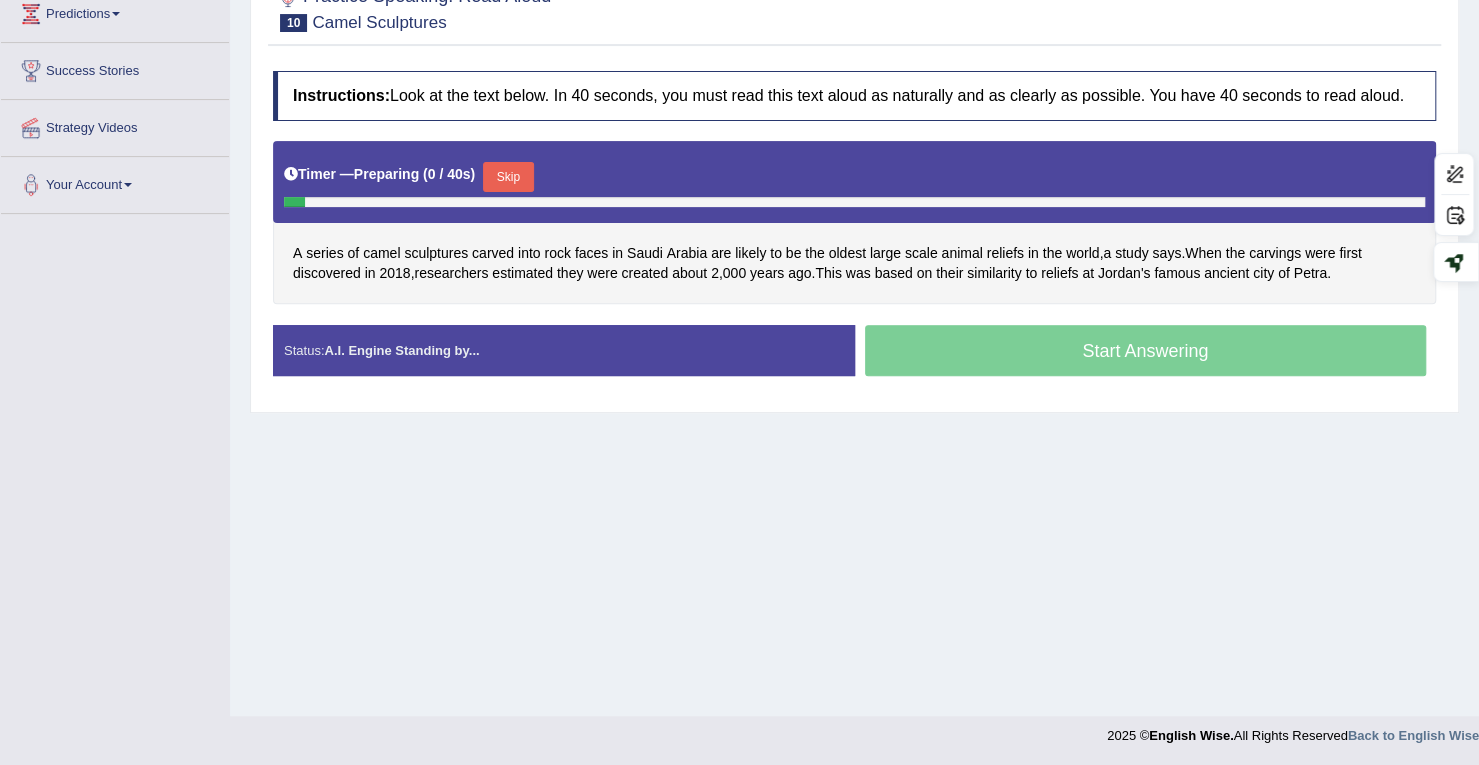 scroll, scrollTop: 0, scrollLeft: 0, axis: both 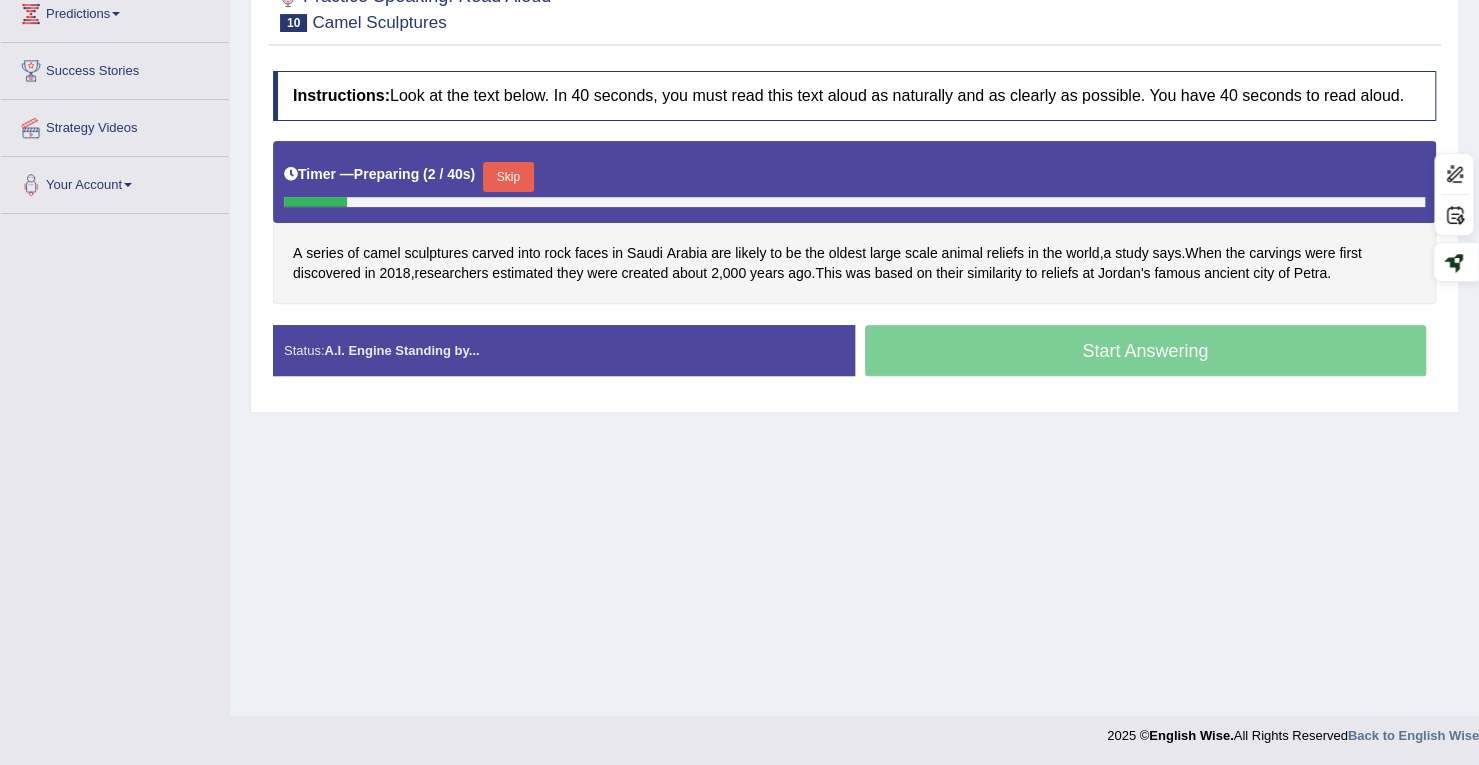 click on "Skip" at bounding box center (508, 177) 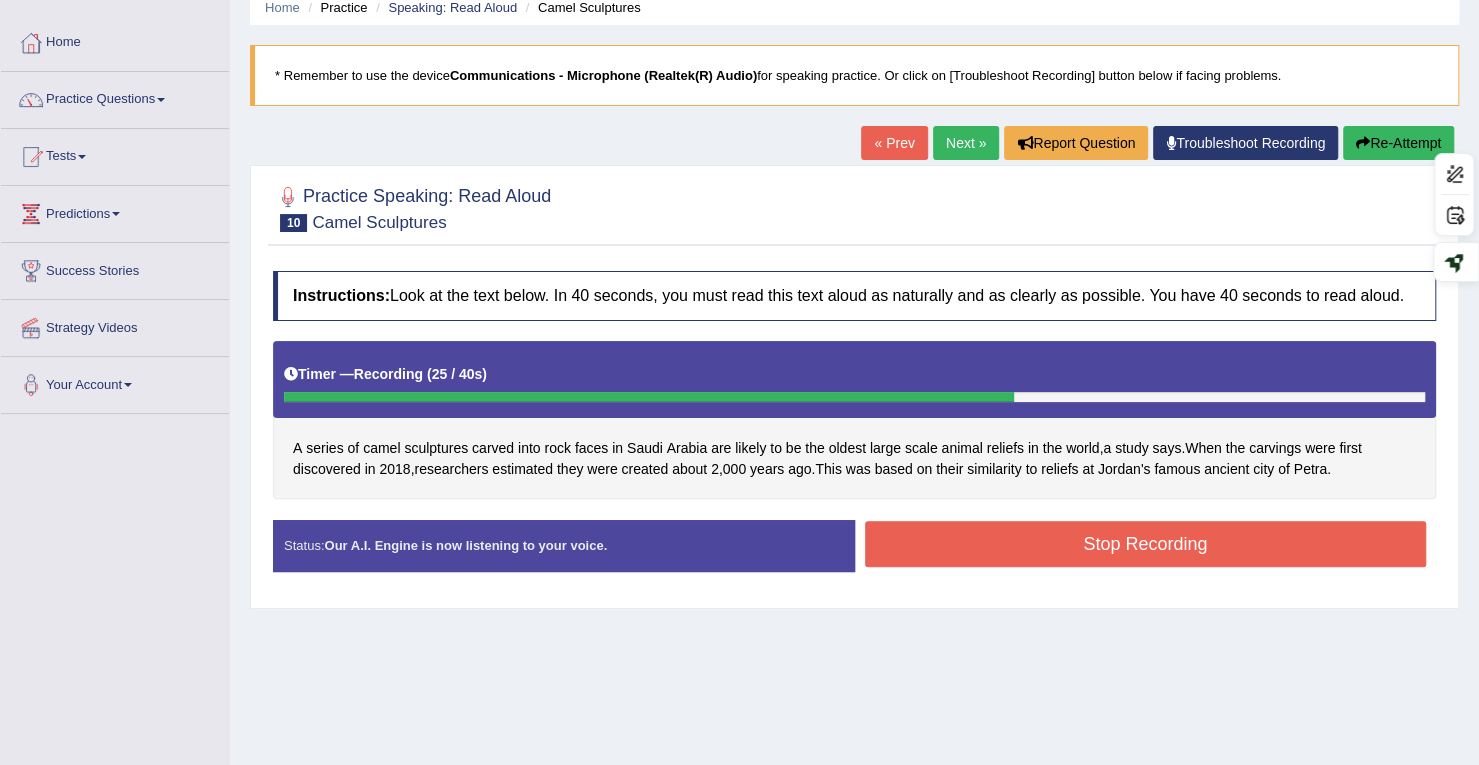 scroll, scrollTop: 0, scrollLeft: 0, axis: both 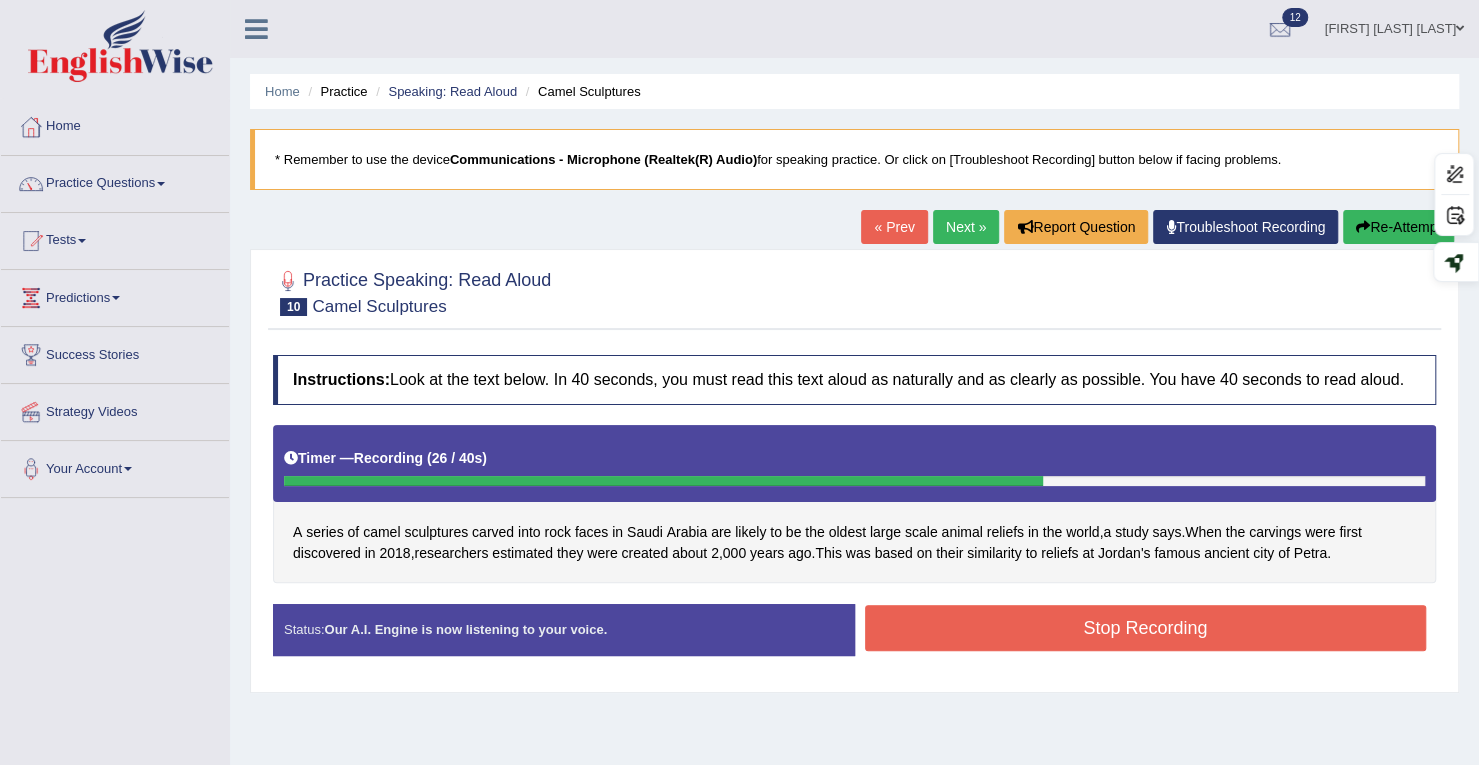 click on "Re-Attempt" at bounding box center [1398, 227] 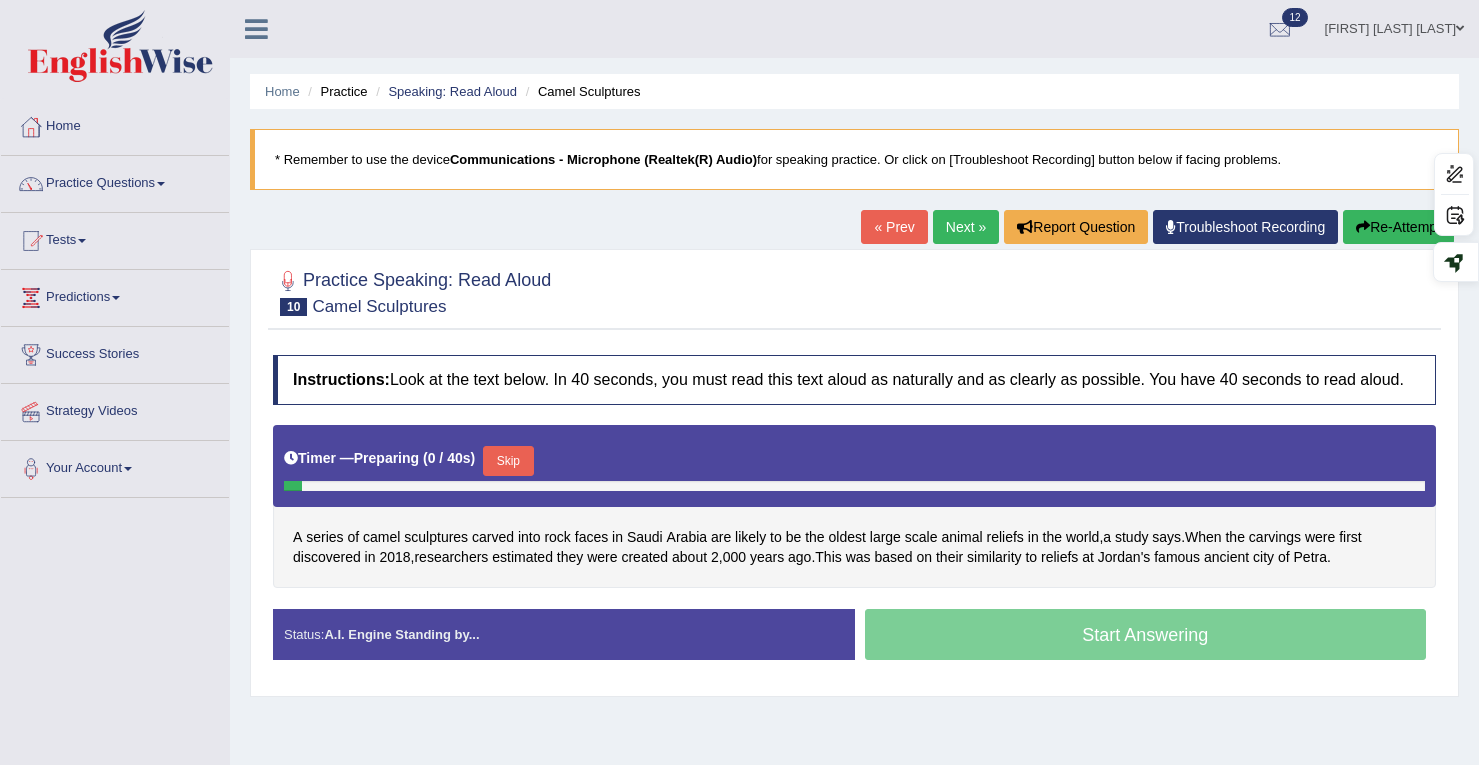 scroll, scrollTop: 0, scrollLeft: 0, axis: both 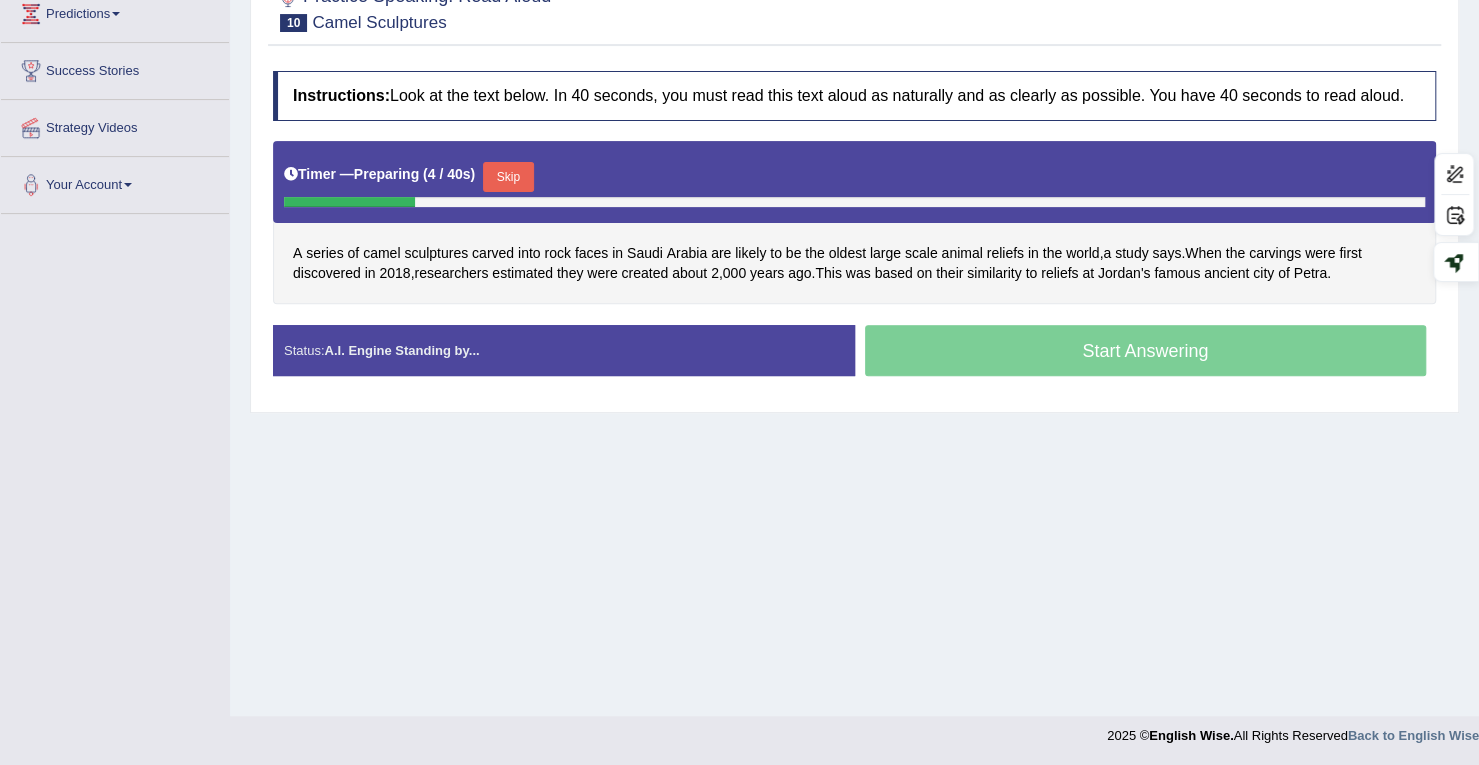 click on "Skip" at bounding box center [508, 177] 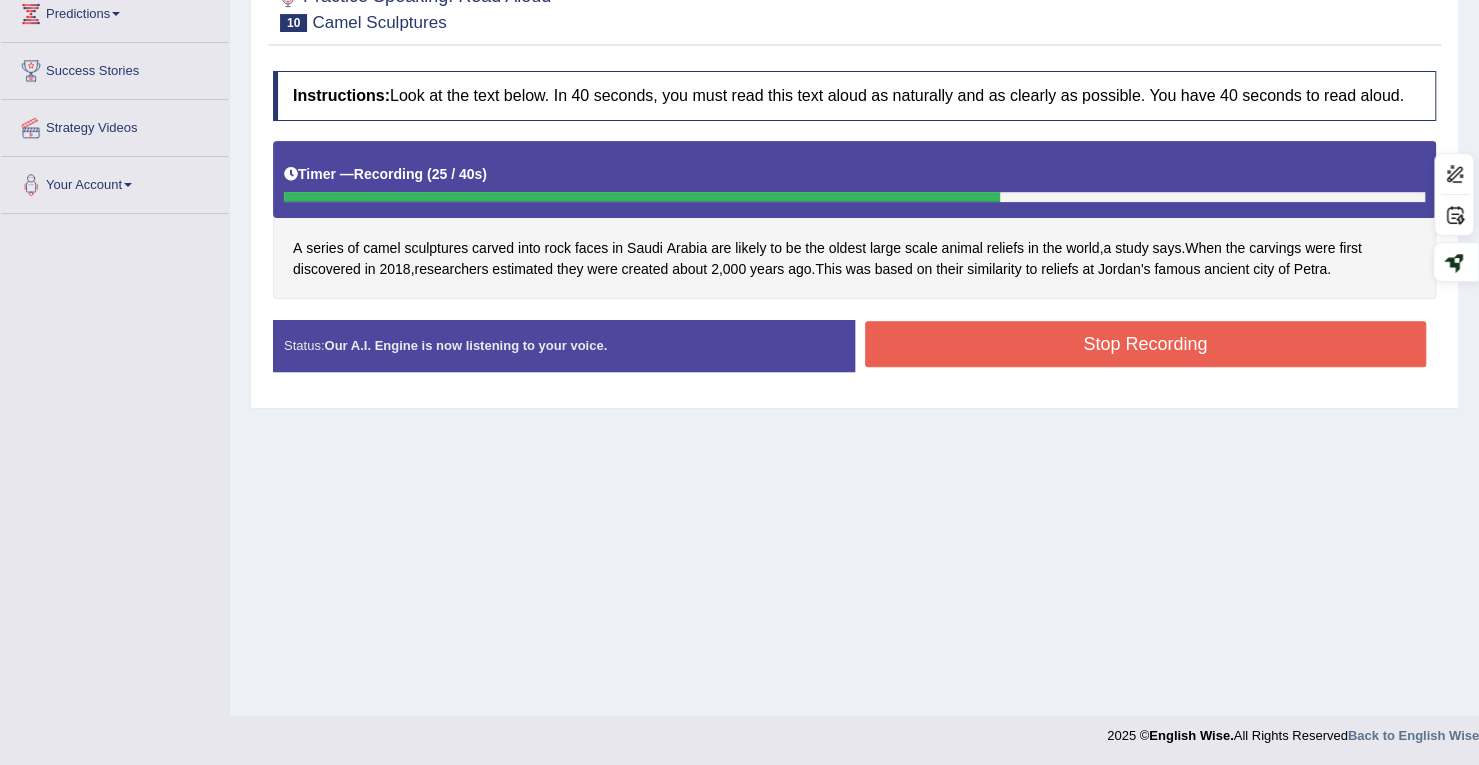 click on "Stop Recording" at bounding box center (1146, 344) 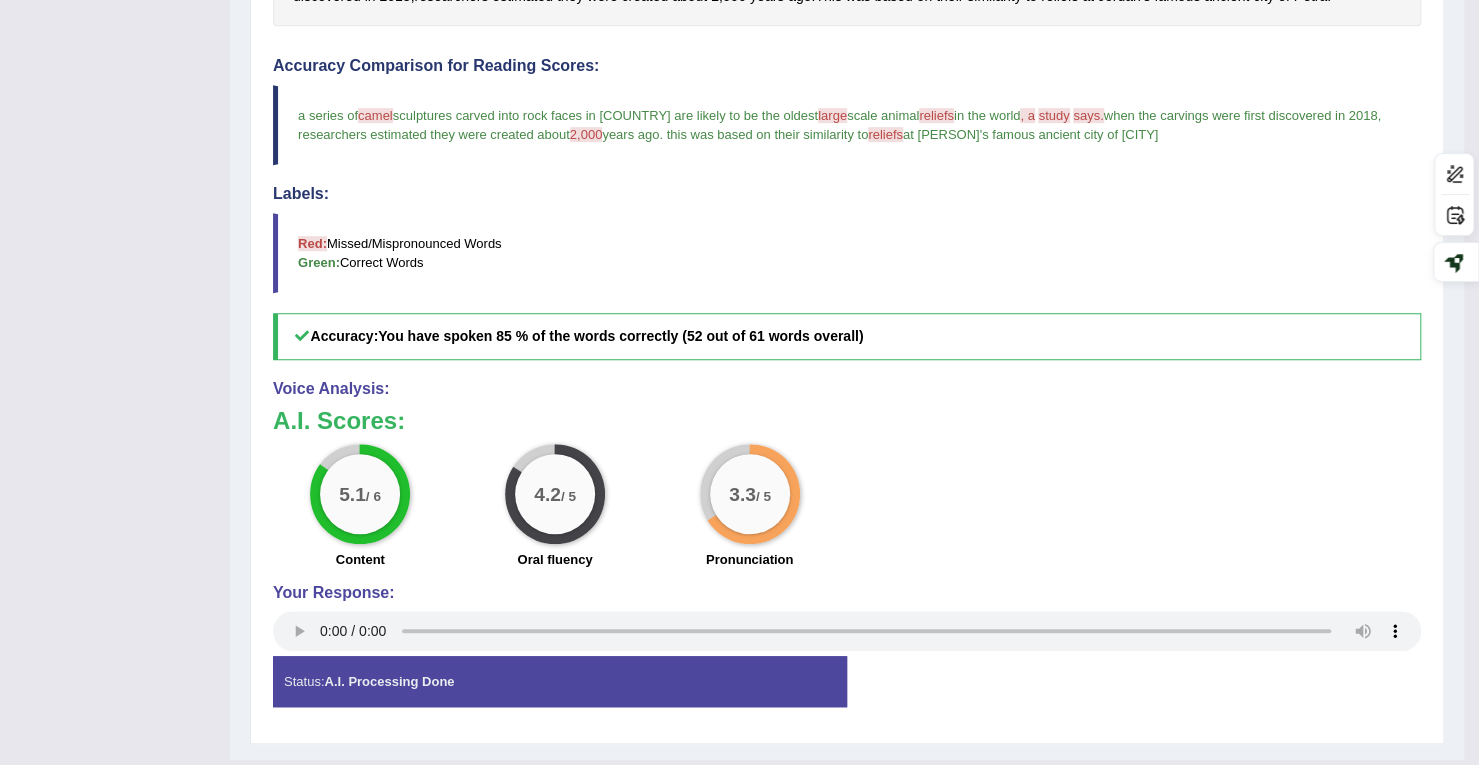 scroll, scrollTop: 612, scrollLeft: 0, axis: vertical 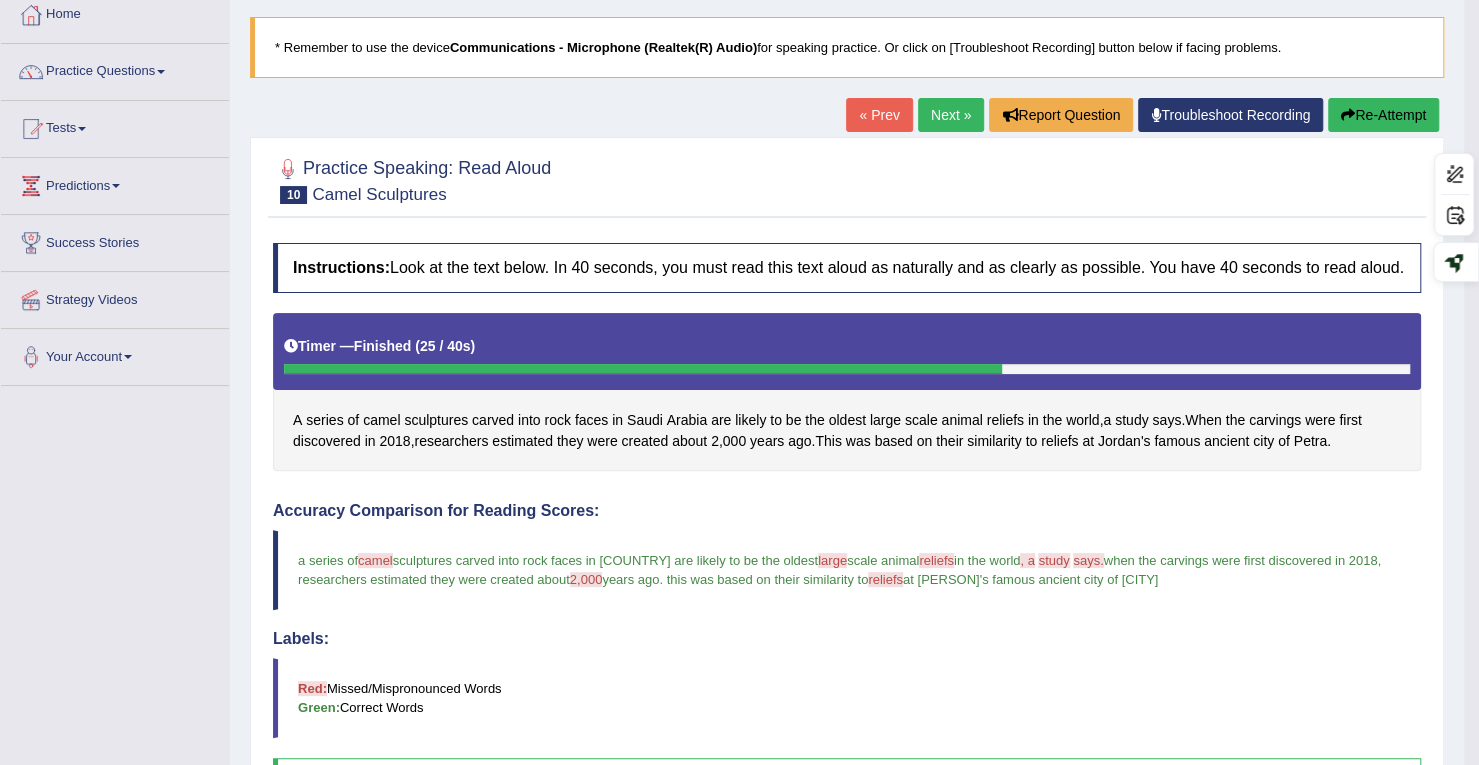 click on "Next »" at bounding box center [951, 115] 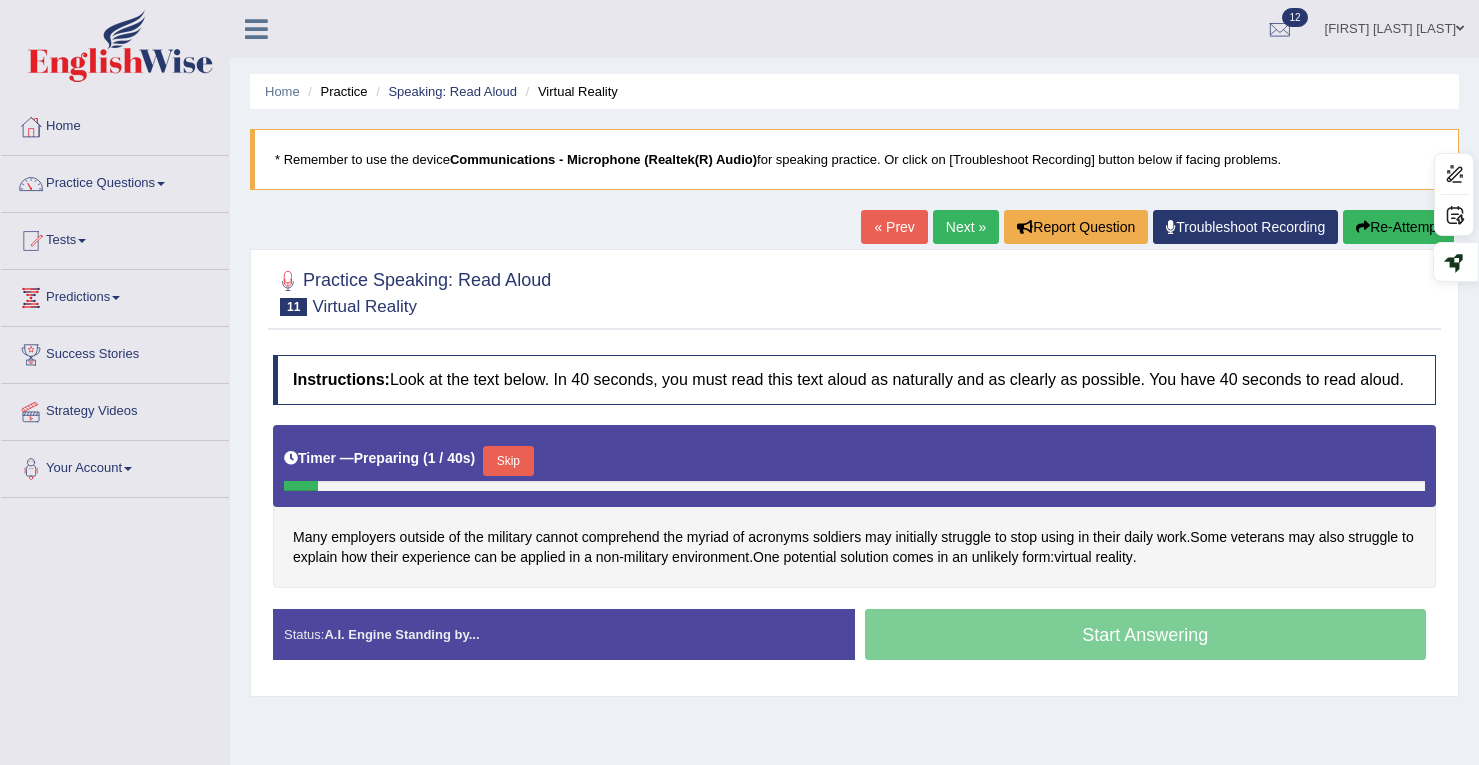 scroll, scrollTop: 284, scrollLeft: 0, axis: vertical 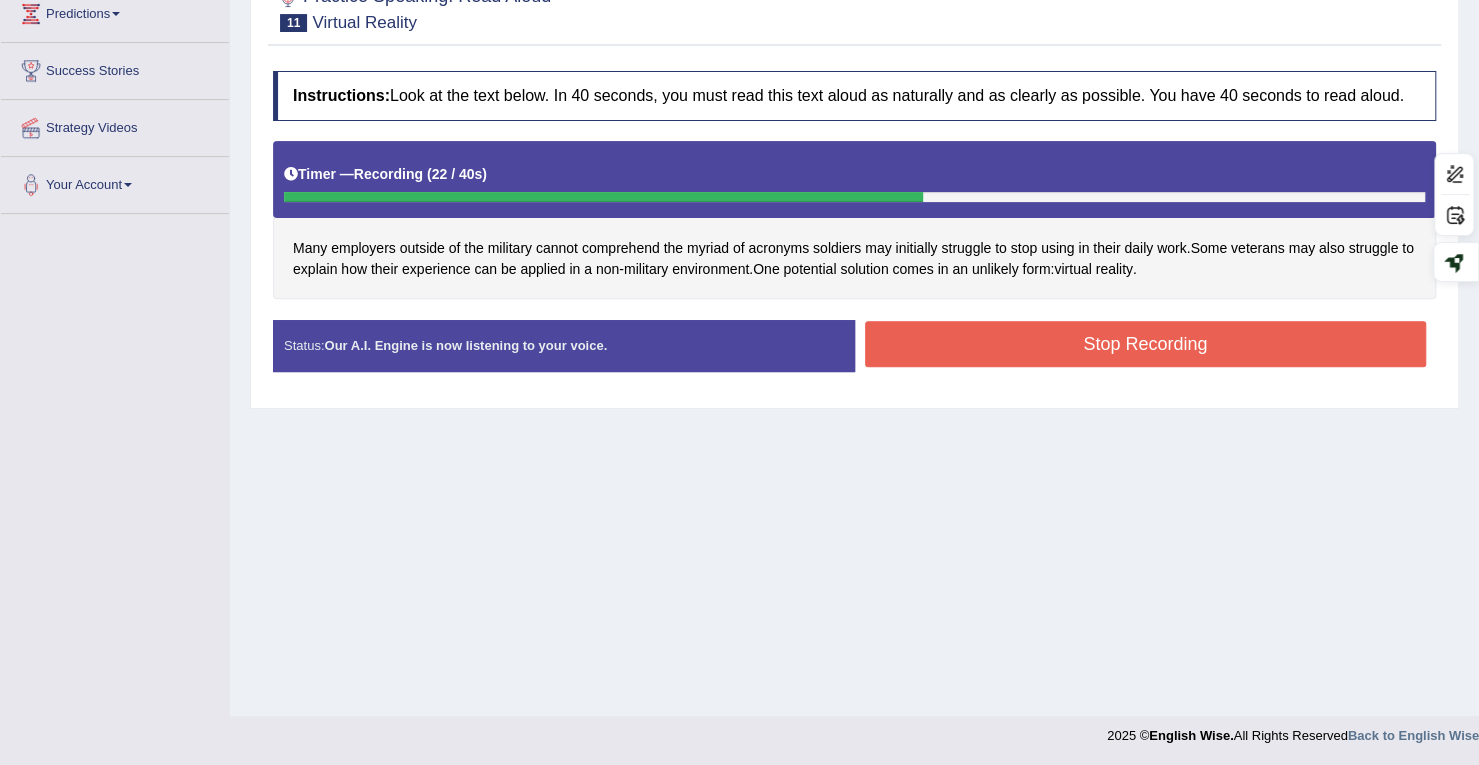 click on "Stop Recording" at bounding box center [1146, 344] 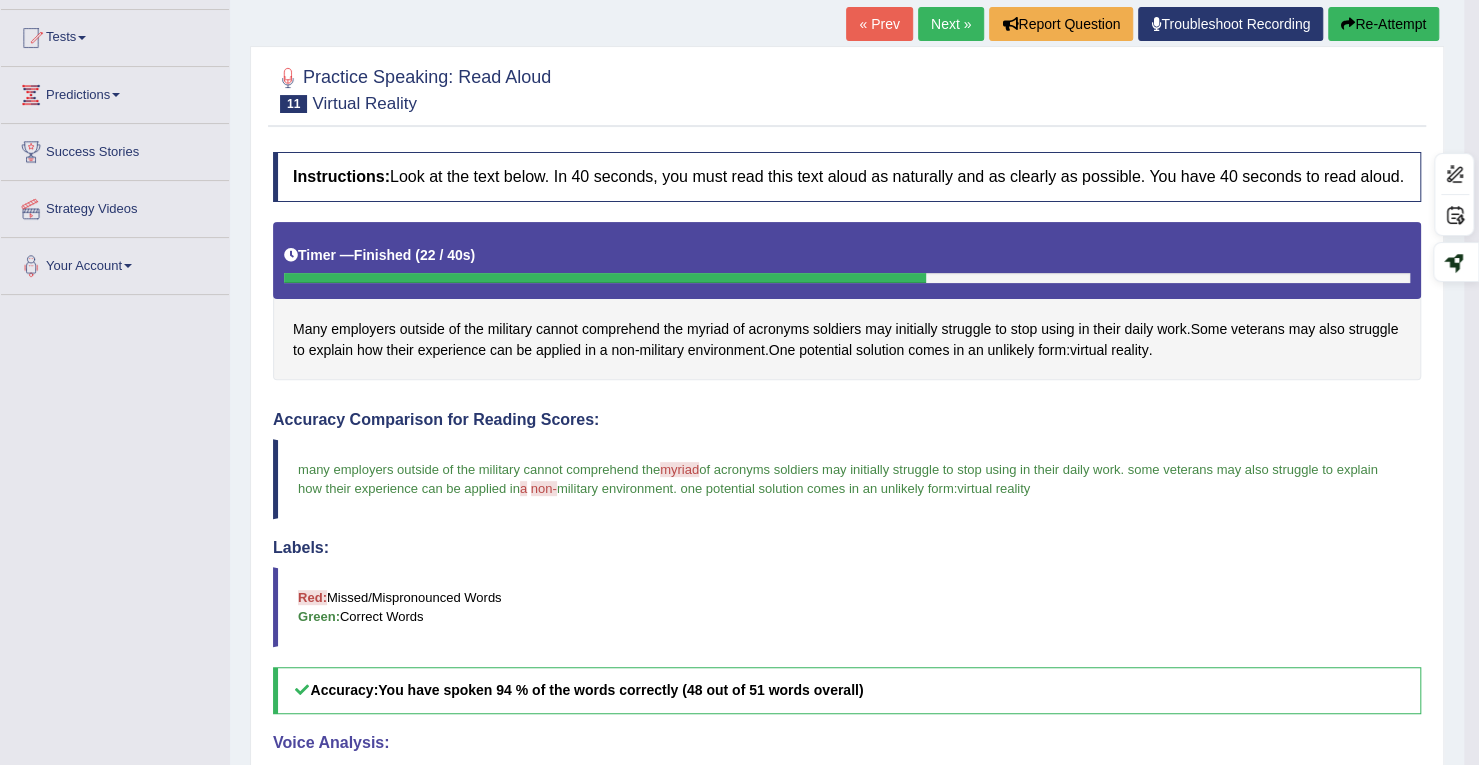 scroll, scrollTop: 12, scrollLeft: 0, axis: vertical 